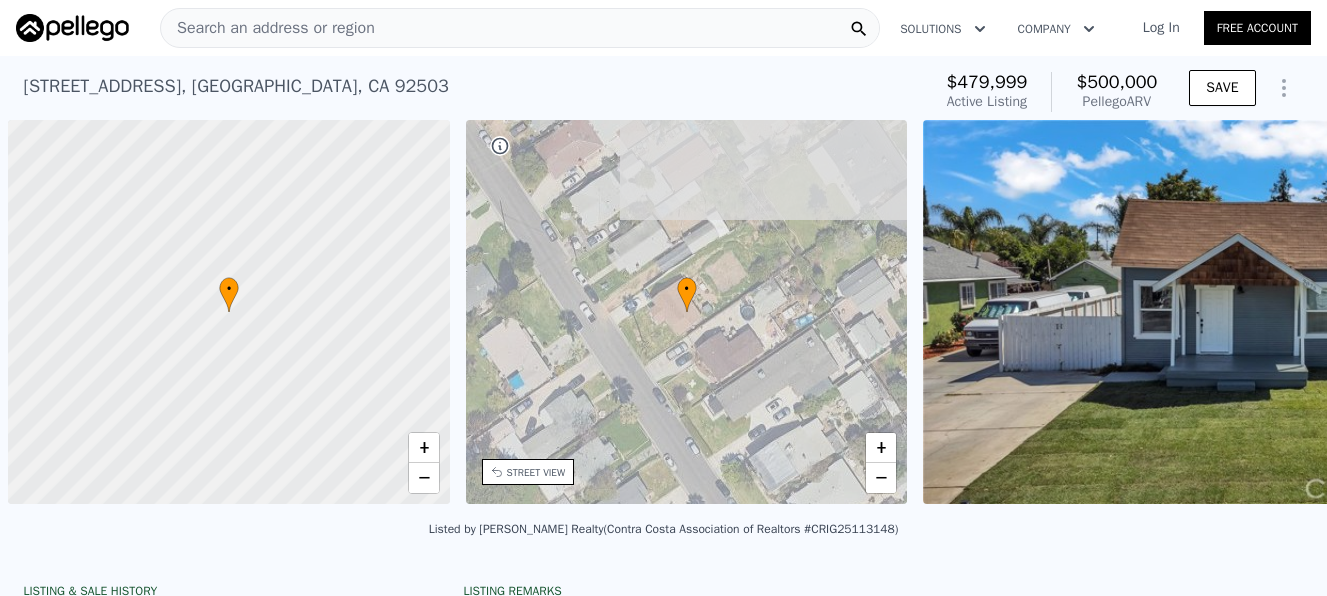 scroll, scrollTop: 0, scrollLeft: 0, axis: both 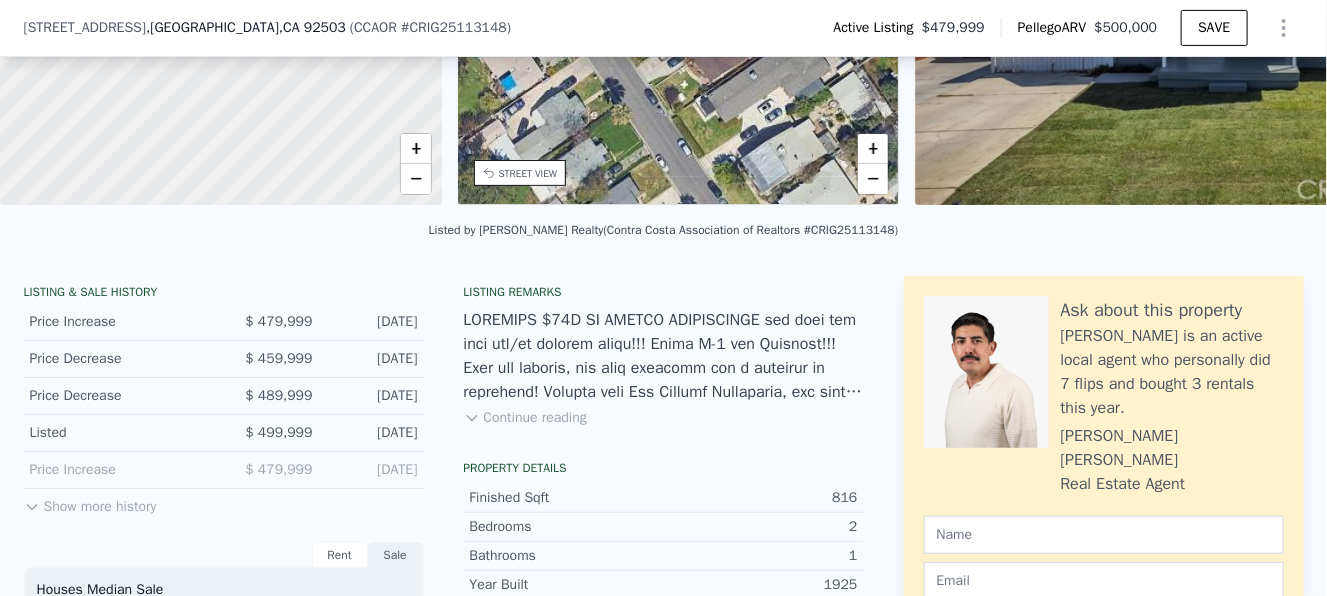 click on "STREET VIEW" at bounding box center [528, 173] 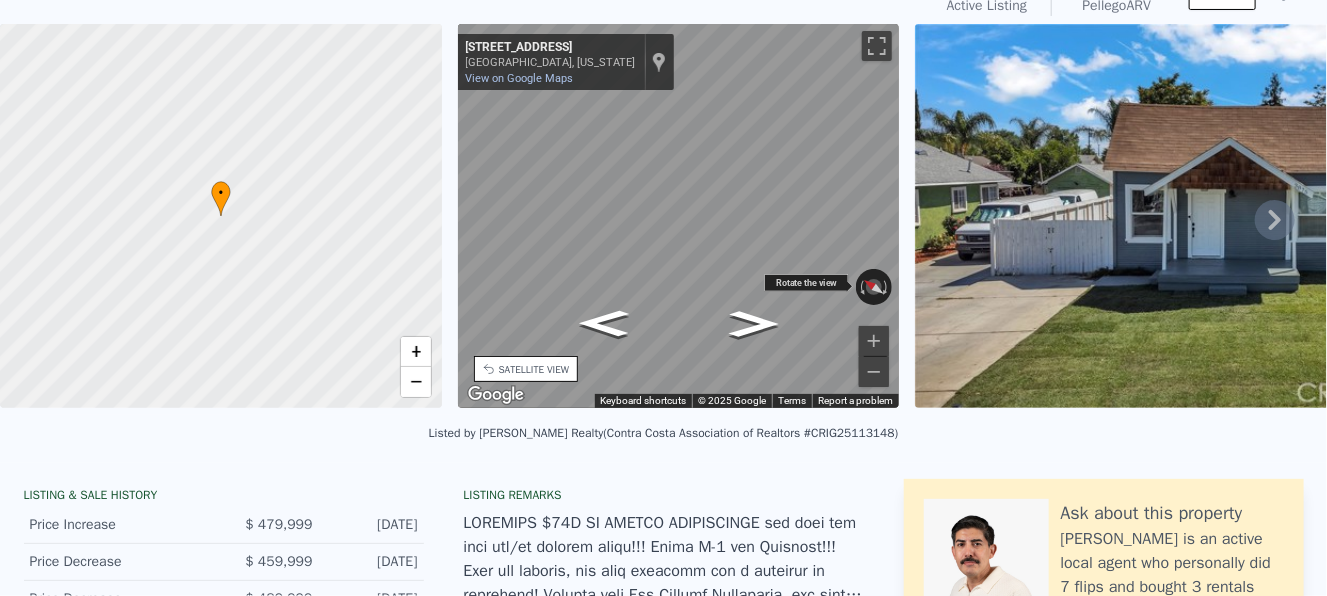 scroll, scrollTop: 0, scrollLeft: 0, axis: both 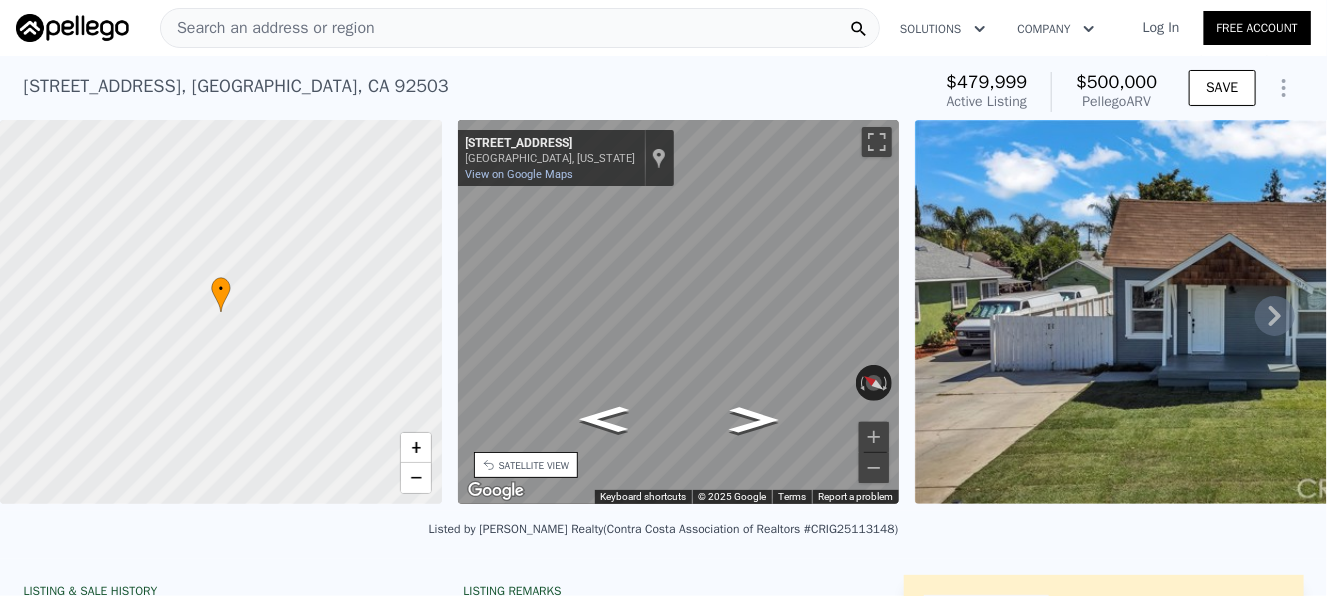 click on "•
+ −
•
+ − STREET VIEW                 ← Move left → Move right ↑ Move up ↓ Move down + Zoom in - Zoom out             3870 Everest Ave   Riverside, California       3870 Everest Ave            View on Google Maps        Custom Imagery                 This image is no longer available                                      Rotate the view          Keyboard shortcuts Map Data © 2025 Google © 2025 Google Terms Report a problem   SATELLITE VIEW" at bounding box center (663, 315) 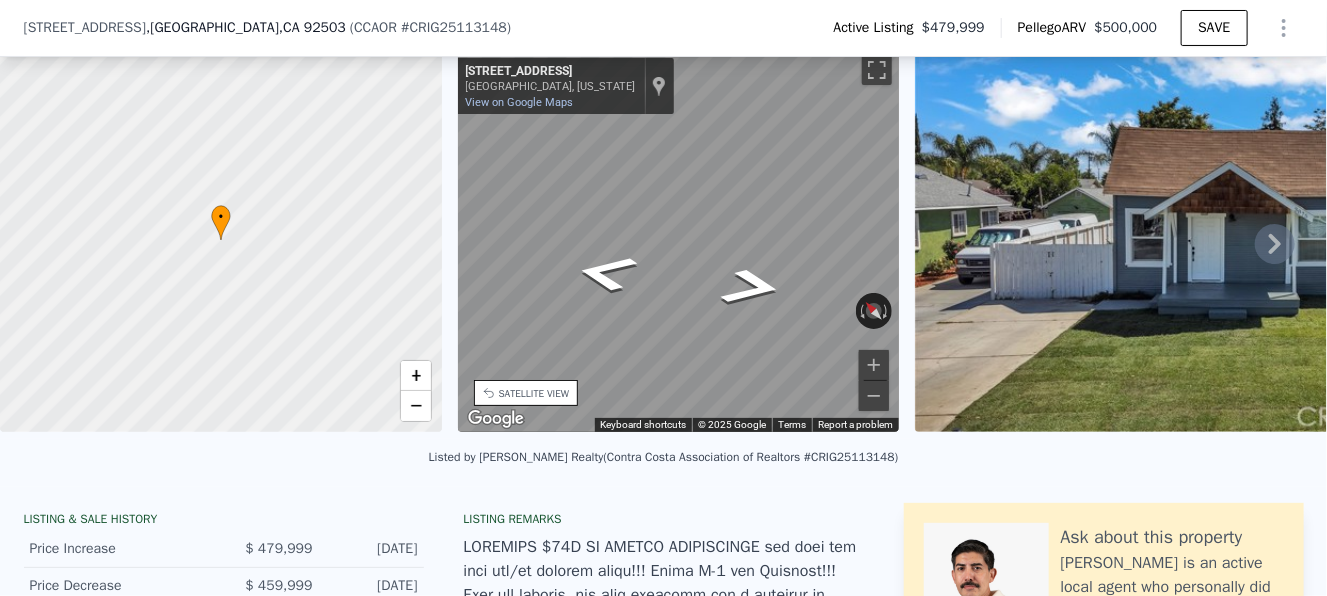 scroll, scrollTop: 193, scrollLeft: 0, axis: vertical 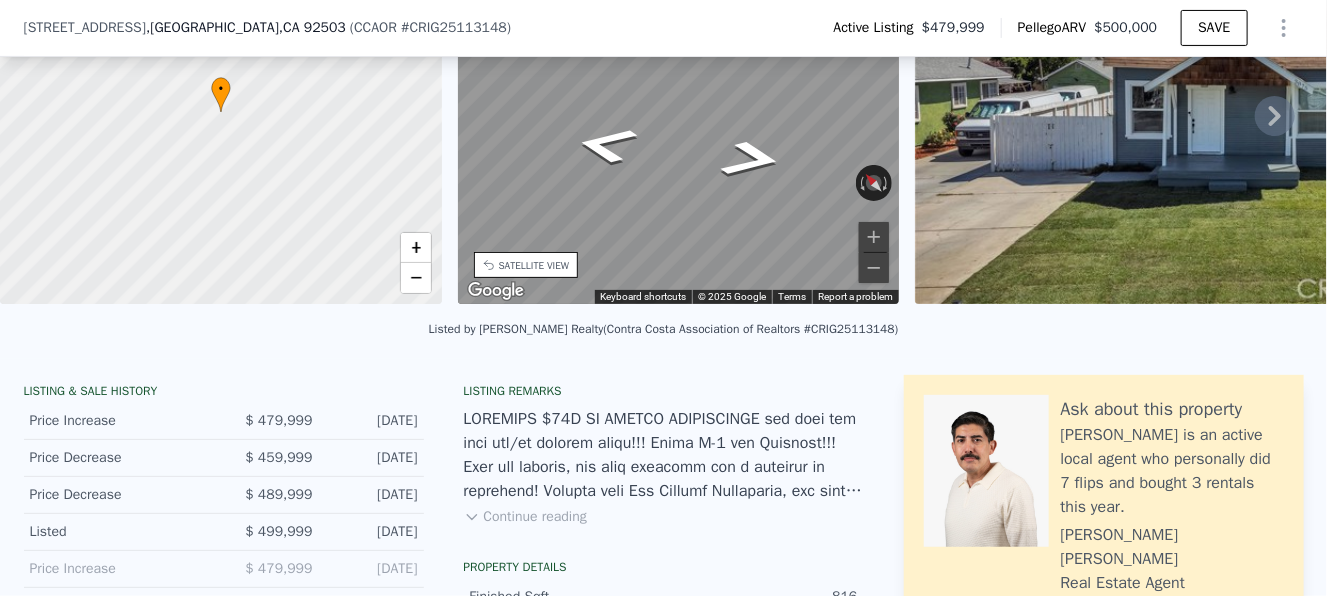click on "Continue reading" at bounding box center [525, 517] 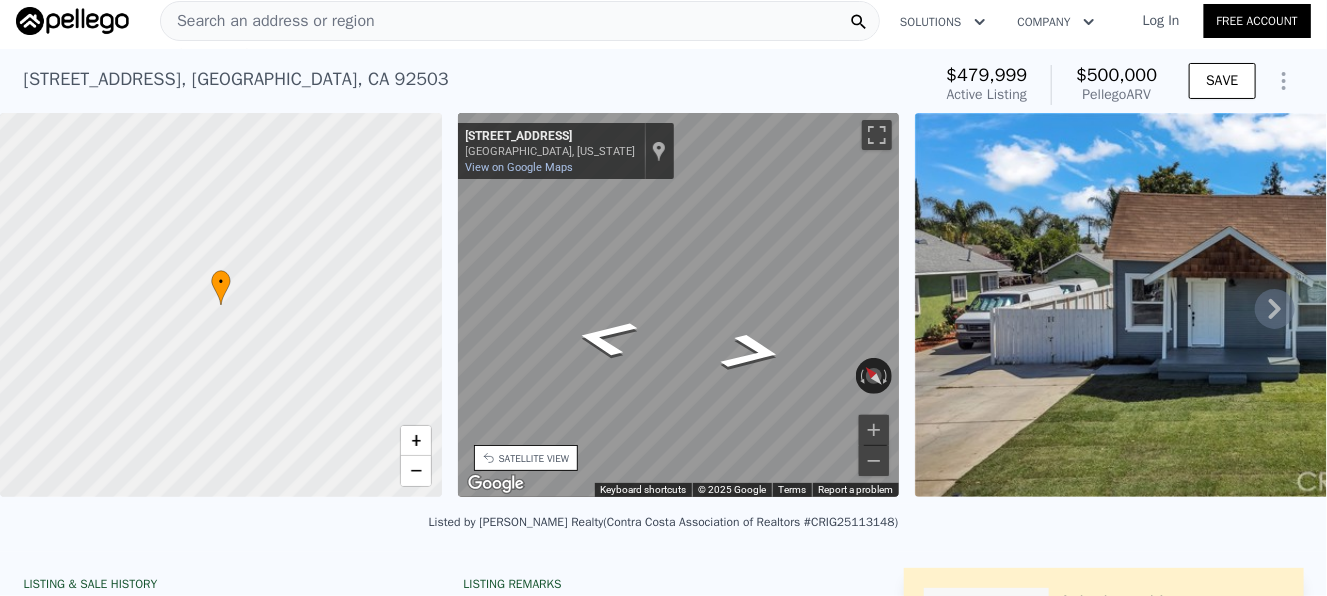 scroll, scrollTop: 0, scrollLeft: 0, axis: both 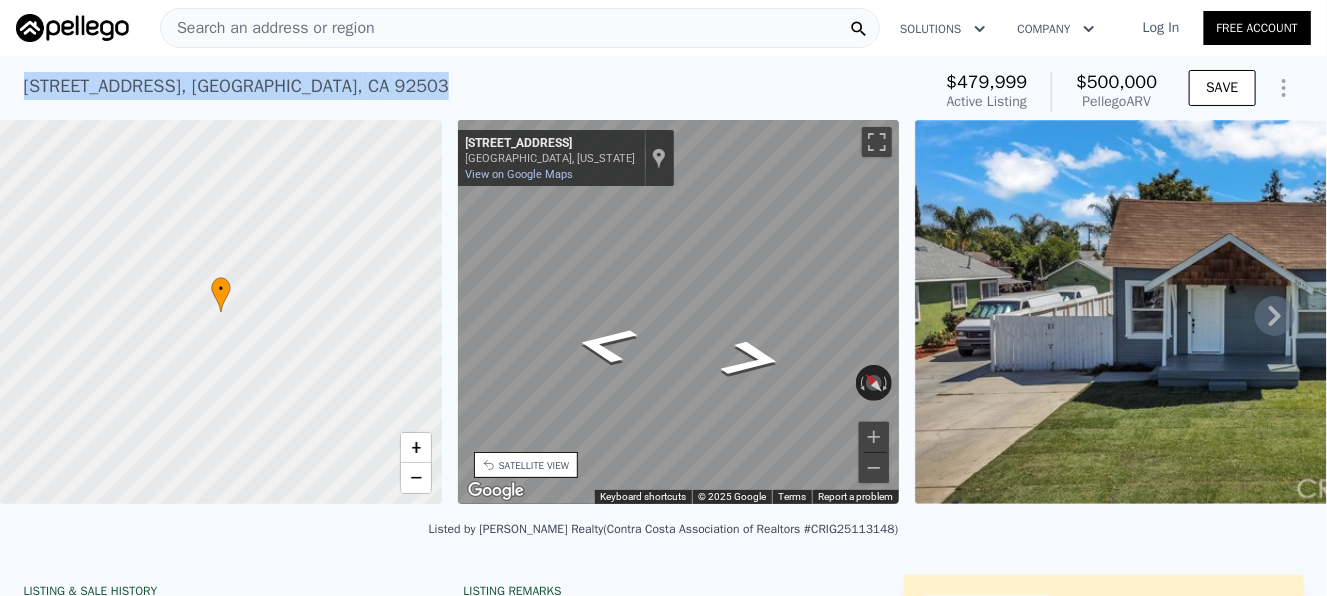 drag, startPoint x: 339, startPoint y: 93, endPoint x: 17, endPoint y: 93, distance: 322 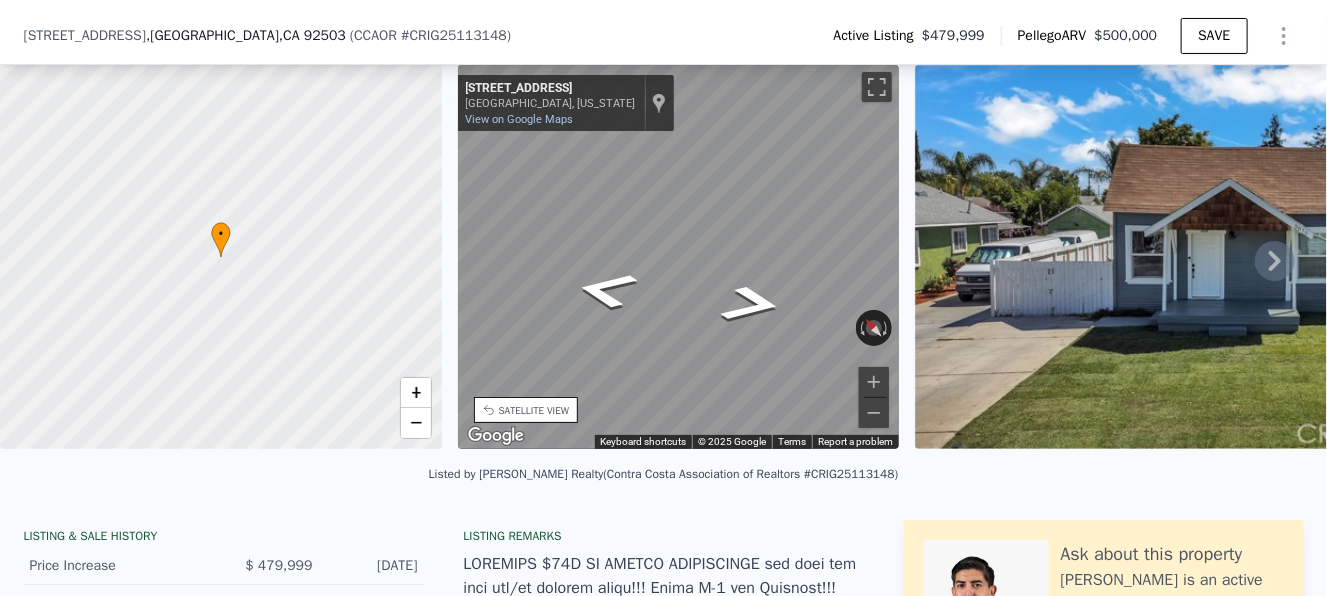 scroll, scrollTop: 92, scrollLeft: 0, axis: vertical 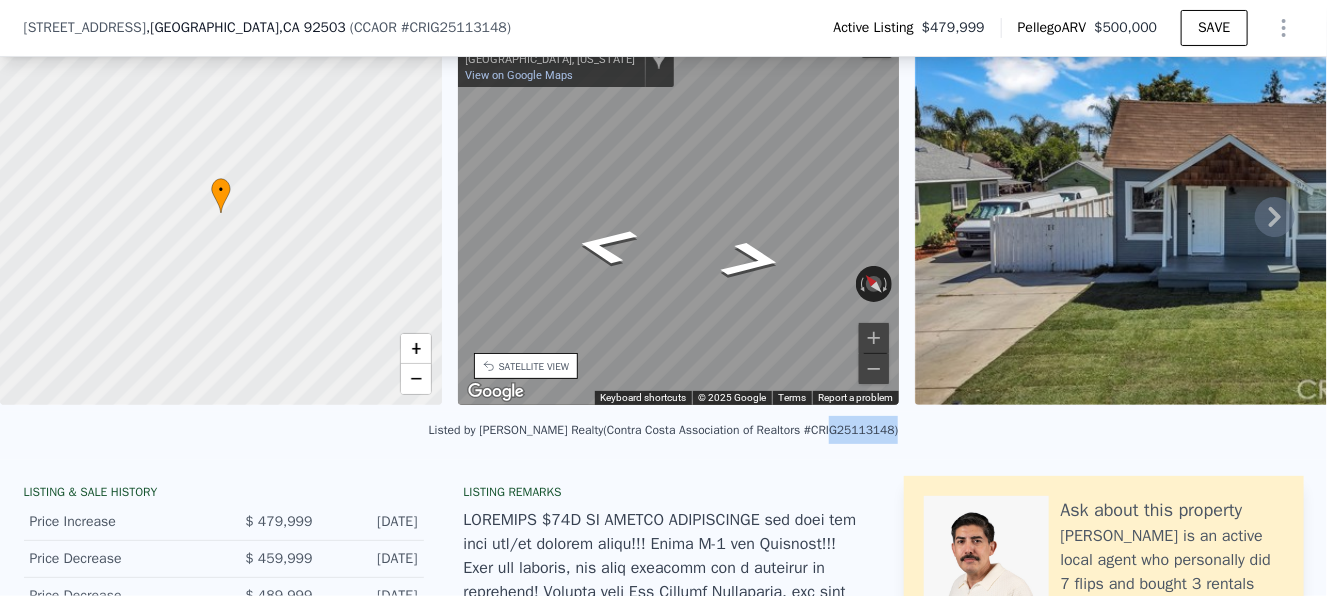 drag, startPoint x: 808, startPoint y: 441, endPoint x: 862, endPoint y: 447, distance: 54.33231 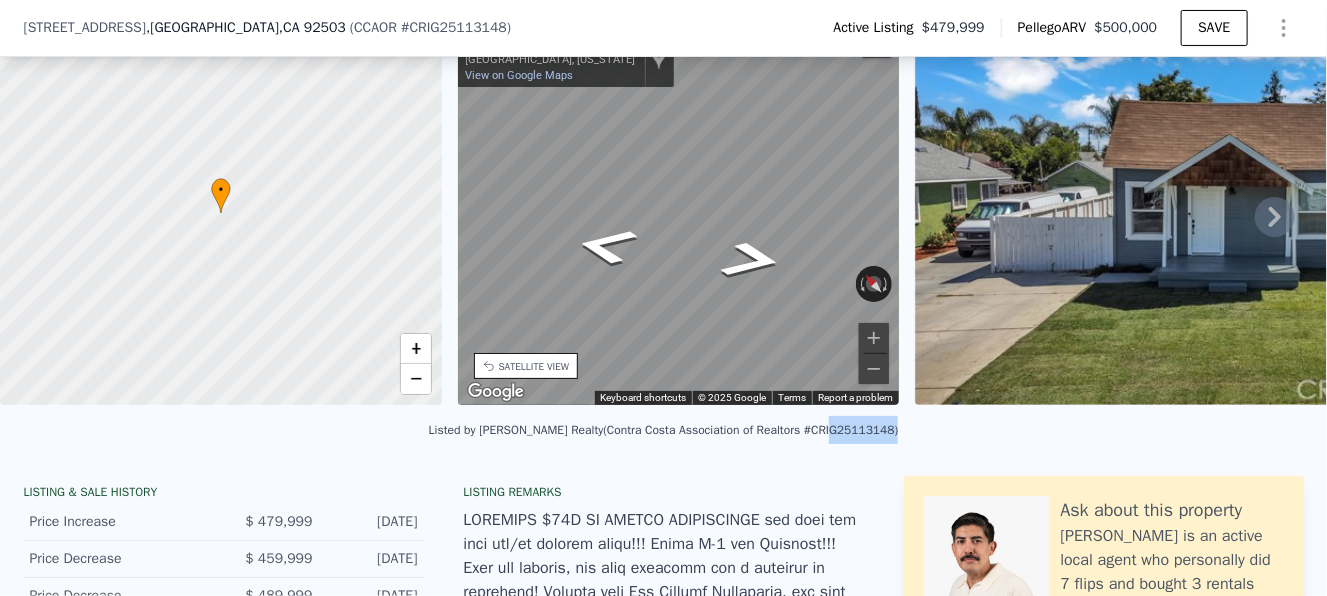 click on "Search an address or region" at bounding box center [268, -64] 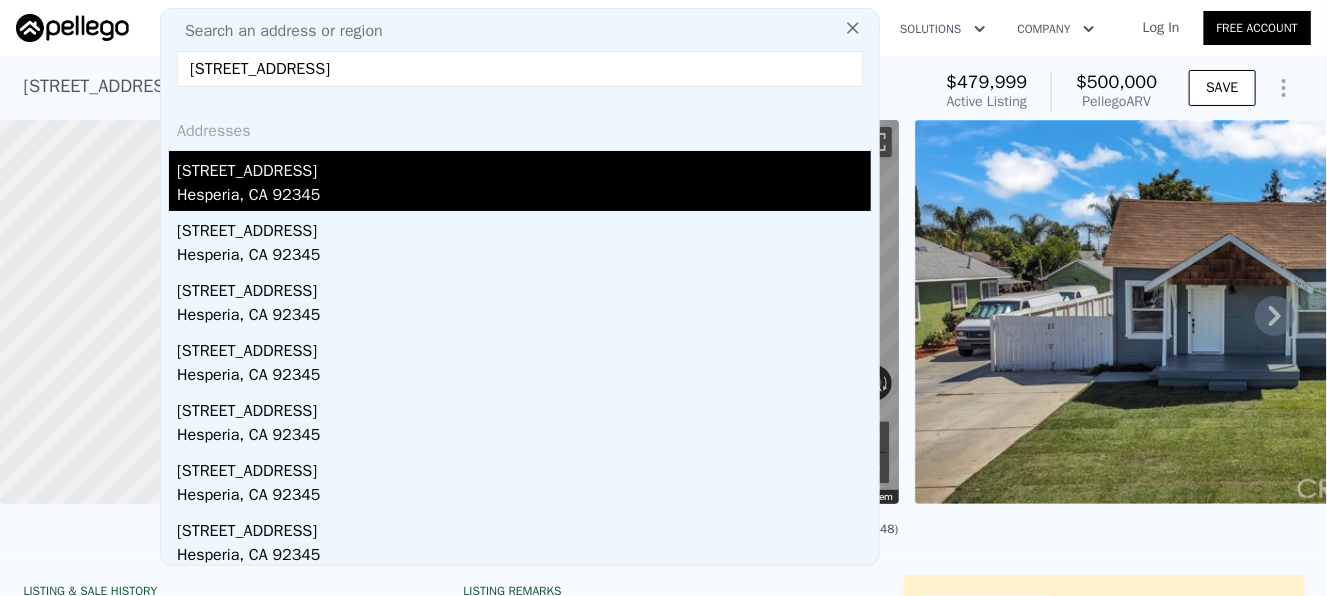 type on "10395 Shahaptain Avenue, Hesperia, CA 92345" 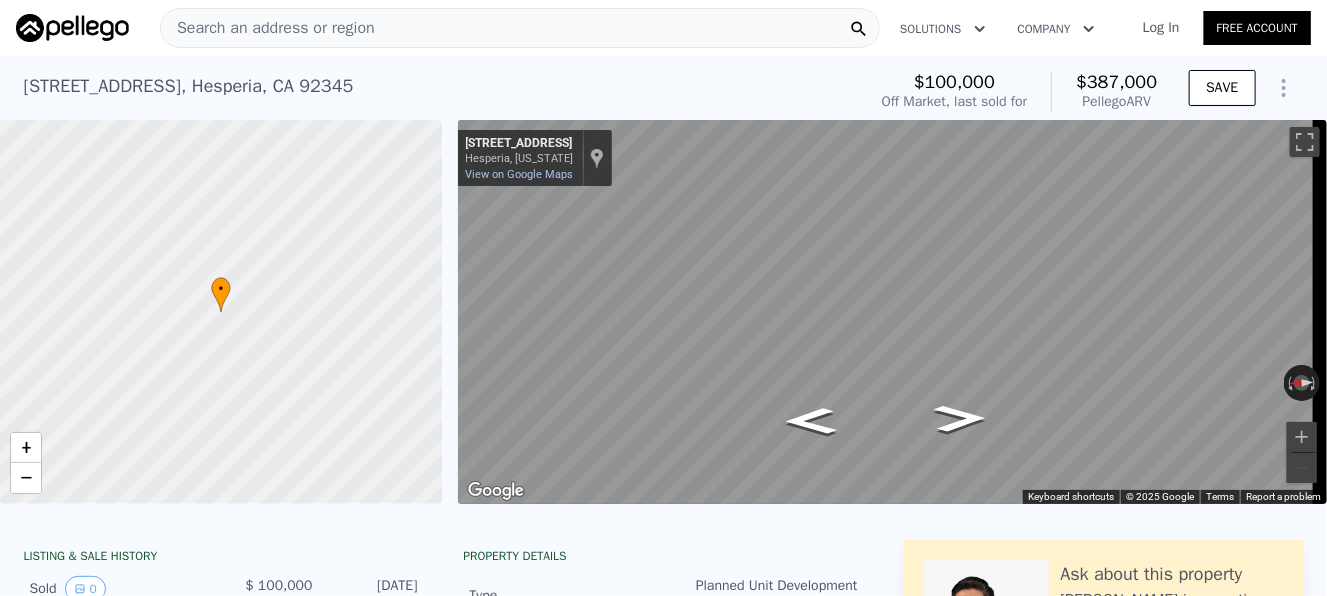 click on "Search an address or region" at bounding box center [268, 28] 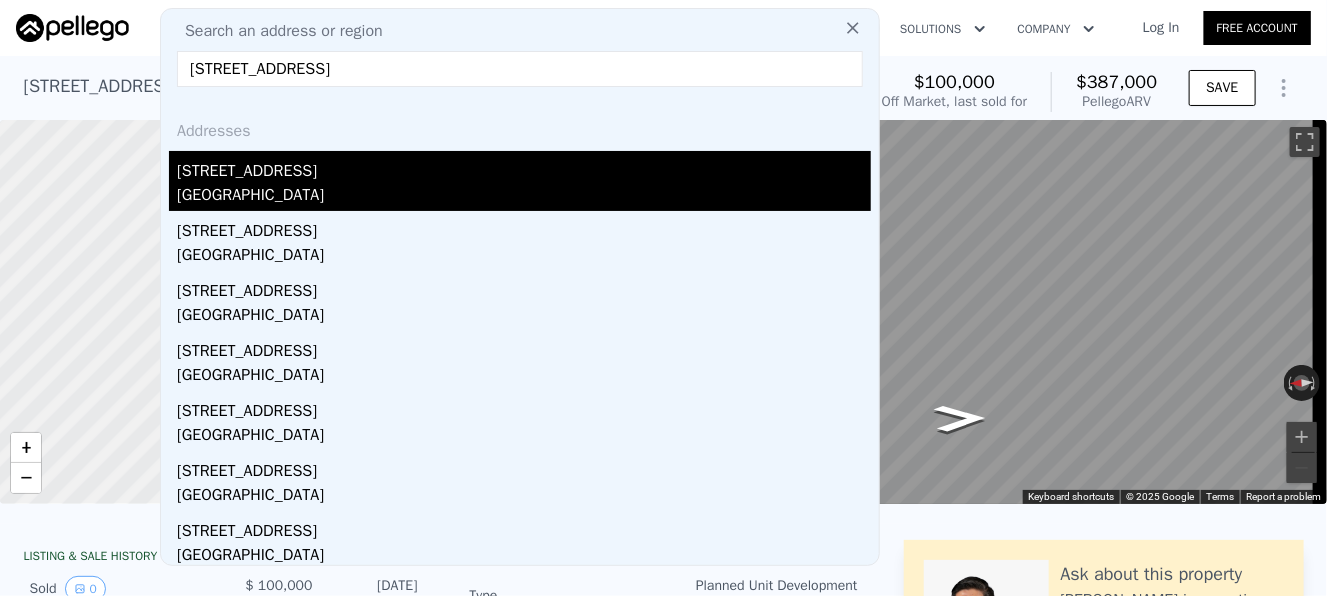 type on "6544 pacifica ave, fontana, ca" 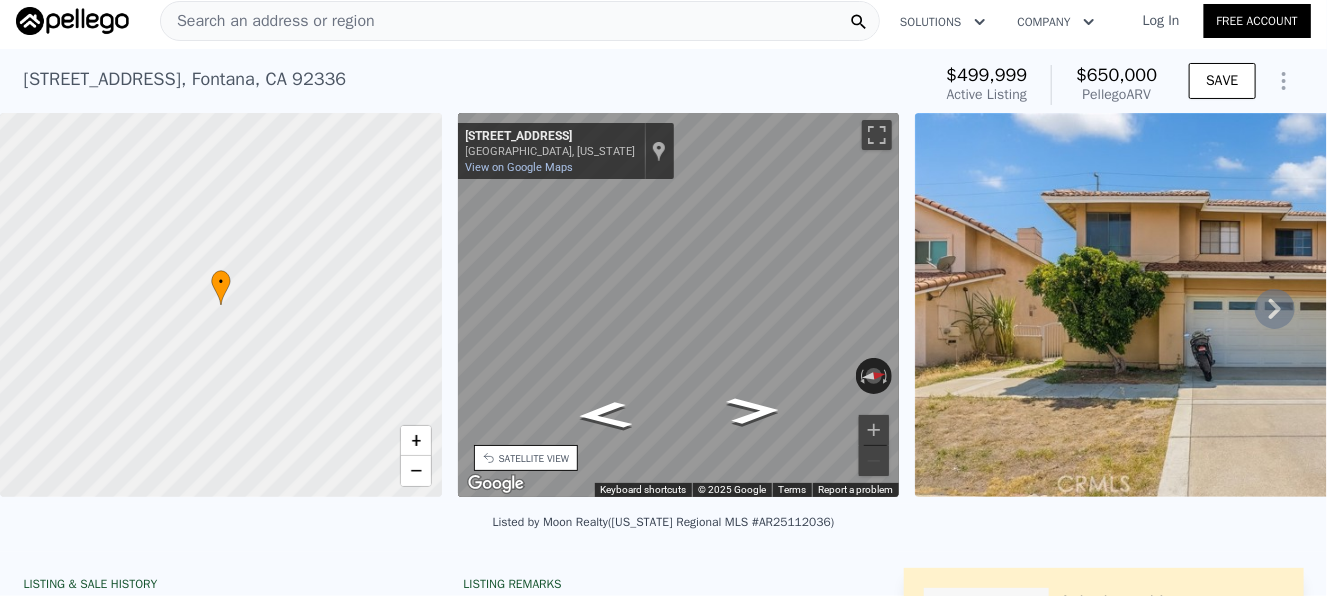 scroll, scrollTop: 0, scrollLeft: 0, axis: both 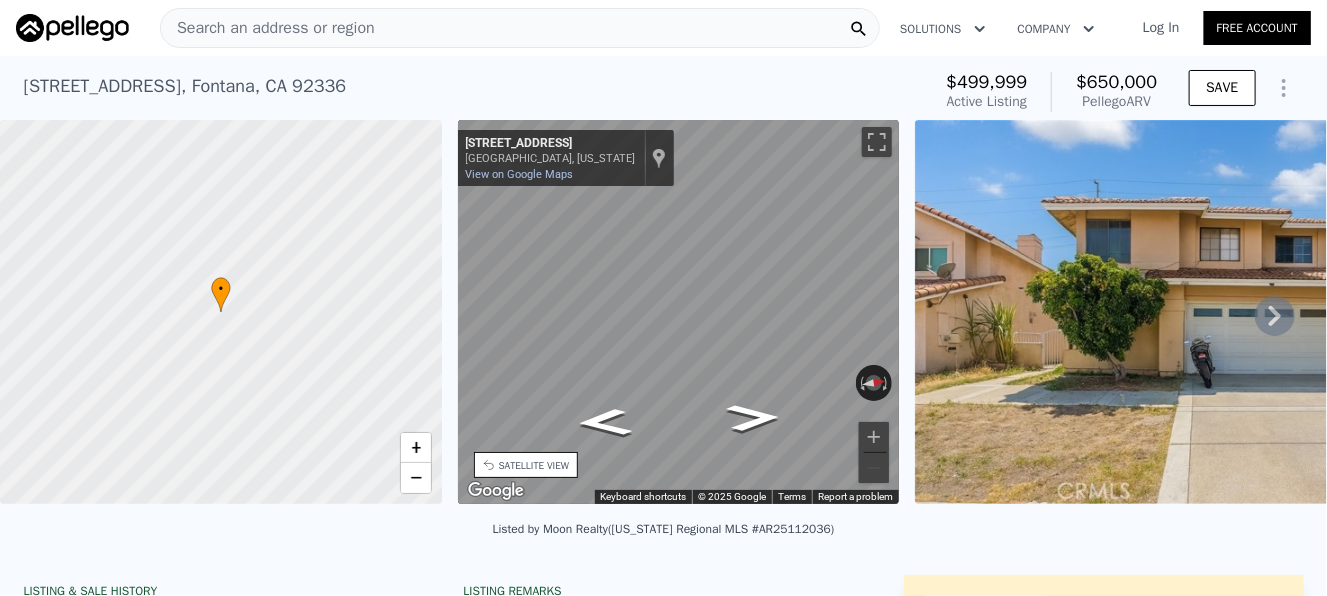 click 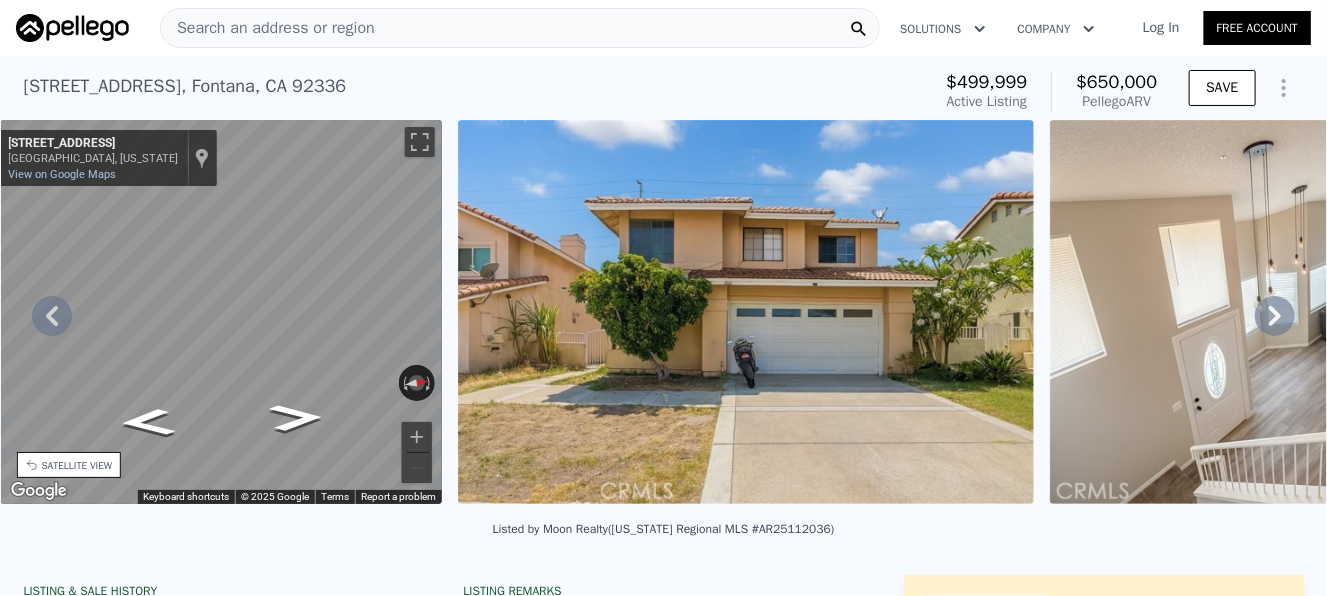 click 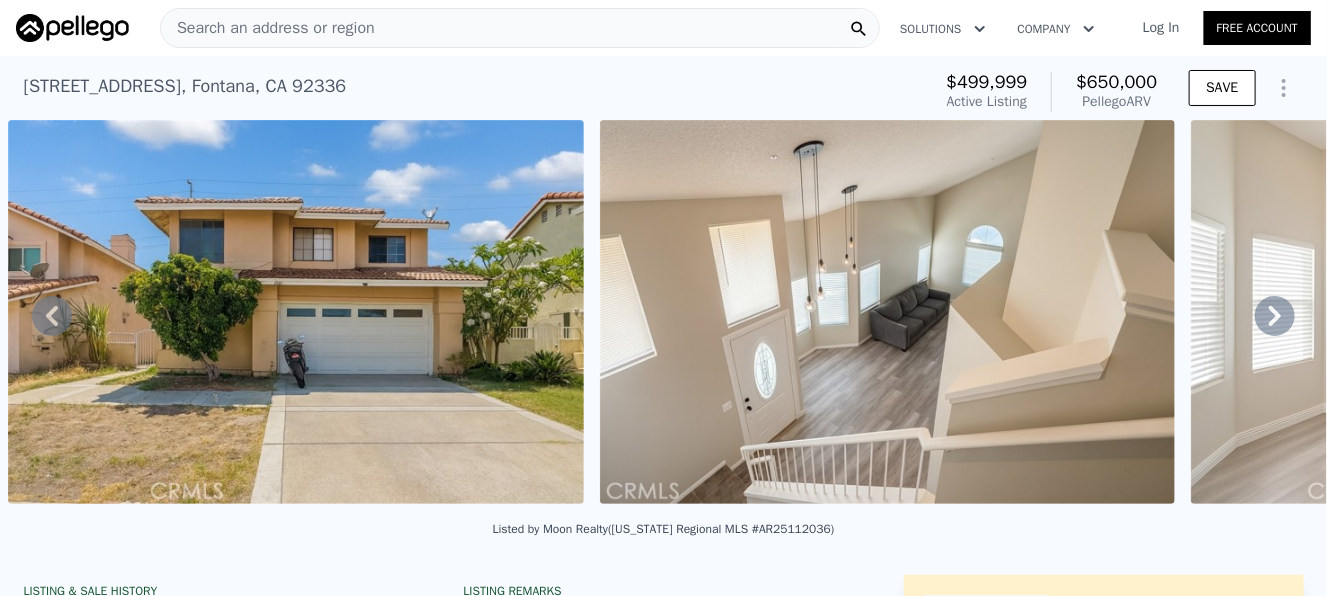 click 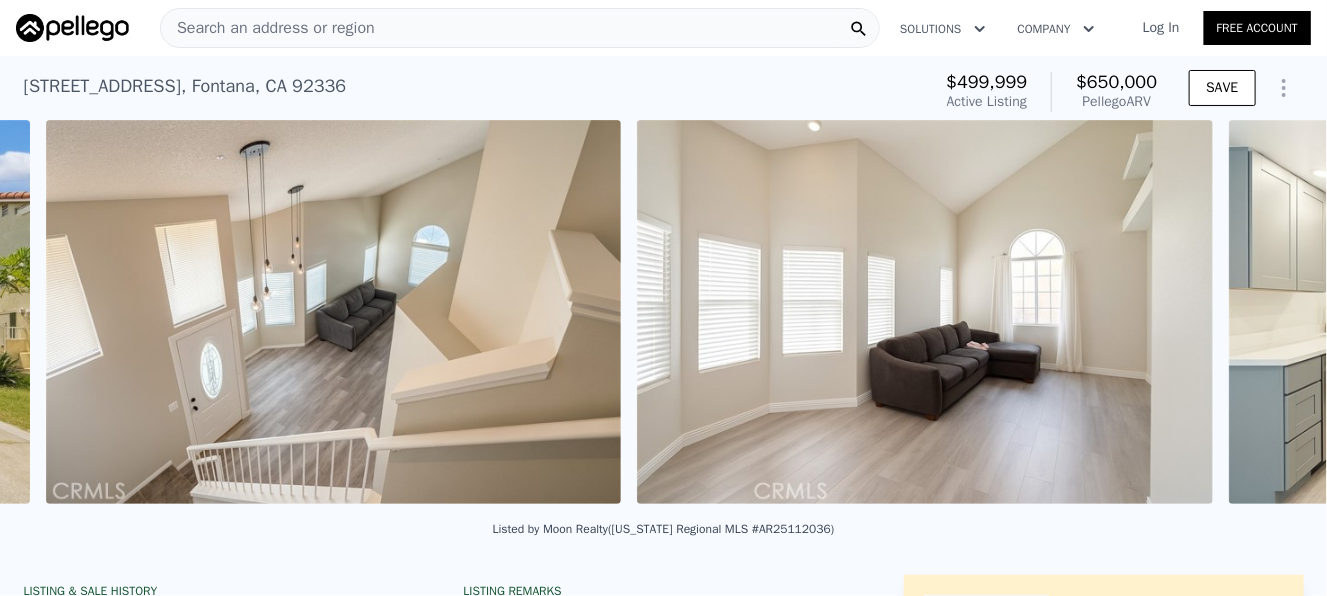 scroll, scrollTop: 0, scrollLeft: 1506, axis: horizontal 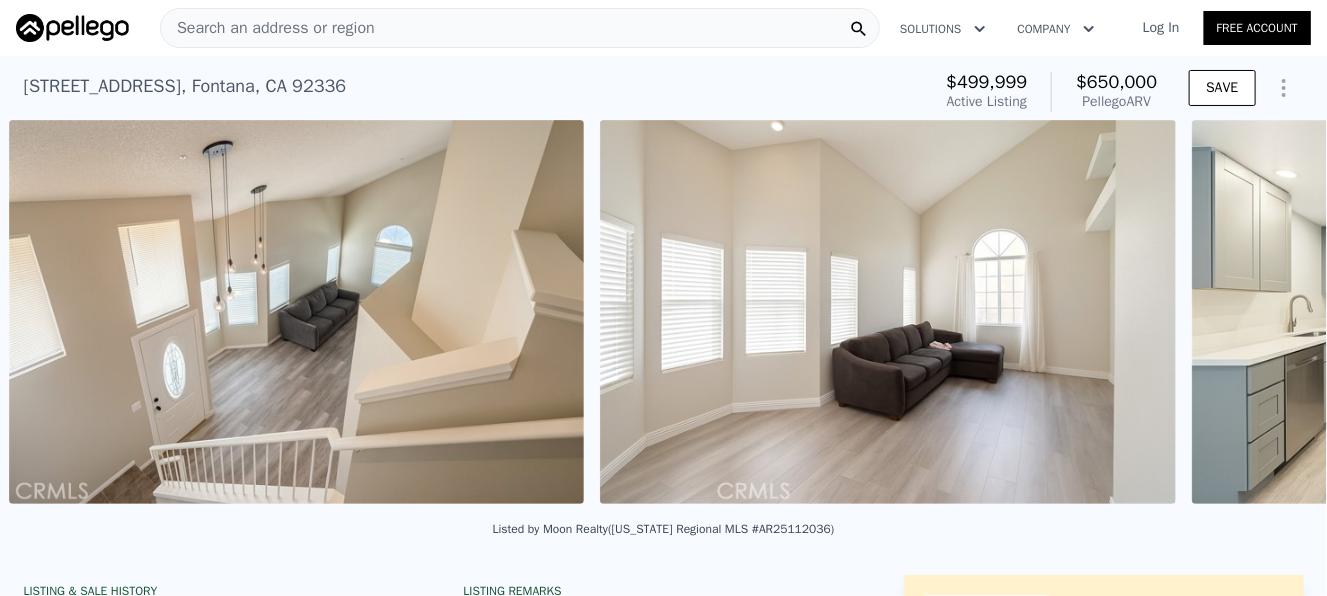 click at bounding box center (1480, 312) 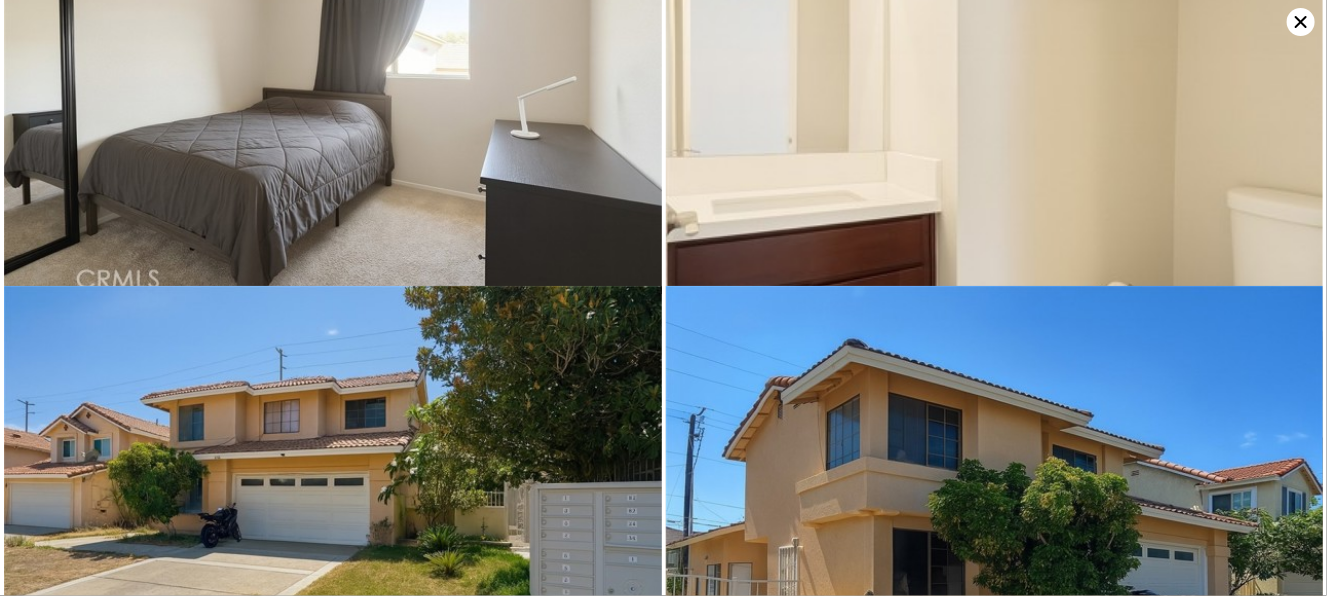 scroll, scrollTop: 2636, scrollLeft: 0, axis: vertical 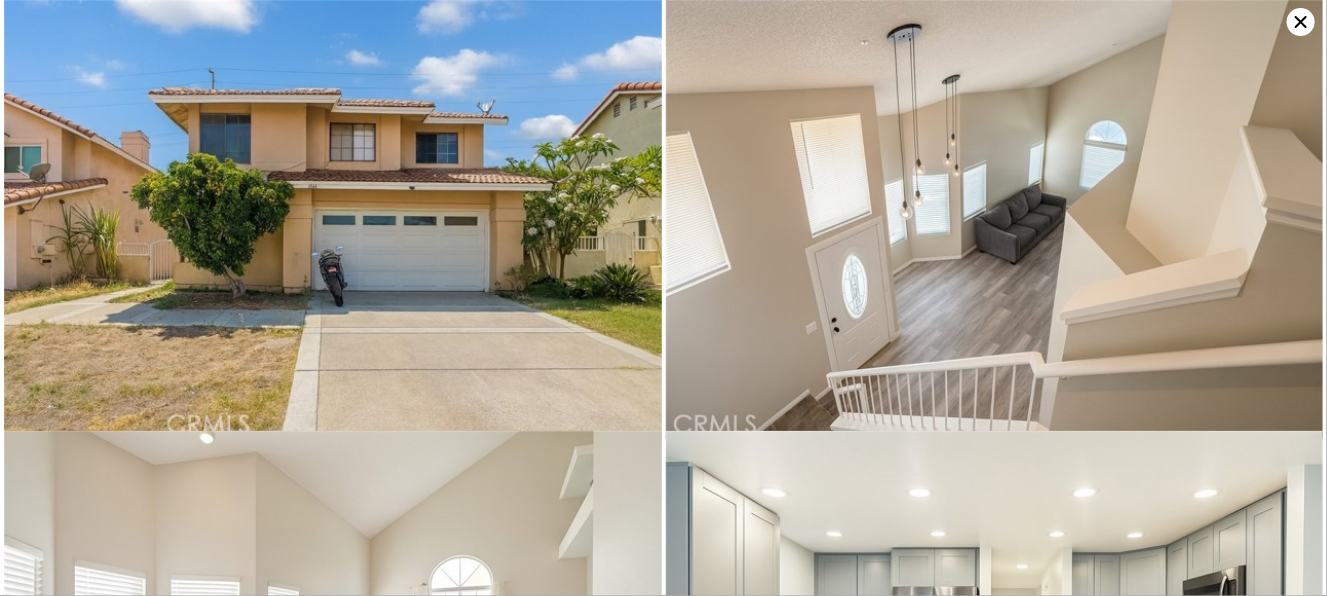 click 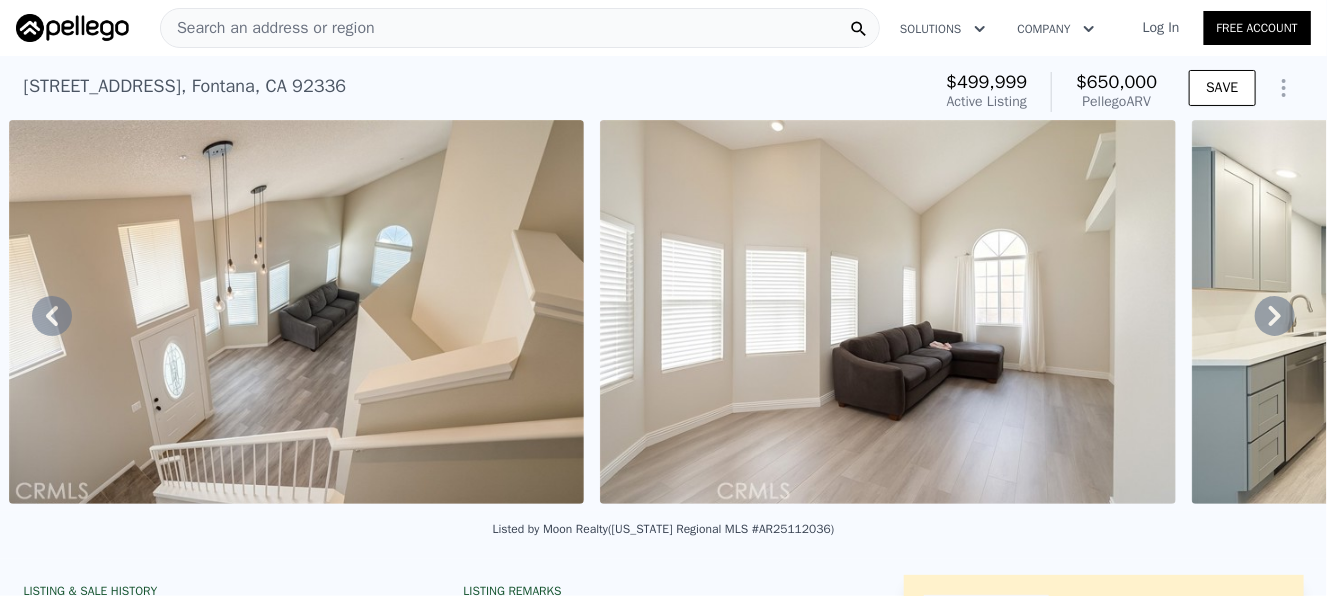 click on "Search an address or region" at bounding box center (520, 28) 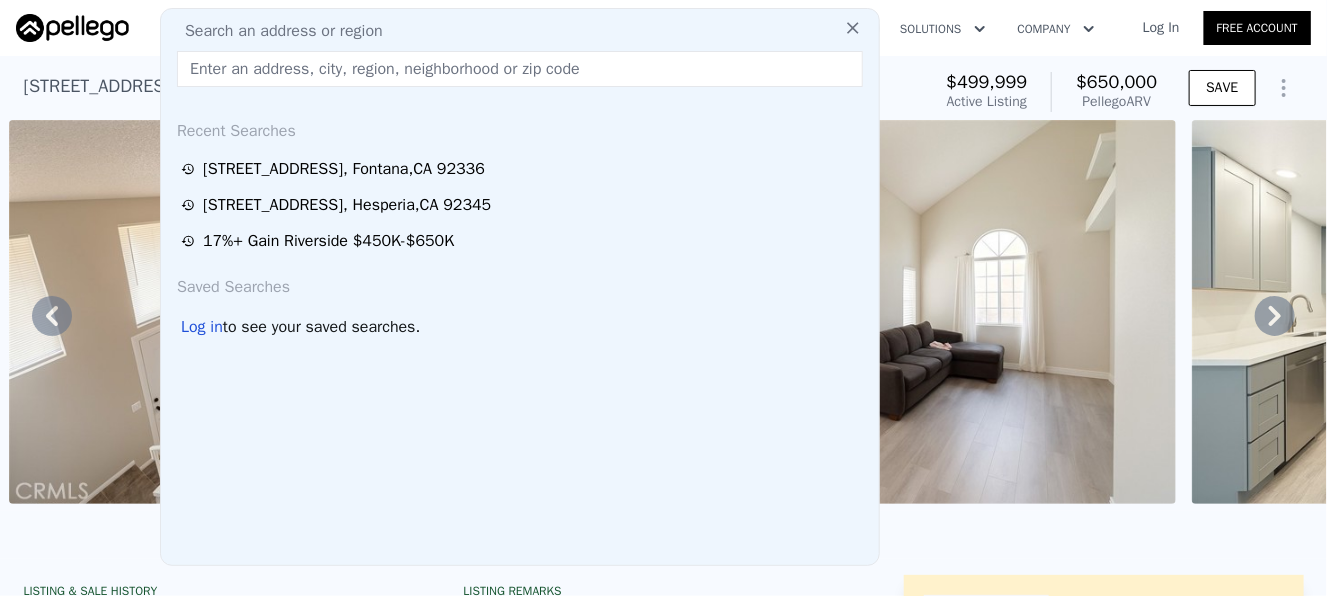 click at bounding box center [520, 69] 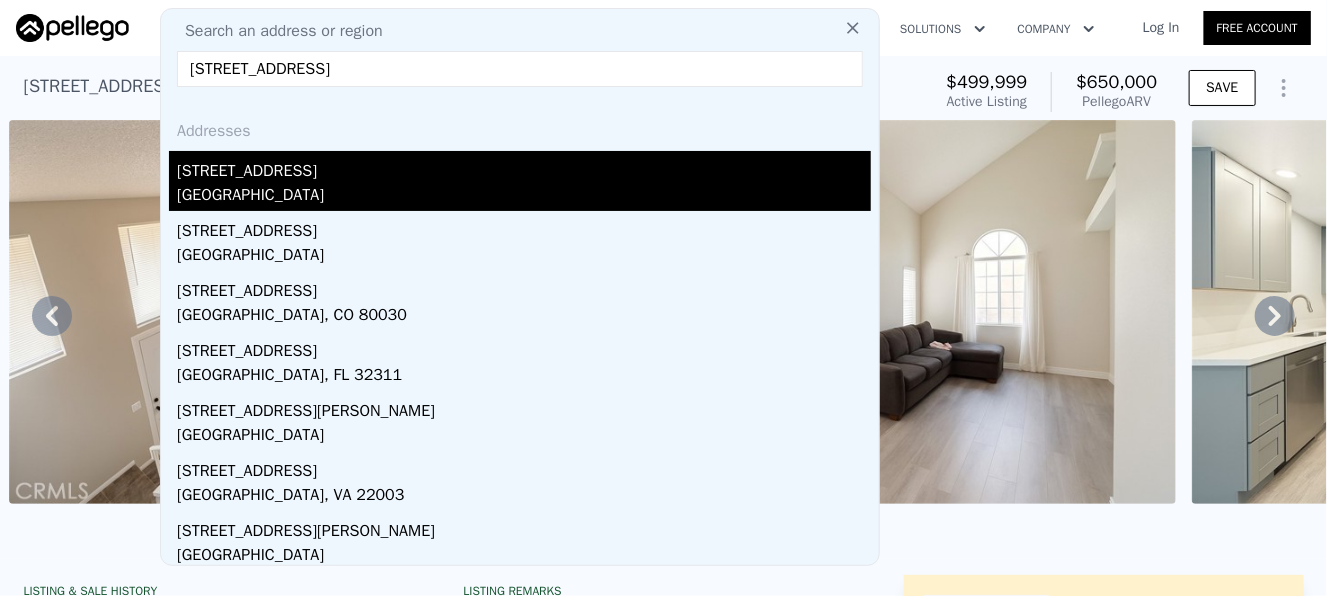 type on "3250 apple ave" 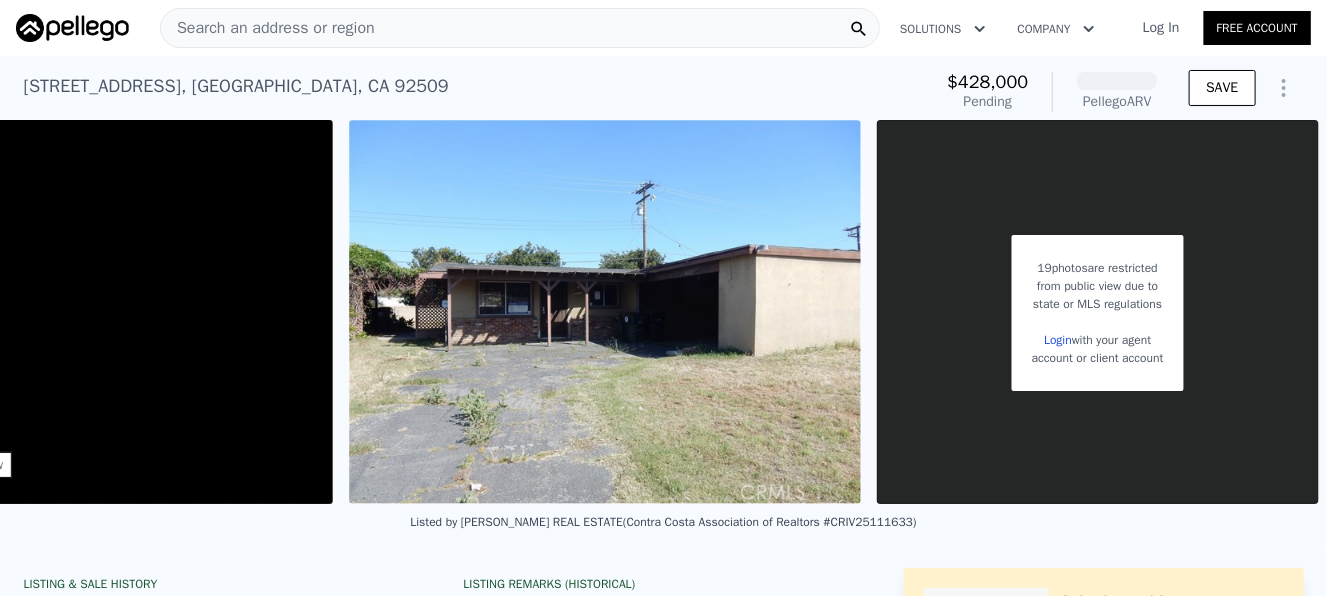 scroll, scrollTop: 0, scrollLeft: 588, axis: horizontal 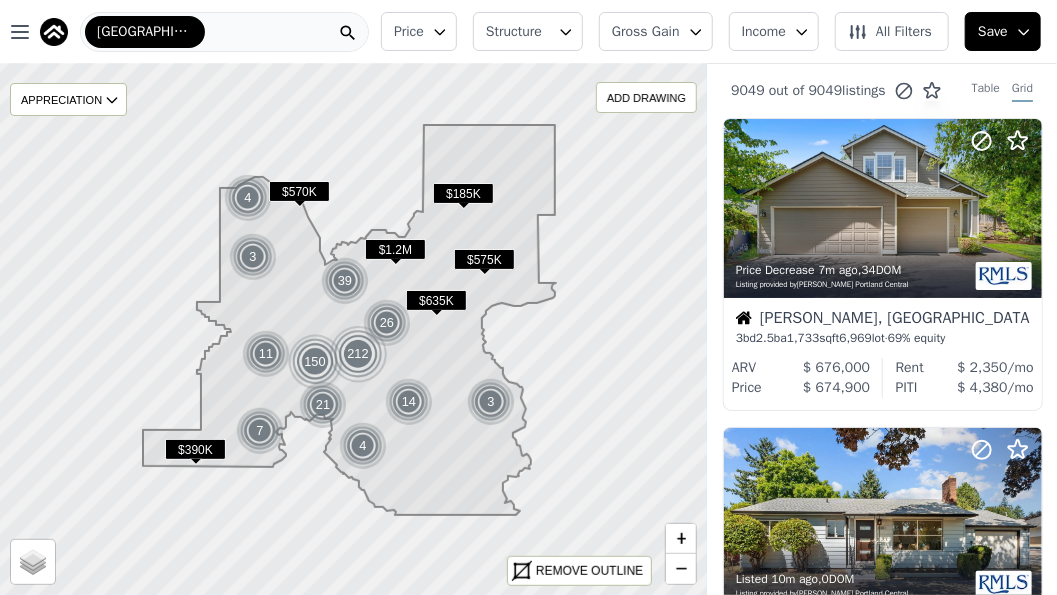 click on "Portland-Vancouver-Hillsboro" at bounding box center (224, 32) 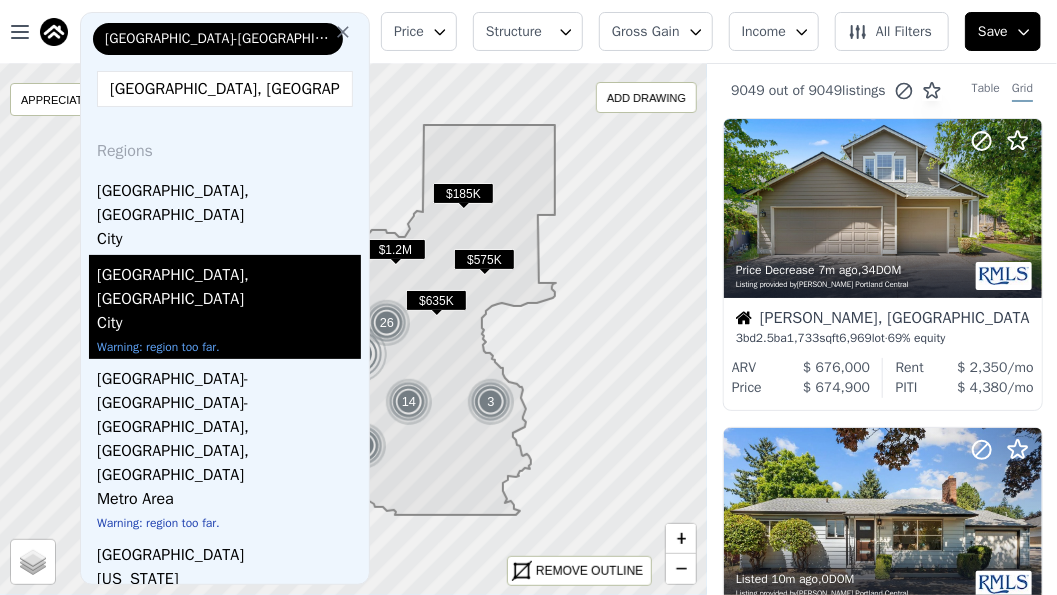 type on "chino hills, ca" 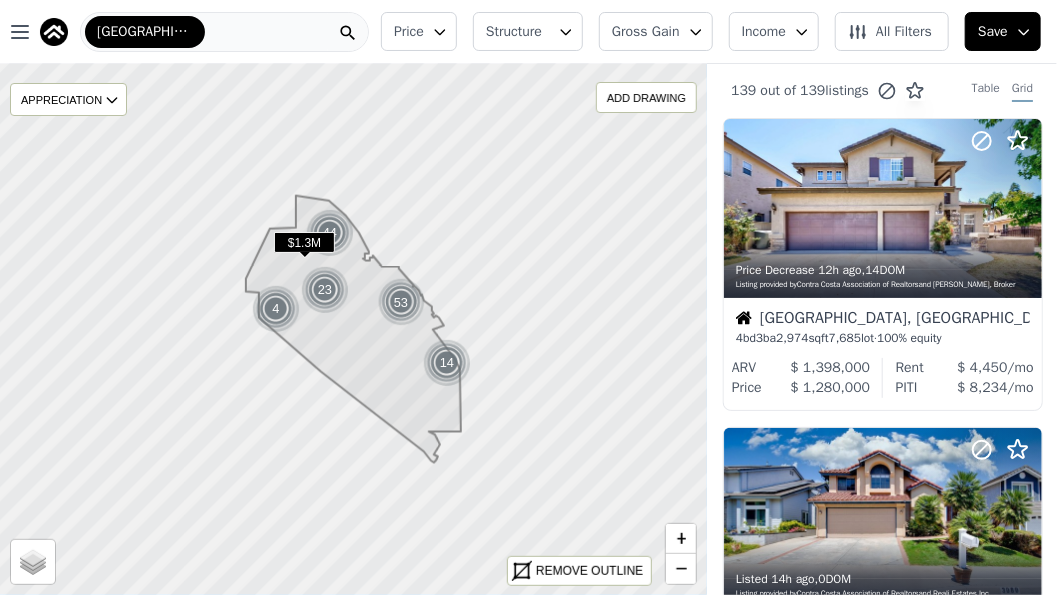 click on "Structure" at bounding box center [518, 32] 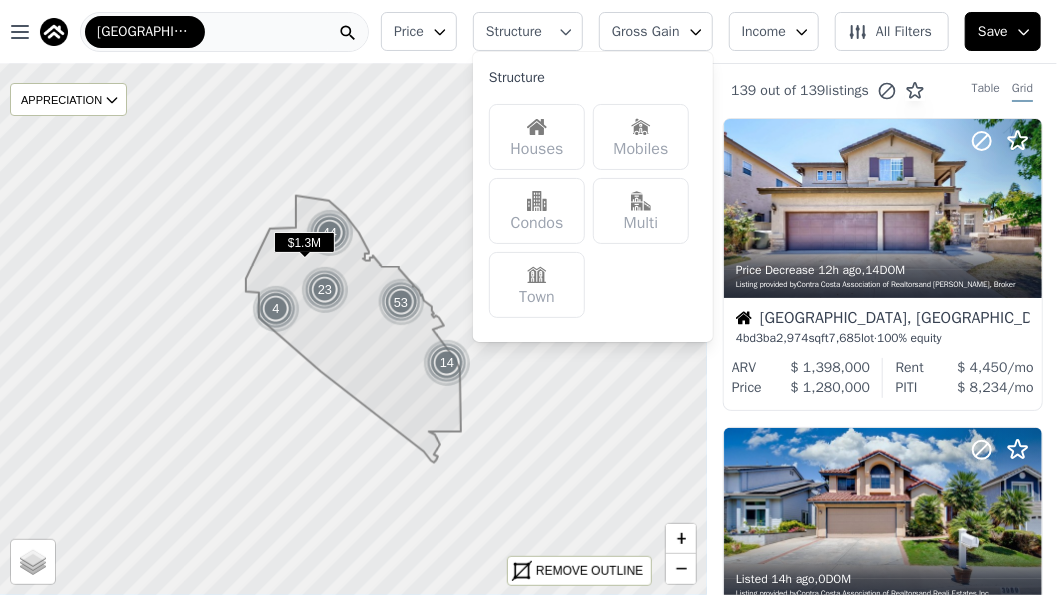 click on "Houses" at bounding box center [537, 137] 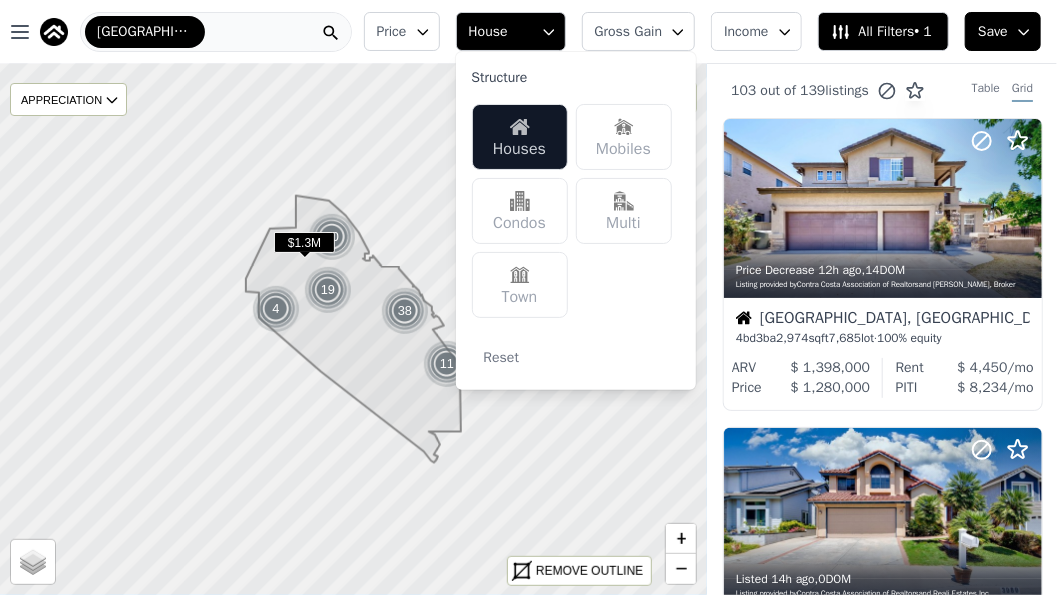 click on "Gross Gain" at bounding box center [629, 32] 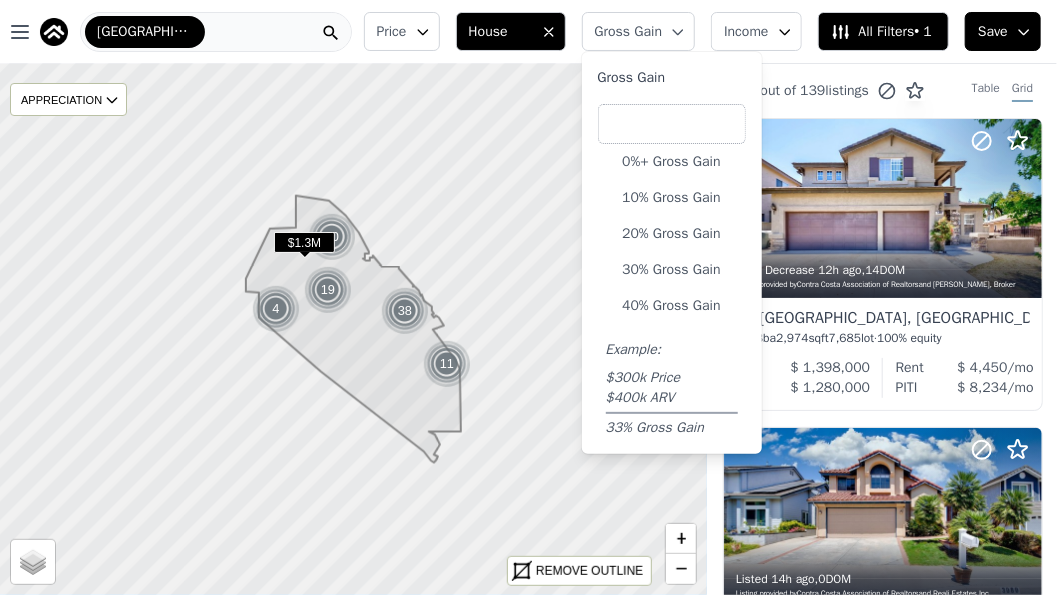 click at bounding box center (672, 124) 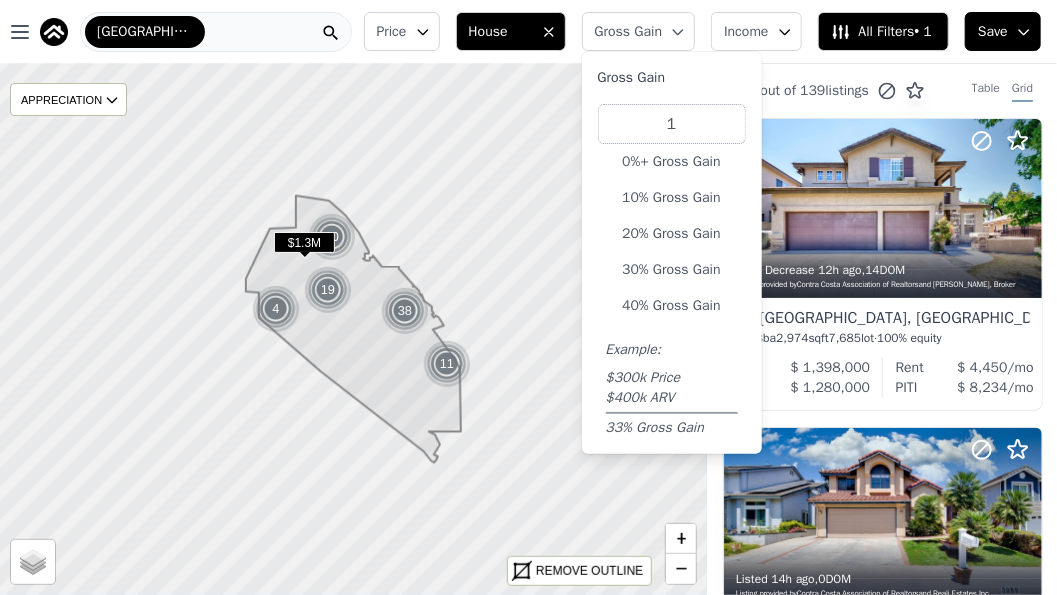 type on "15" 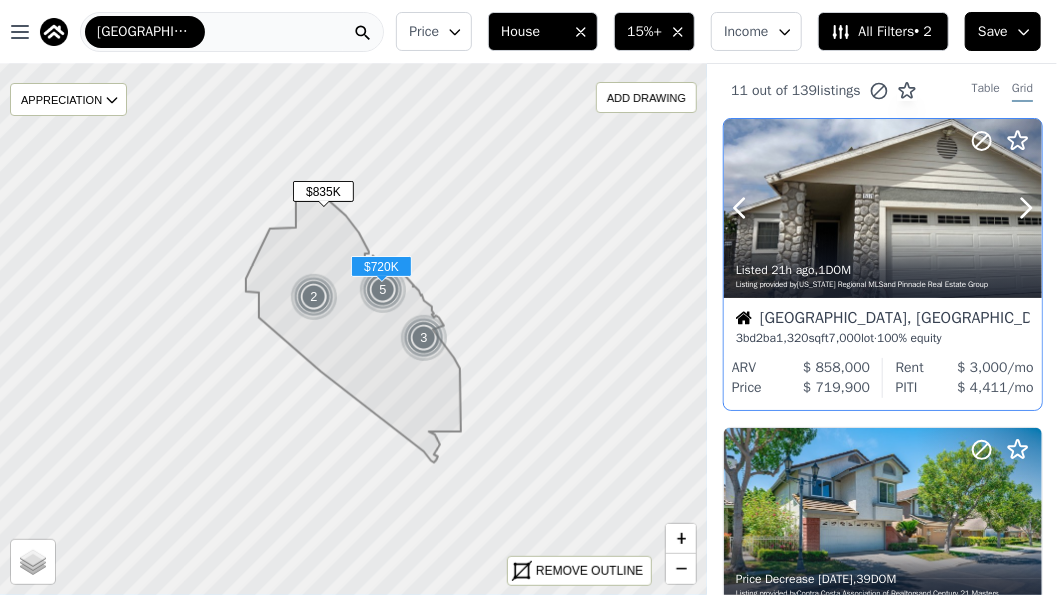 click at bounding box center [883, 208] 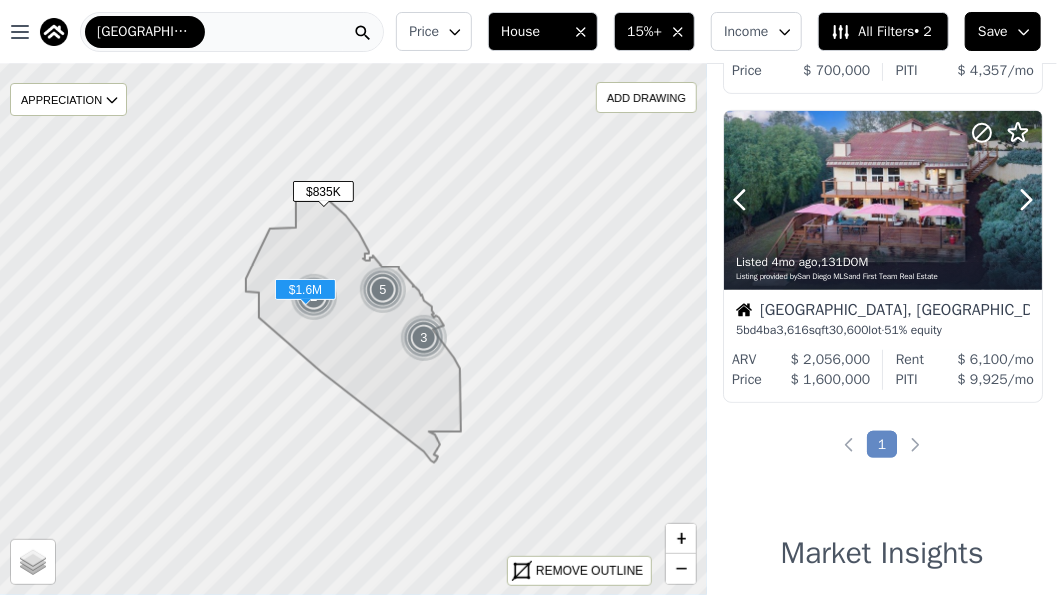 scroll, scrollTop: 3100, scrollLeft: 0, axis: vertical 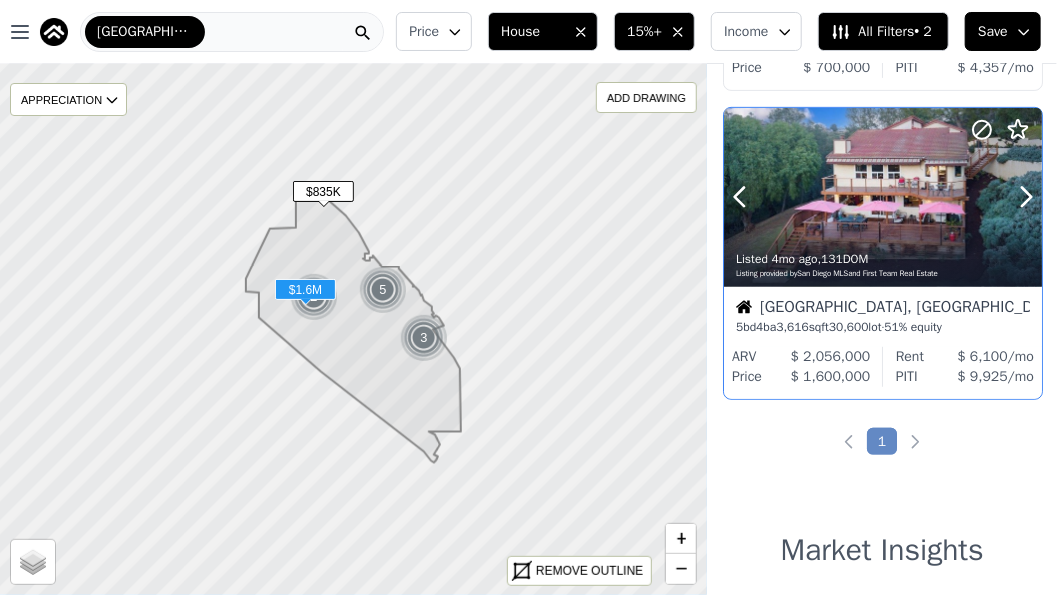 click at bounding box center (883, 241) 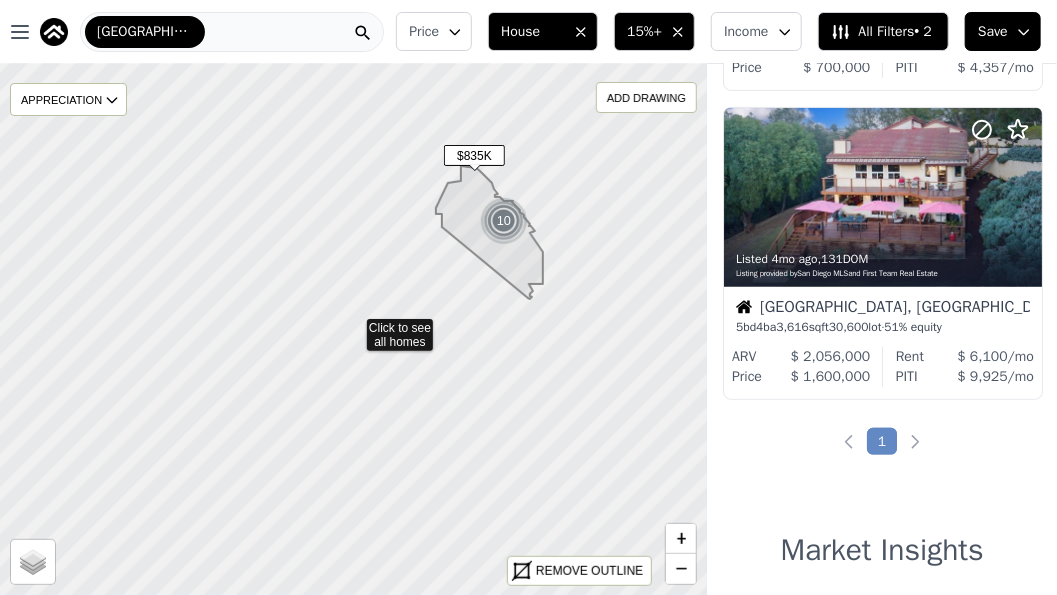 click on "Price" at bounding box center (424, 32) 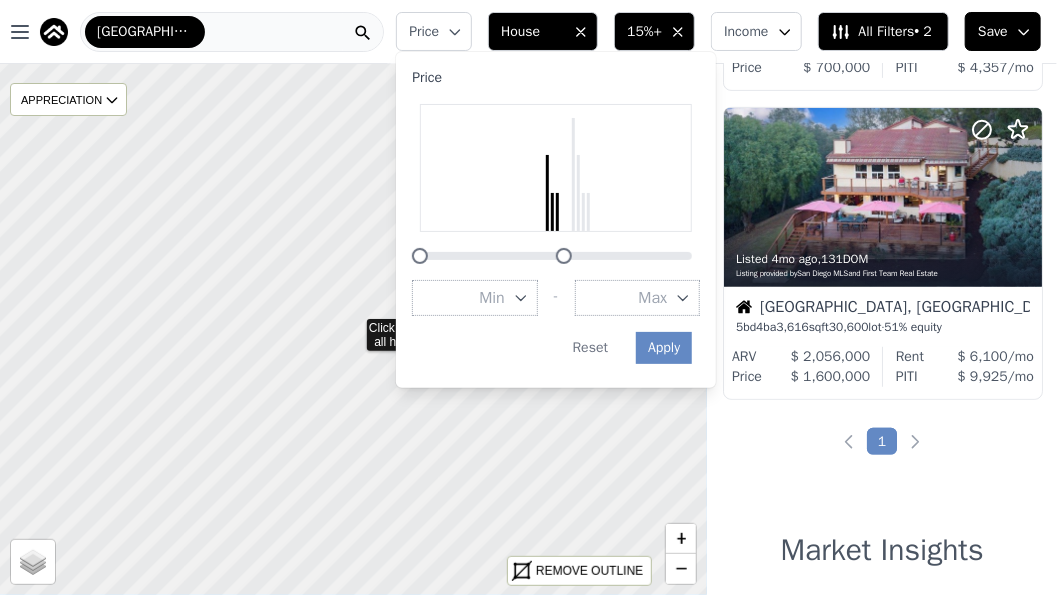 drag, startPoint x: 687, startPoint y: 254, endPoint x: 561, endPoint y: 256, distance: 126.01587 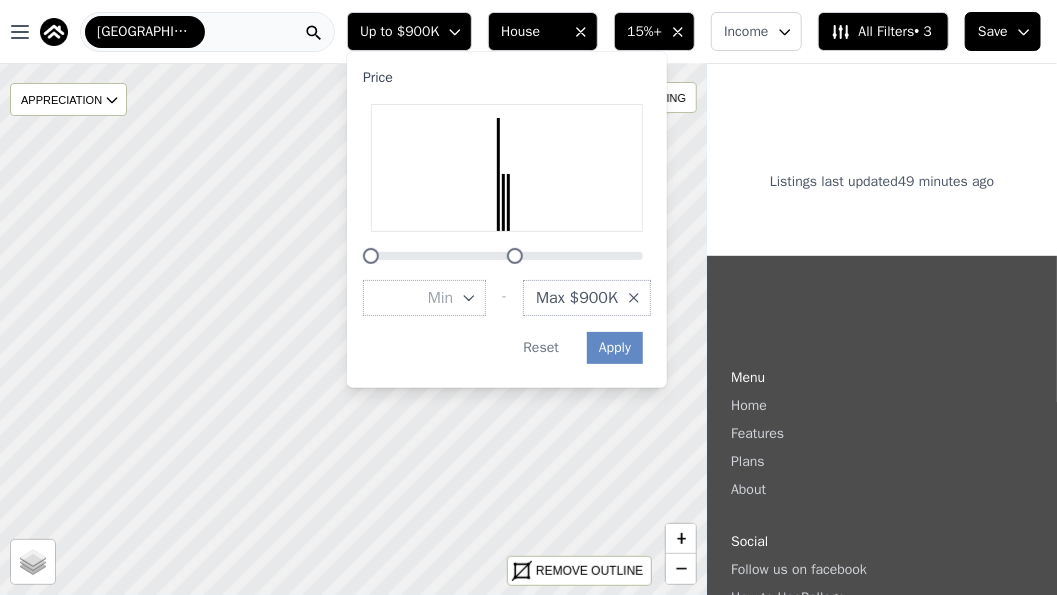 scroll, scrollTop: 1248, scrollLeft: 0, axis: vertical 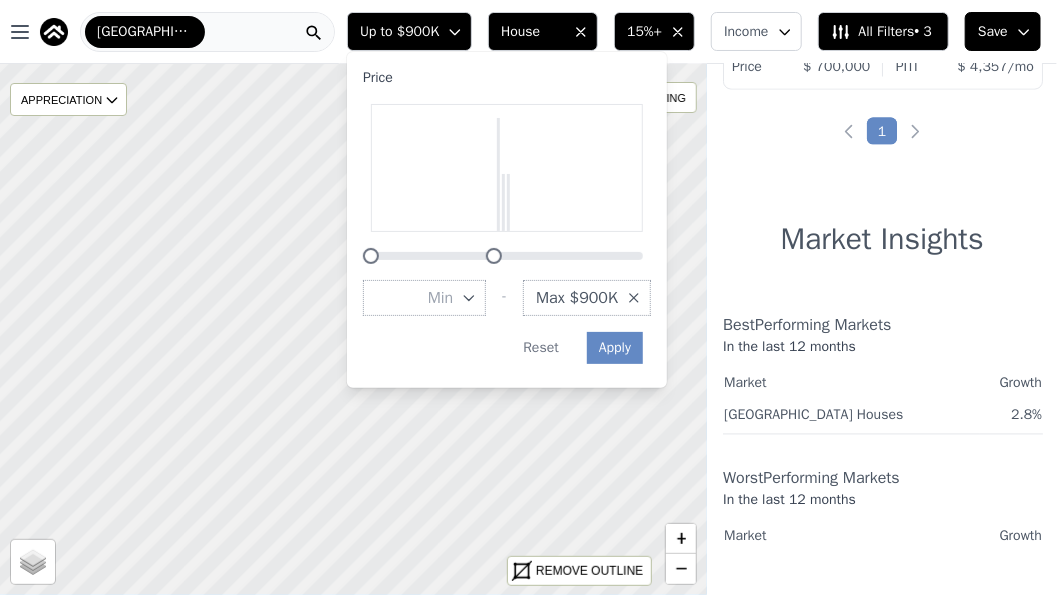 drag, startPoint x: 511, startPoint y: 256, endPoint x: 494, endPoint y: 254, distance: 17.117243 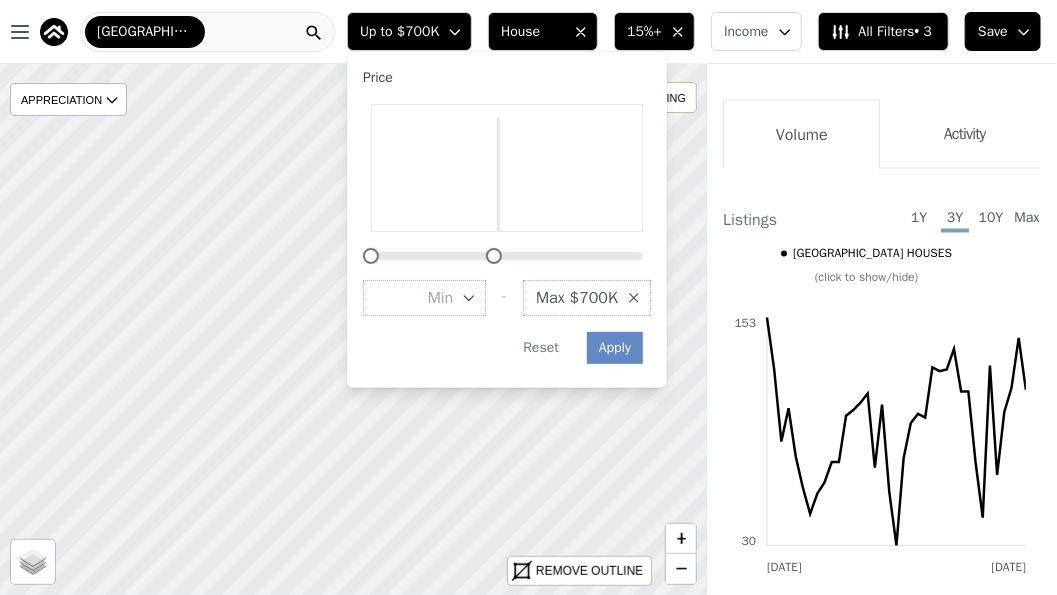 scroll, scrollTop: 323, scrollLeft: 0, axis: vertical 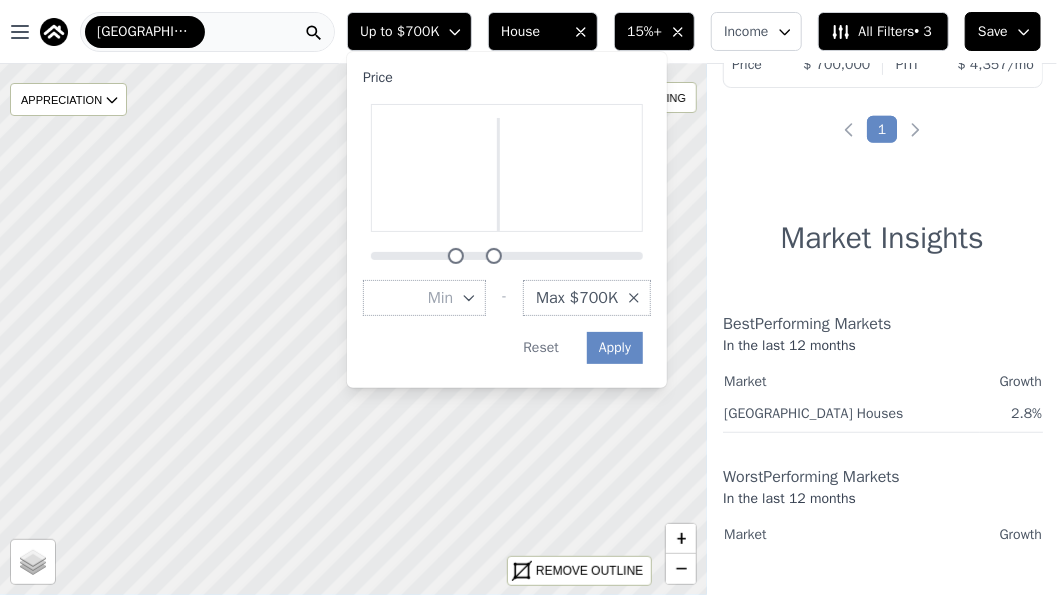drag, startPoint x: 369, startPoint y: 258, endPoint x: 454, endPoint y: 267, distance: 85.47514 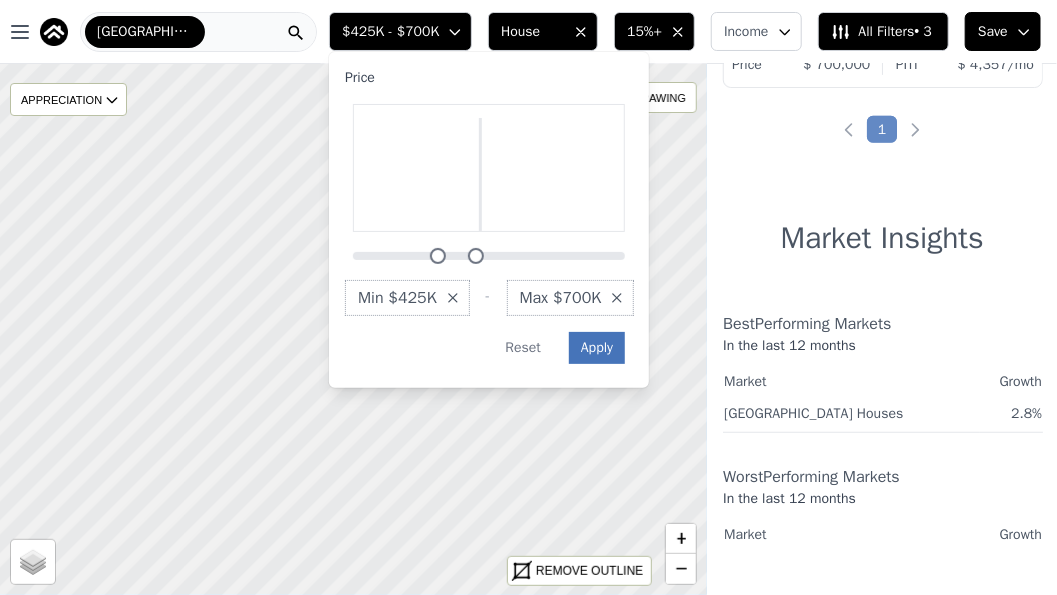 click on "Apply" at bounding box center [597, 348] 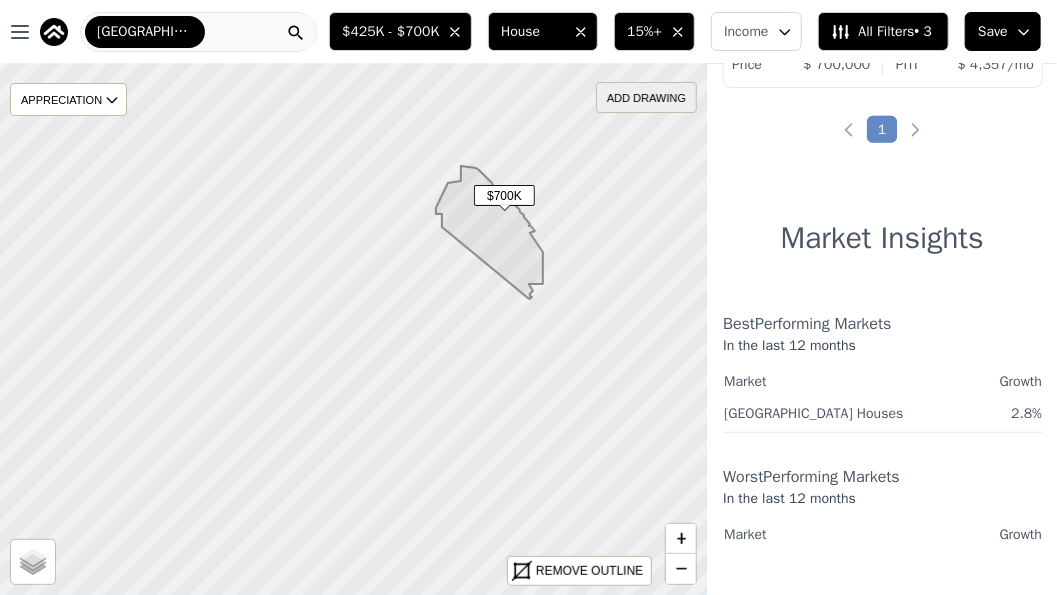 click on "ADD DRAWING" at bounding box center (646, 97) 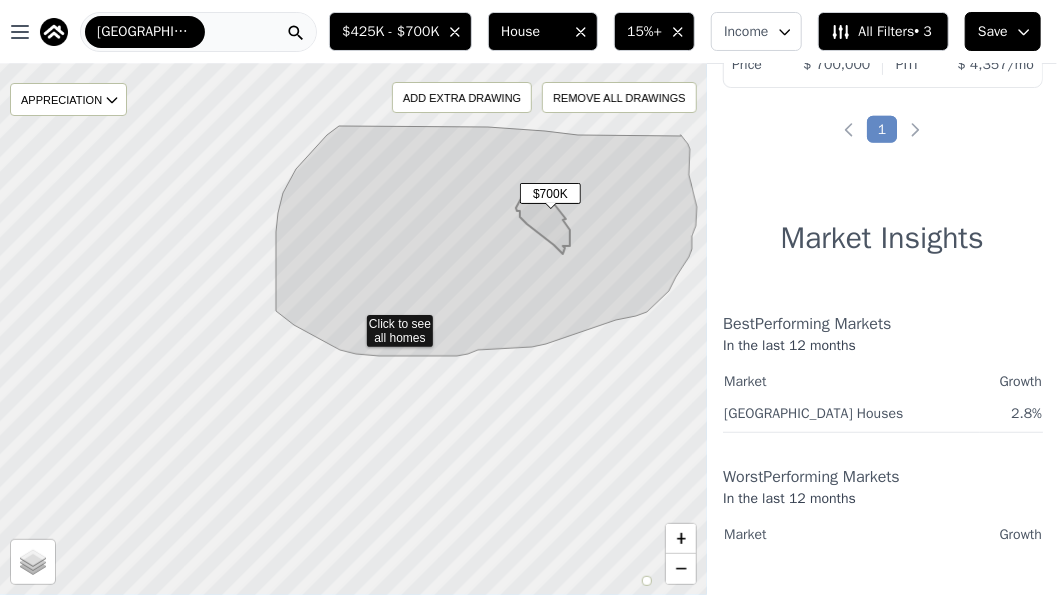 click 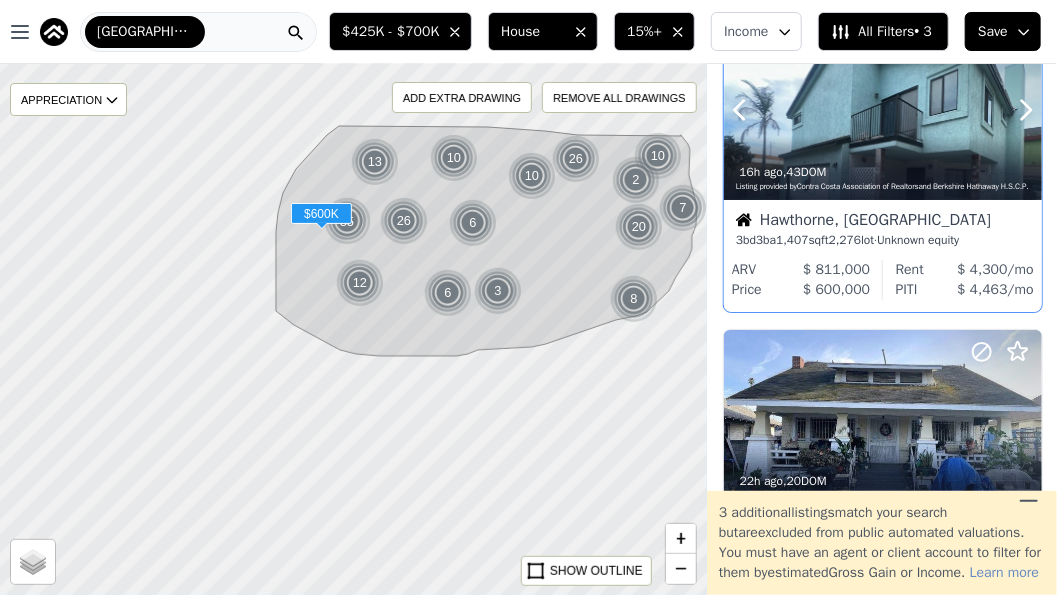 scroll, scrollTop: 100, scrollLeft: 0, axis: vertical 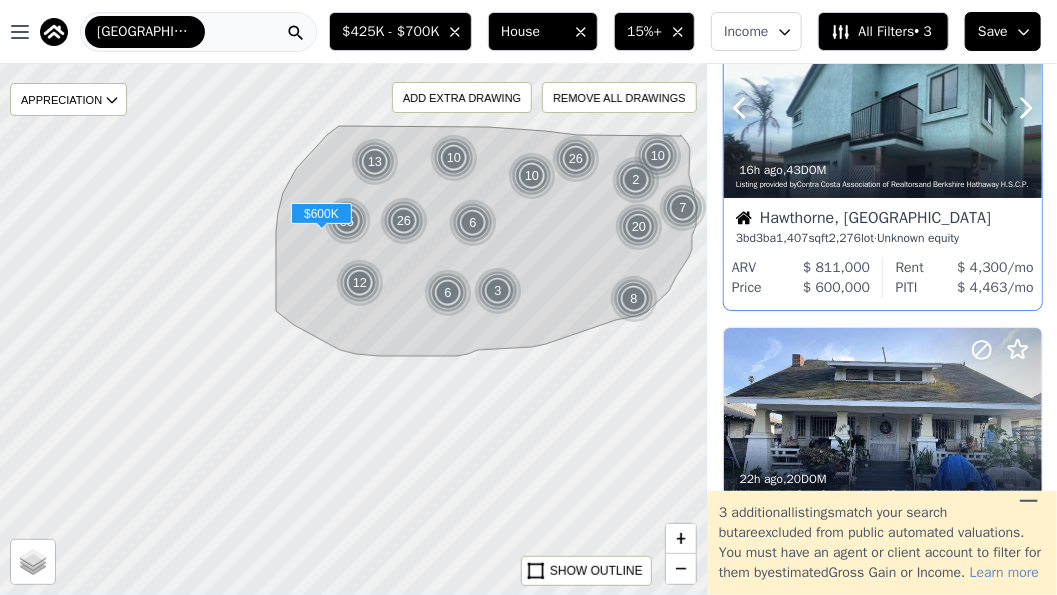 click on "16h ago ,  43  DOM Listing provided by  Contra Costa Association of Realtors  and Berkshire Hathaway H.S.C.P." at bounding box center [883, 174] 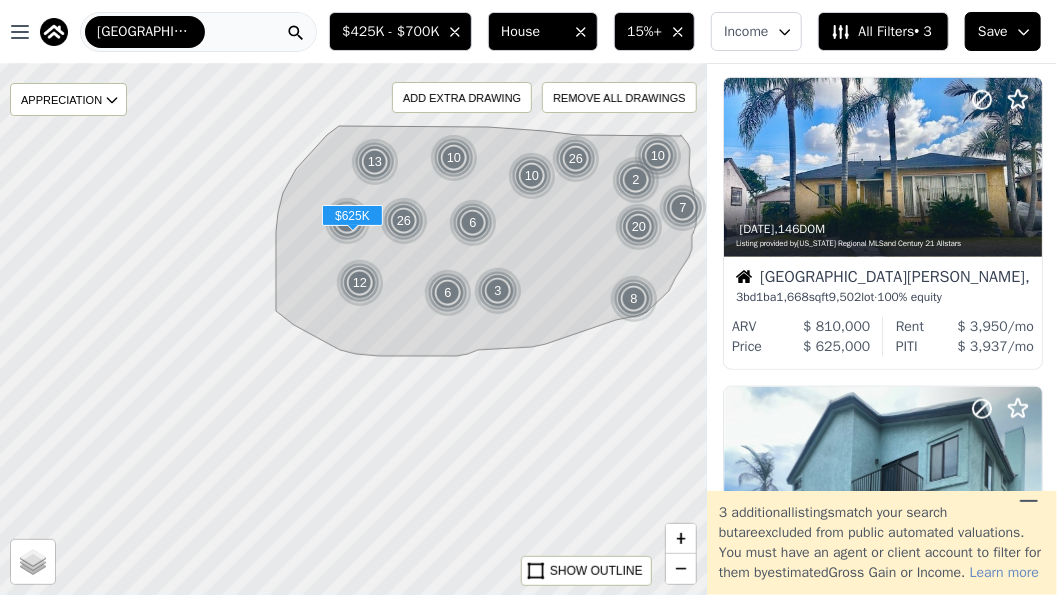 scroll, scrollTop: 700, scrollLeft: 0, axis: vertical 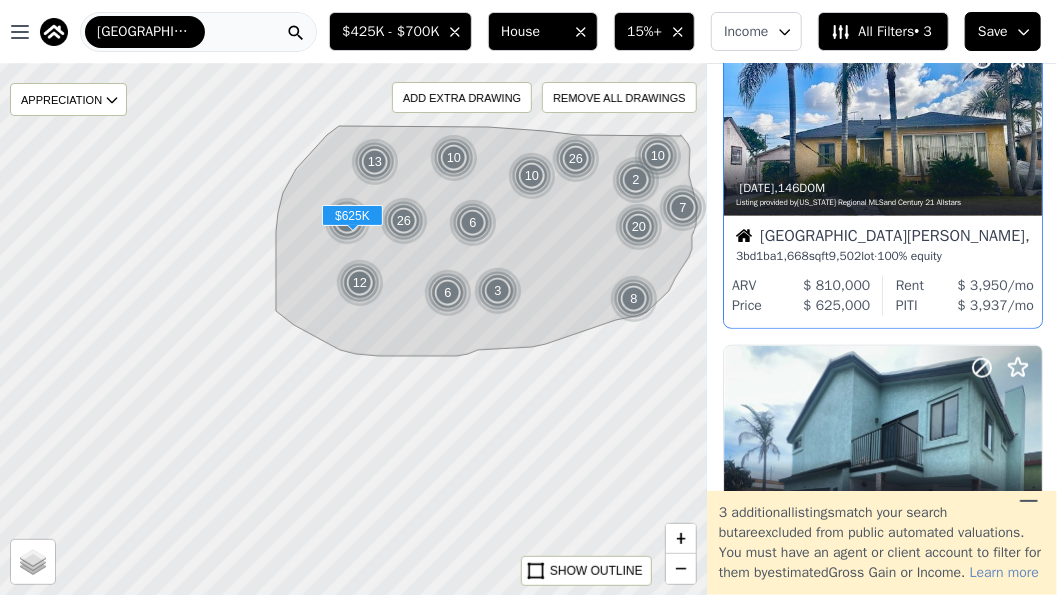 click on "1d ago ,  146  DOM Listing provided by  California Regional MLS  and Century 21 Allstars" at bounding box center (883, 192) 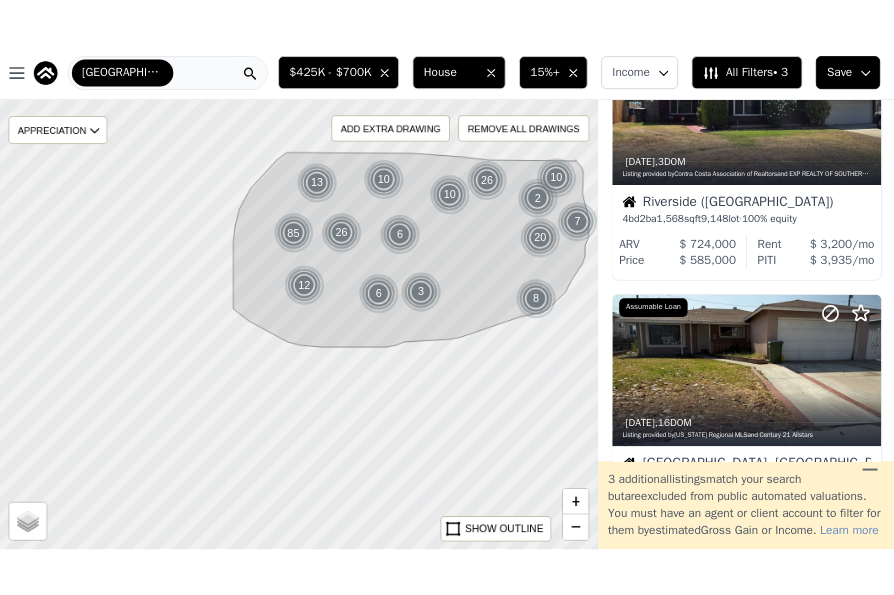 scroll, scrollTop: 1399, scrollLeft: 0, axis: vertical 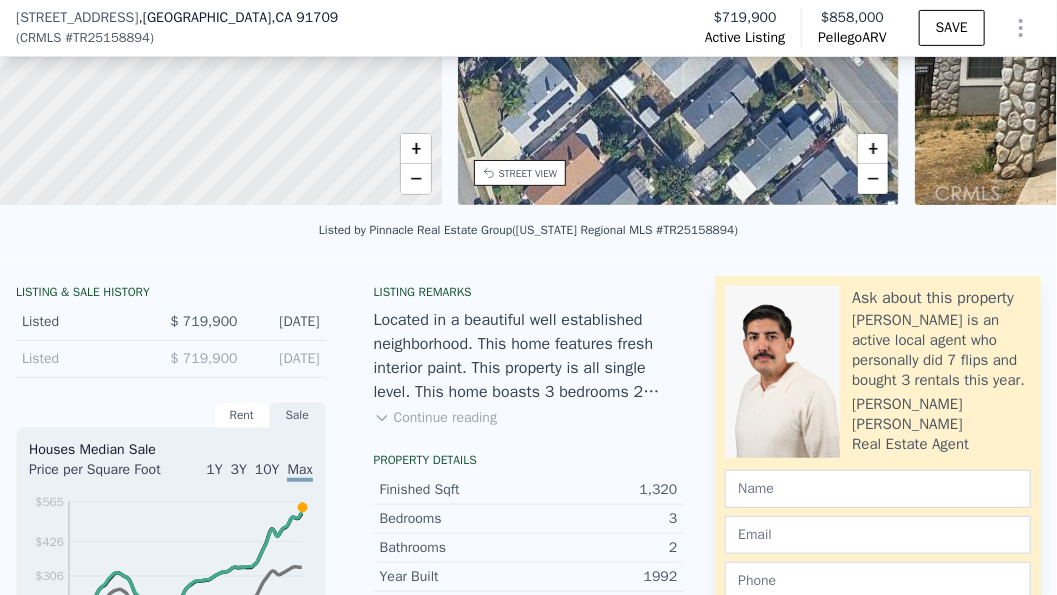 click on "Continue reading" at bounding box center (435, 418) 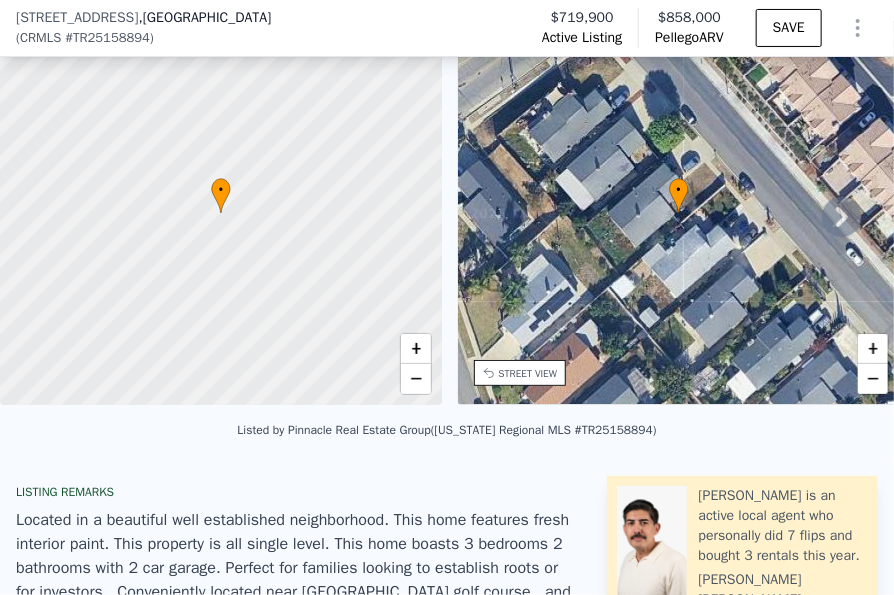 scroll, scrollTop: 7, scrollLeft: 0, axis: vertical 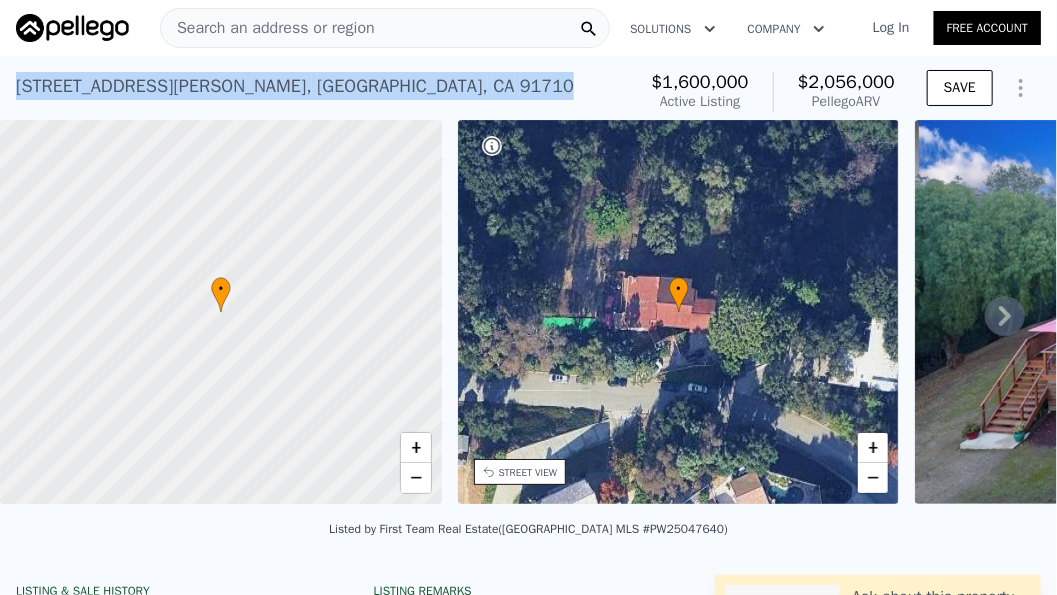 drag, startPoint x: 329, startPoint y: 92, endPoint x: 1, endPoint y: 82, distance: 328.1524 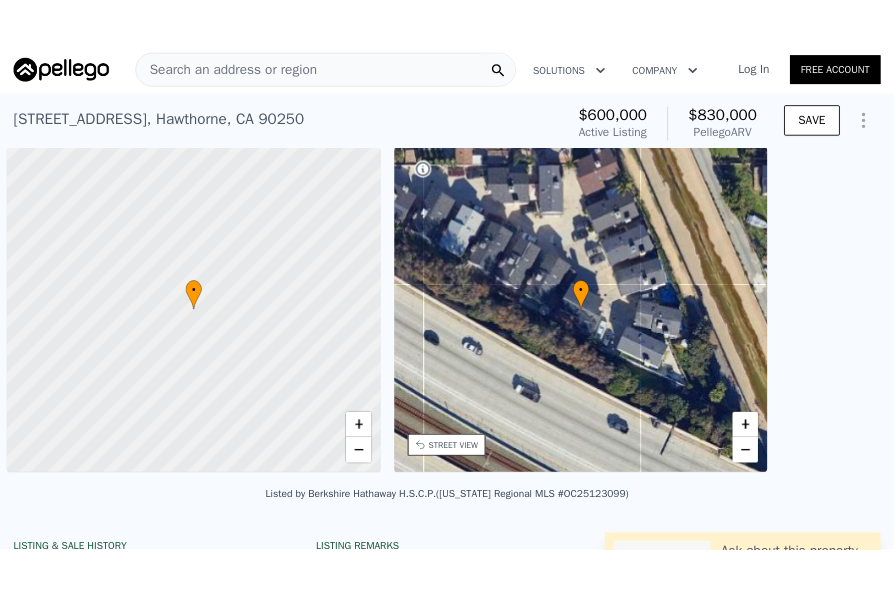 scroll, scrollTop: 0, scrollLeft: 0, axis: both 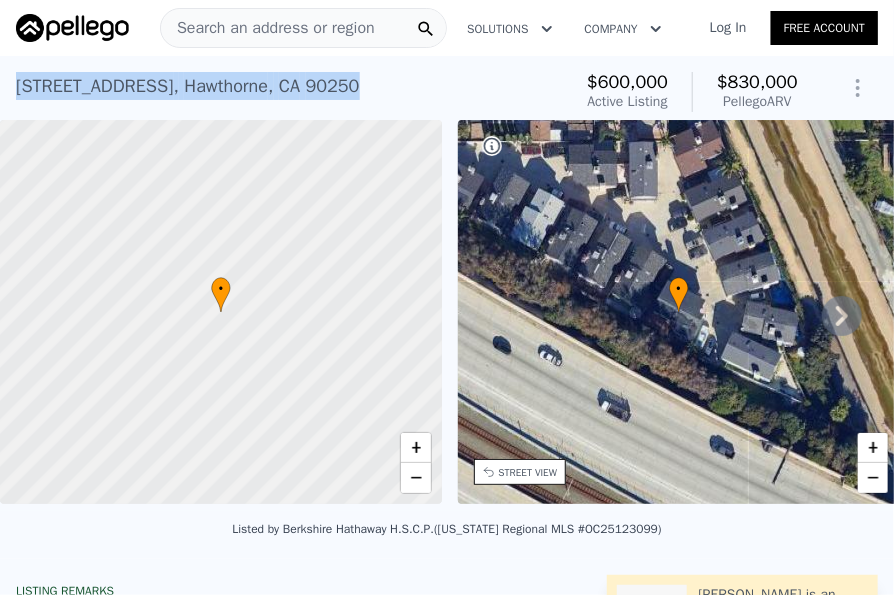 drag, startPoint x: 375, startPoint y: 80, endPoint x: 13, endPoint y: 84, distance: 362.0221 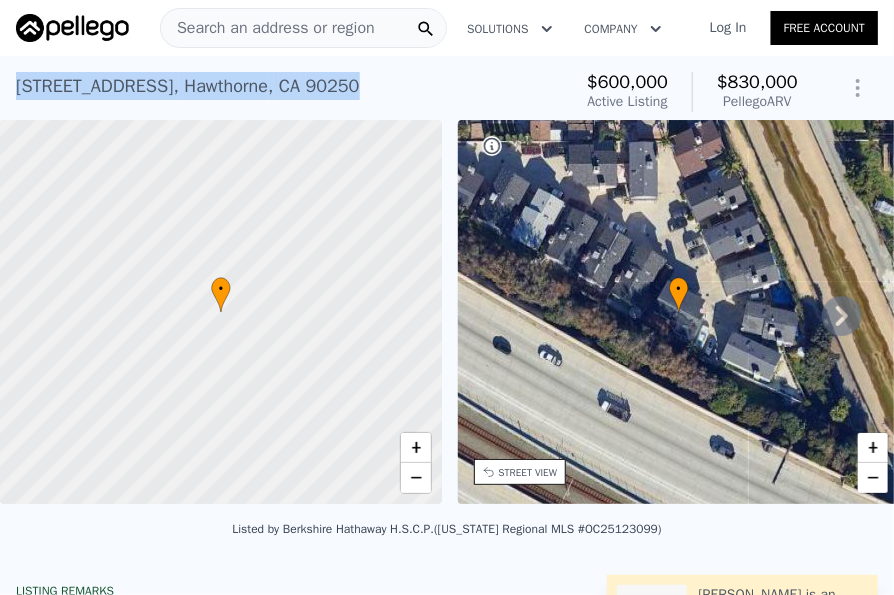 copy on "3748 W 118th Street ,   Hawthorne ,   CA   90250" 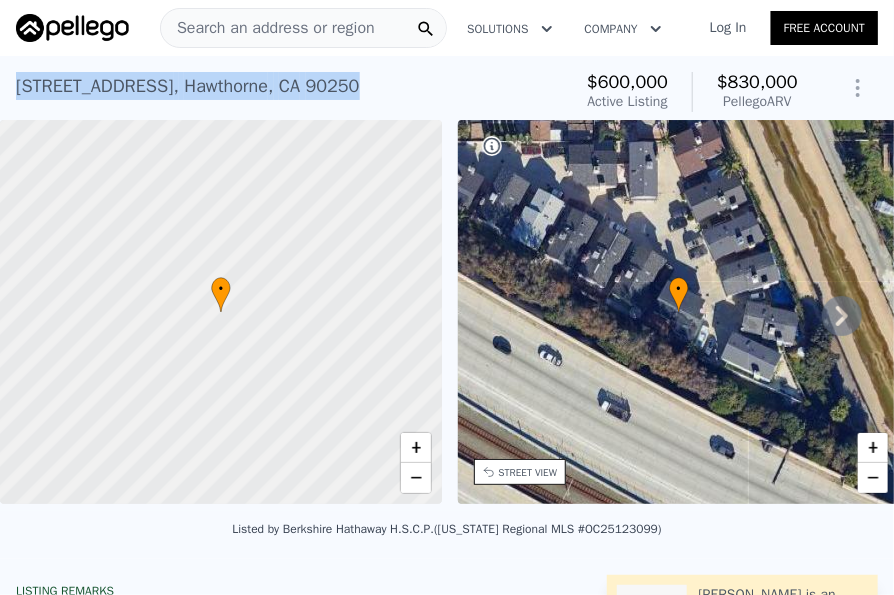 click on "3748 W 118th Street ,   Hawthorne ,   CA   90250 Active at  $600k (~ARV  $830k )" at bounding box center (289, 92) 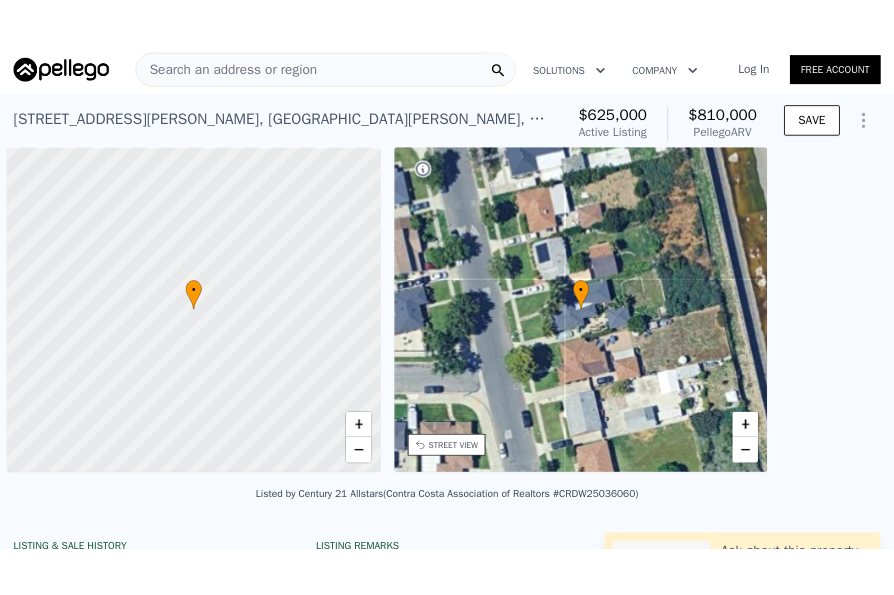scroll, scrollTop: 0, scrollLeft: 0, axis: both 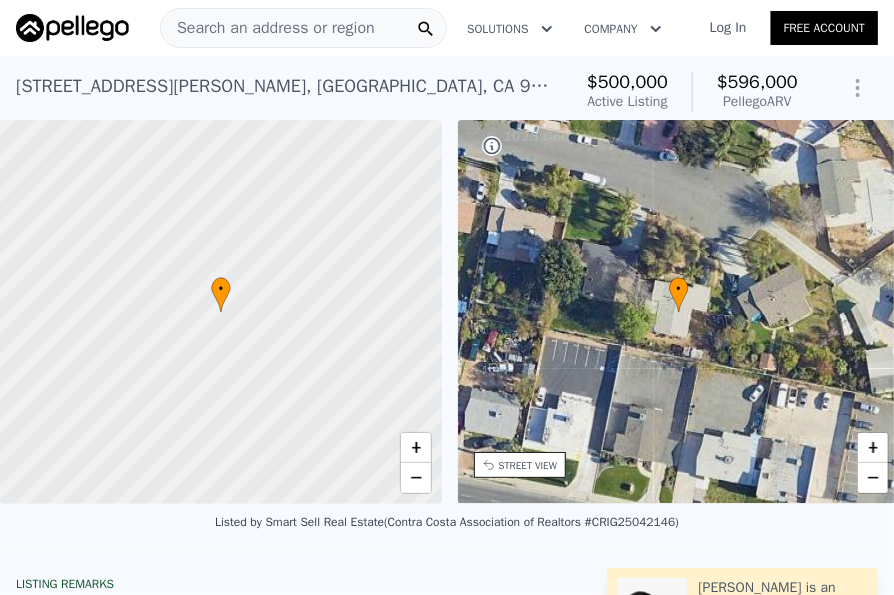 click on "[STREET_ADDRESS][PERSON_NAME]" at bounding box center [285, 86] 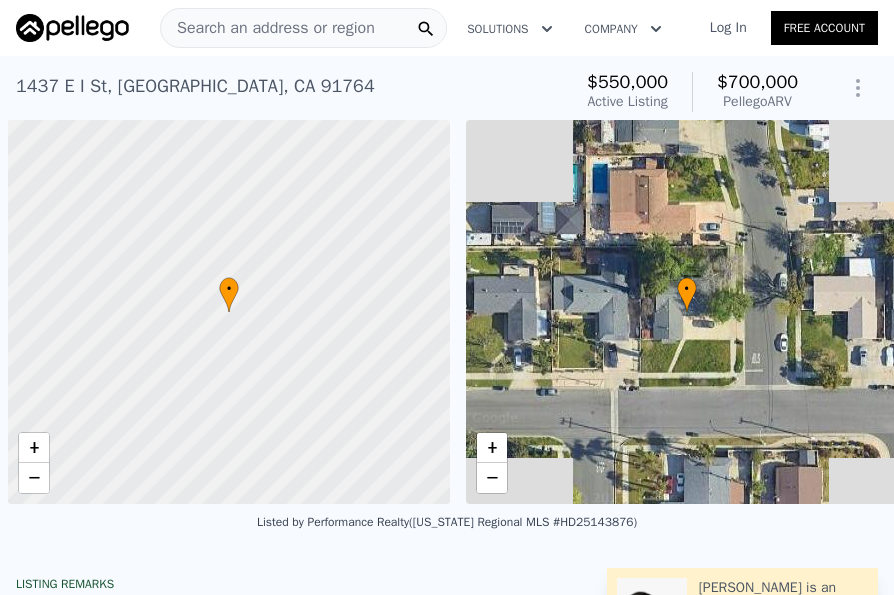 scroll, scrollTop: 0, scrollLeft: 0, axis: both 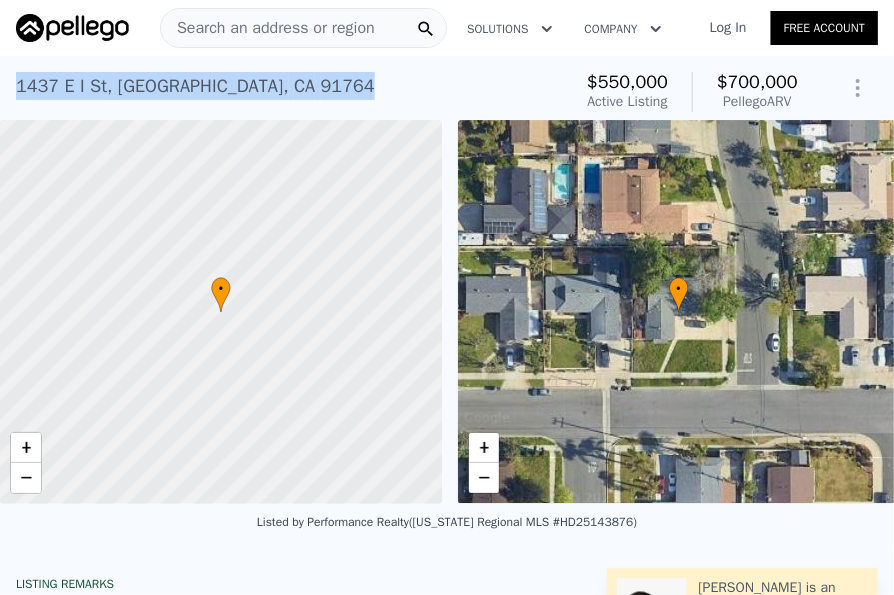drag, startPoint x: 261, startPoint y: 90, endPoint x: 15, endPoint y: 90, distance: 246 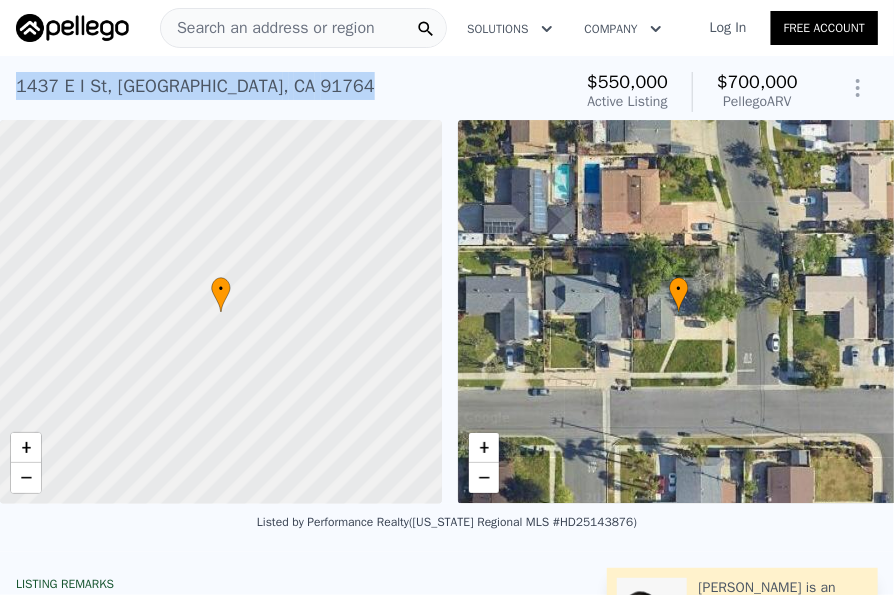 copy on "1437 E I St ,   Ontario ,   CA   91764" 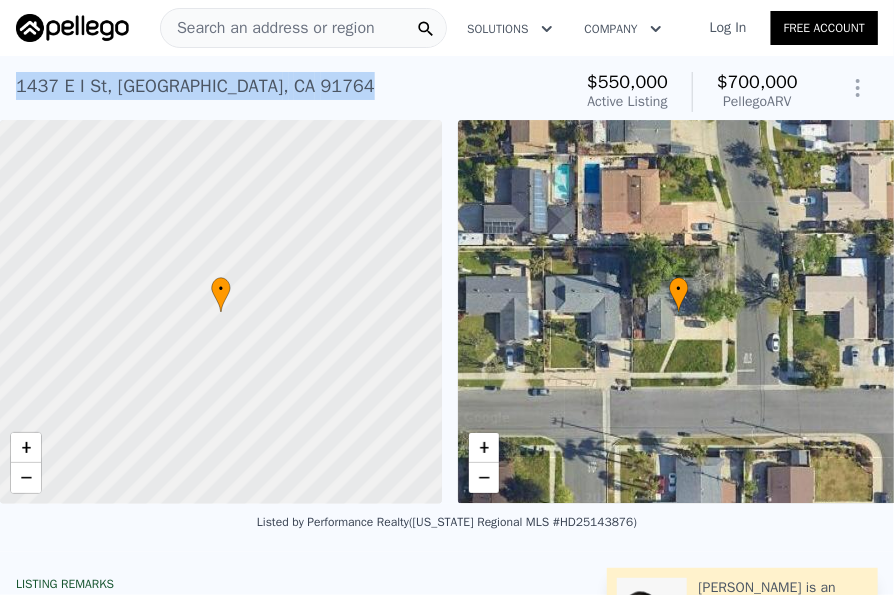 click on "1437 E I St ,   Ontario ,   CA   91764 Active at  $550k (~ARV  $700k )" at bounding box center (289, 92) 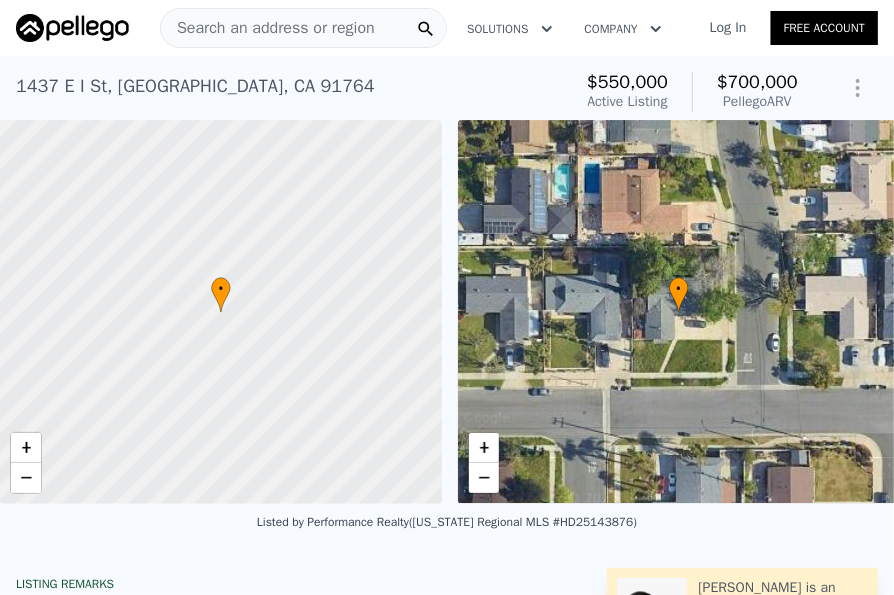click on "Search an address or region" at bounding box center [268, 28] 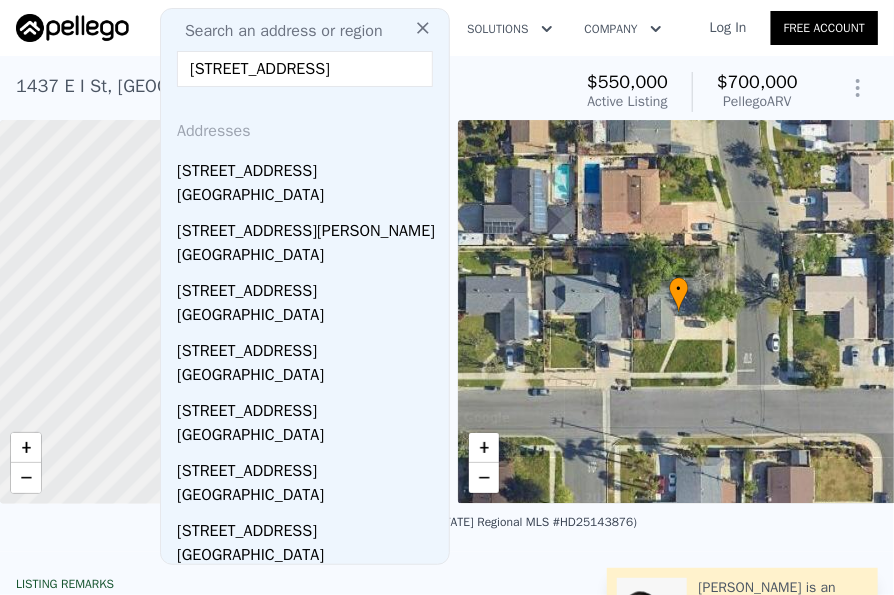 scroll, scrollTop: 0, scrollLeft: 89, axis: horizontal 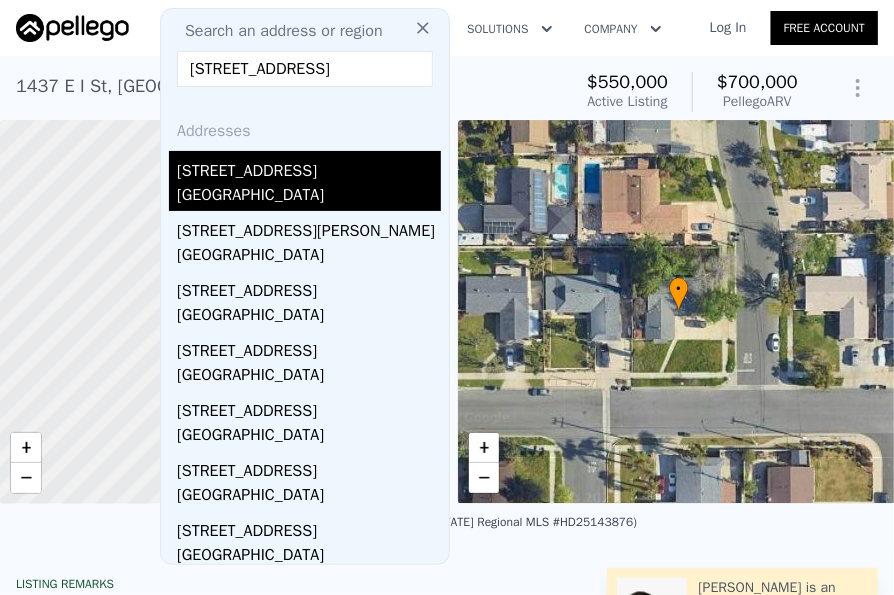 type on "10816 Foothill Boulevard, Sylmar, CA 91342" 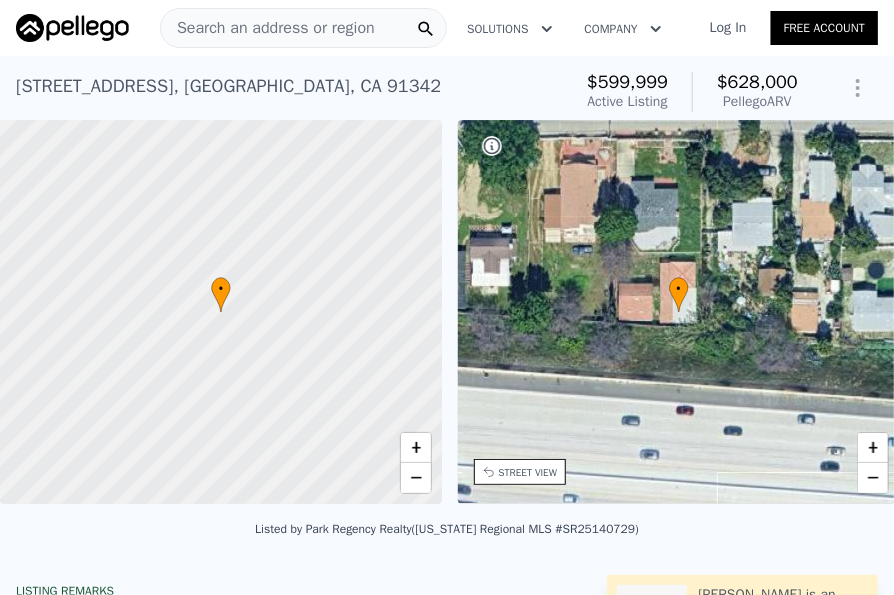 scroll, scrollTop: 0, scrollLeft: 8, axis: horizontal 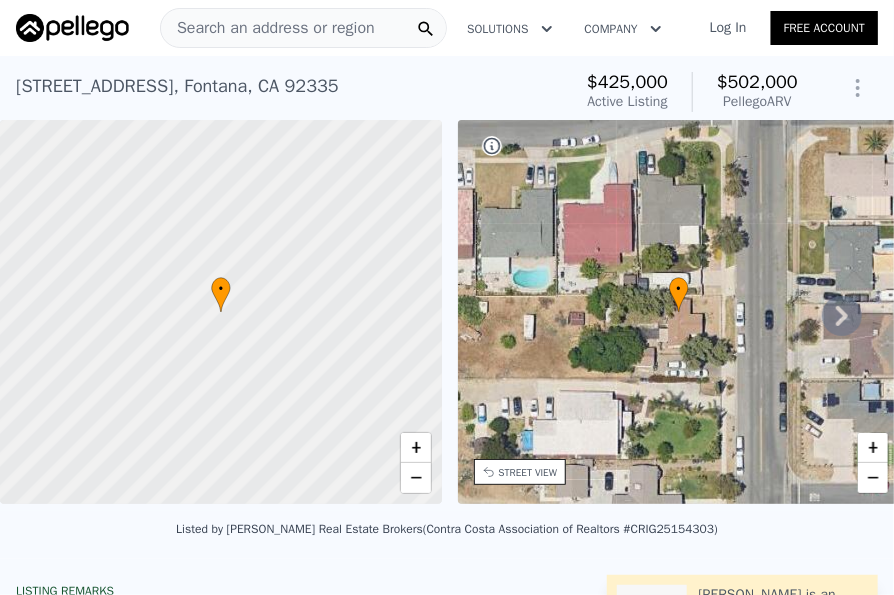 click on "Search an address or region" at bounding box center [268, 28] 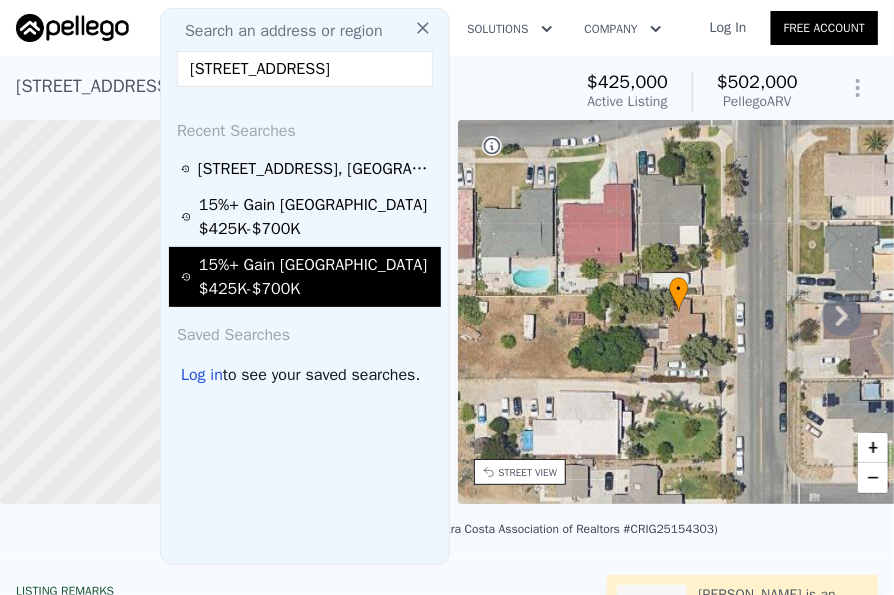 scroll, scrollTop: 0, scrollLeft: 88, axis: horizontal 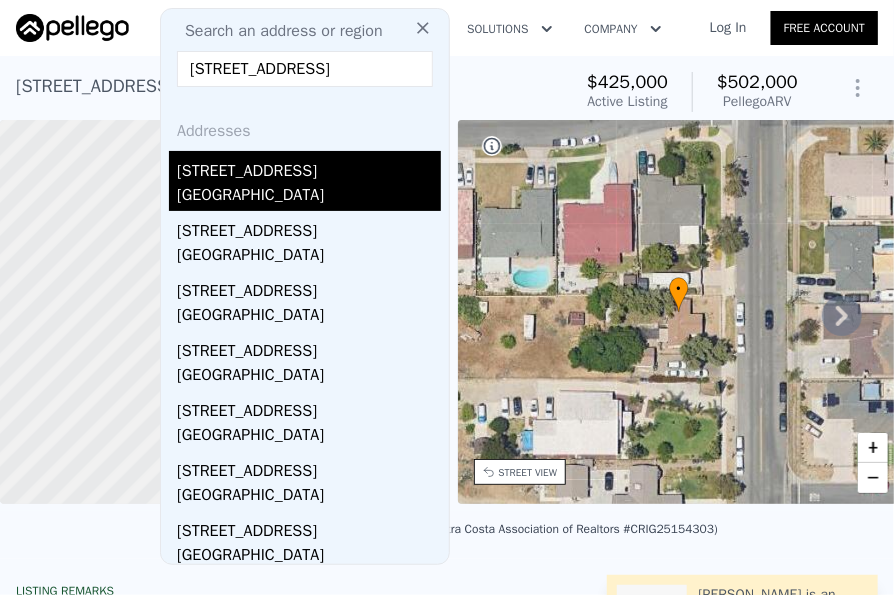 type on "[STREET_ADDRESS]" 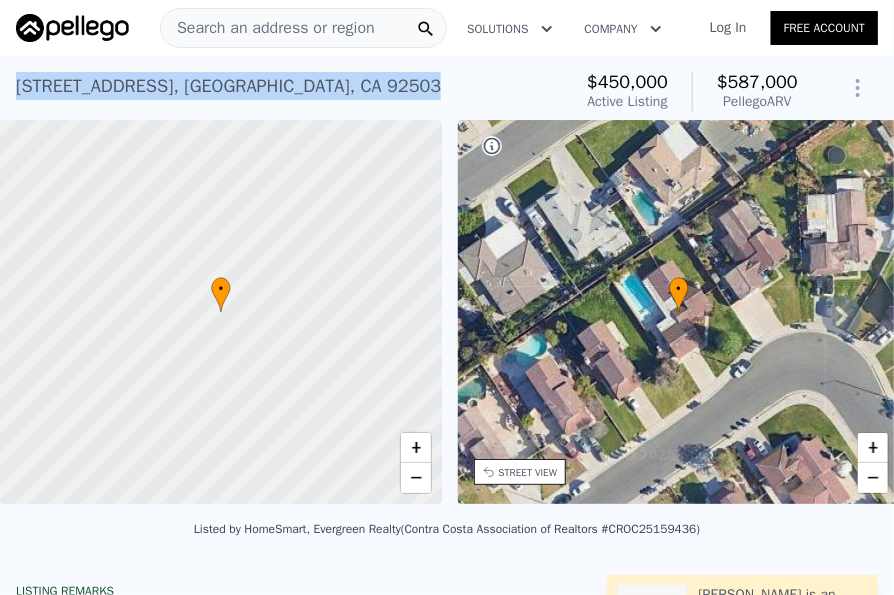 drag, startPoint x: 360, startPoint y: 85, endPoint x: 20, endPoint y: 85, distance: 340 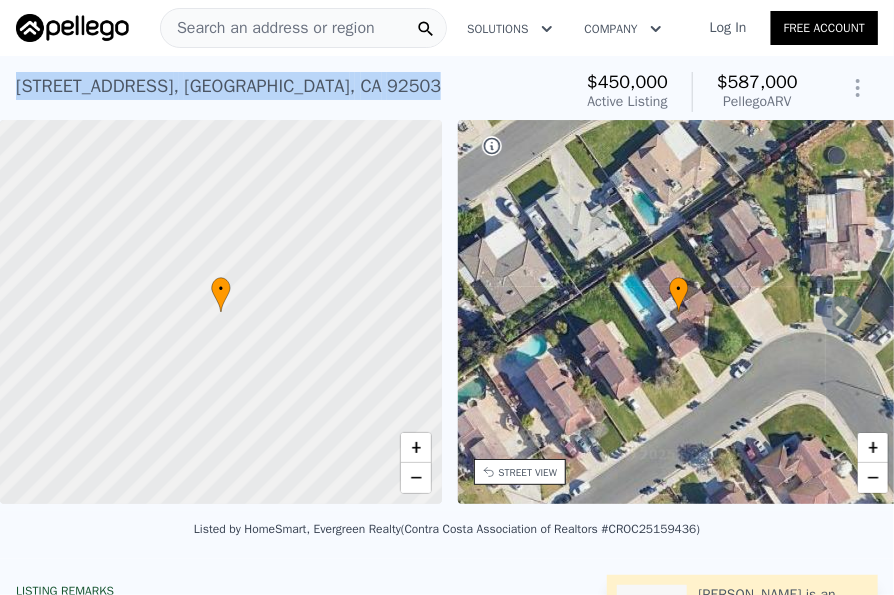 copy on "[STREET_ADDRESS]" 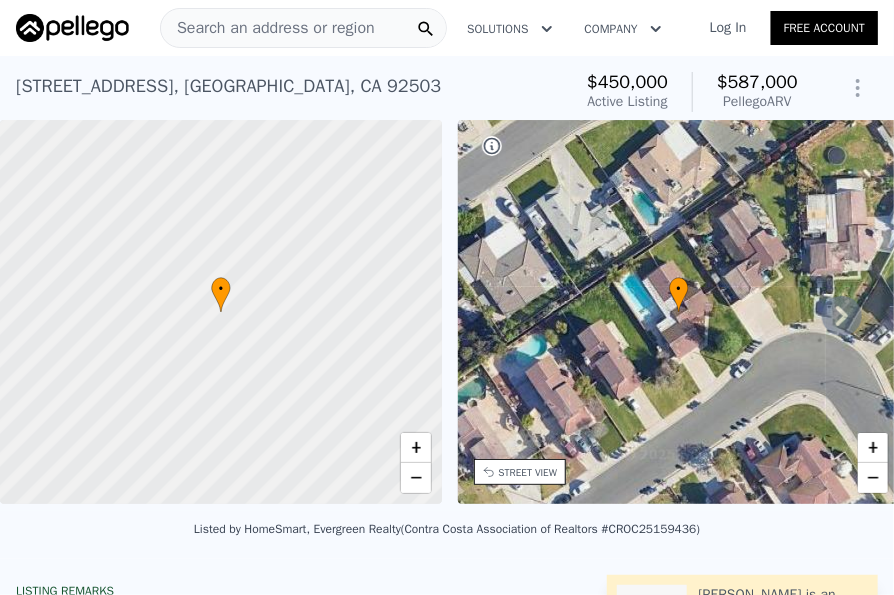 click on "Search an address or region" at bounding box center (268, 28) 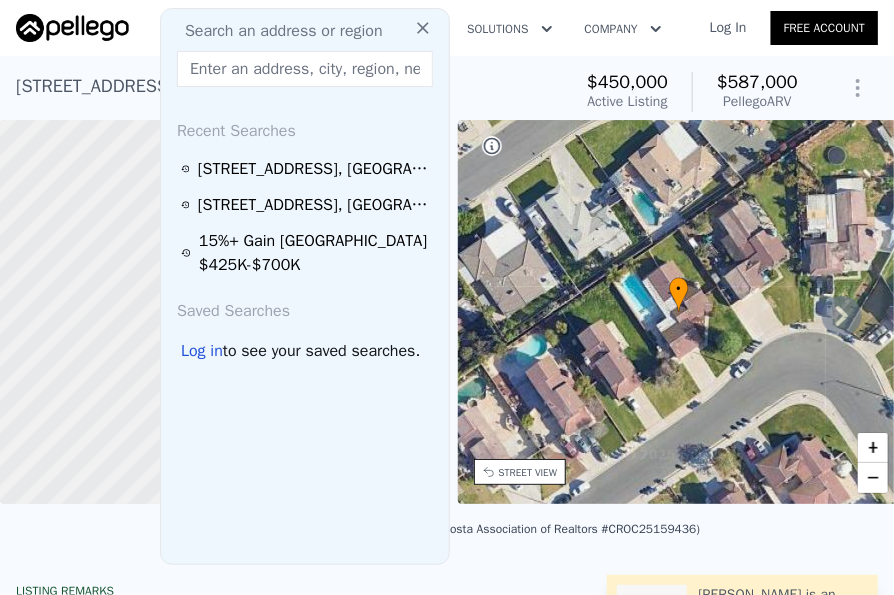 drag, startPoint x: 253, startPoint y: 25, endPoint x: 241, endPoint y: 66, distance: 42.72002 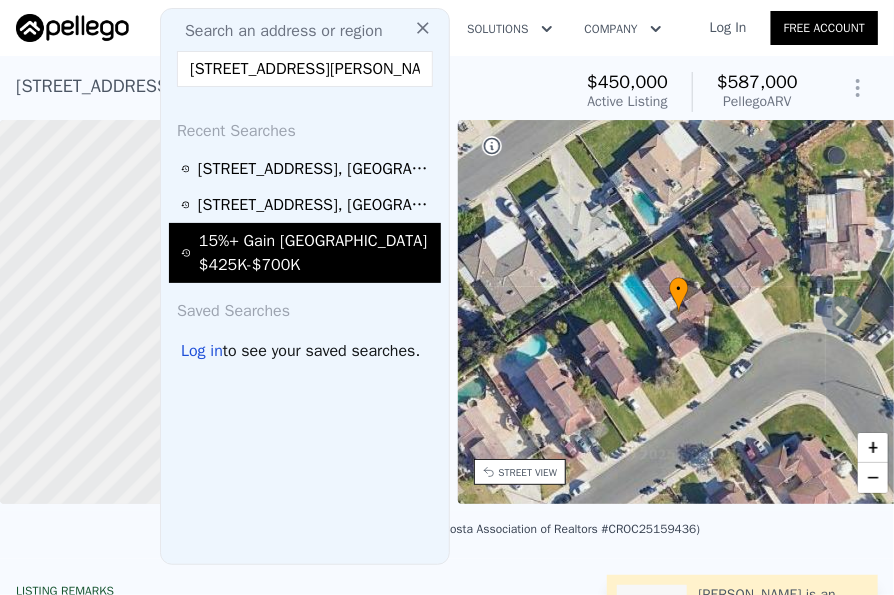 scroll, scrollTop: 0, scrollLeft: 58, axis: horizontal 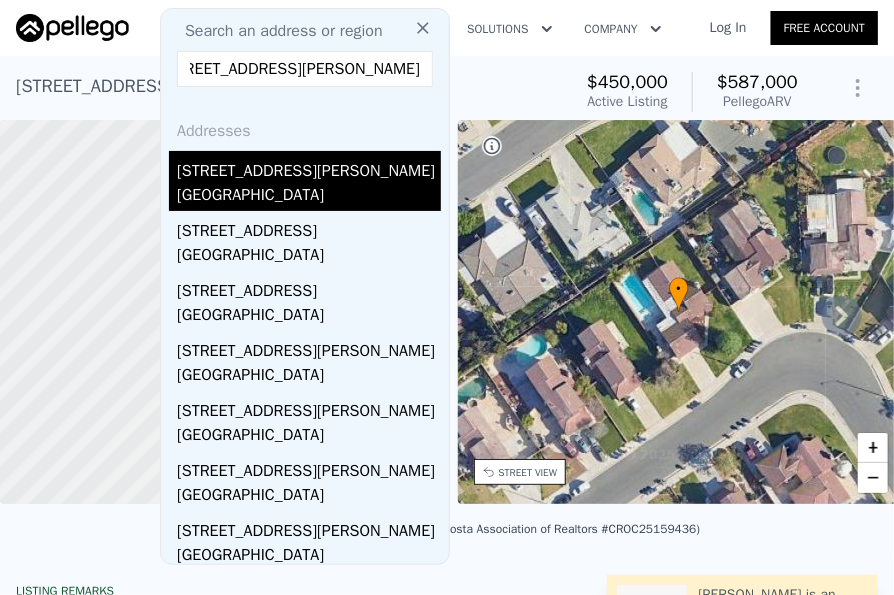 type on "3858 Carter Street, Riverside, CA 92501" 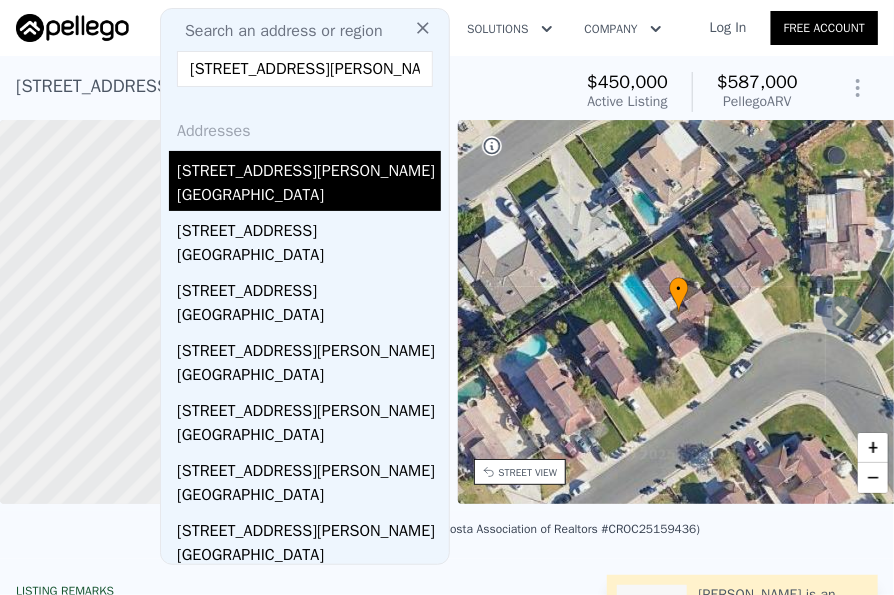 click on "3858 Carter Street" at bounding box center [309, 167] 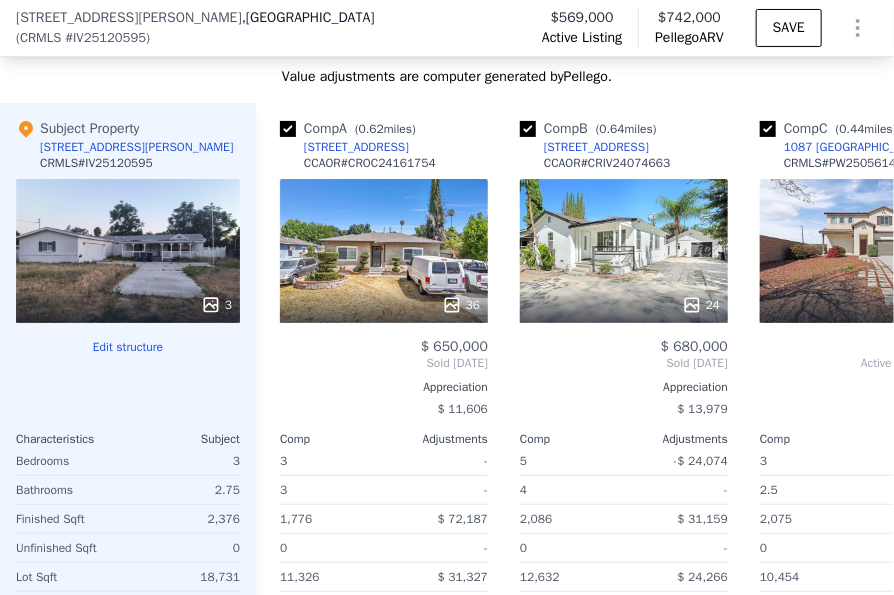scroll, scrollTop: 2492, scrollLeft: 0, axis: vertical 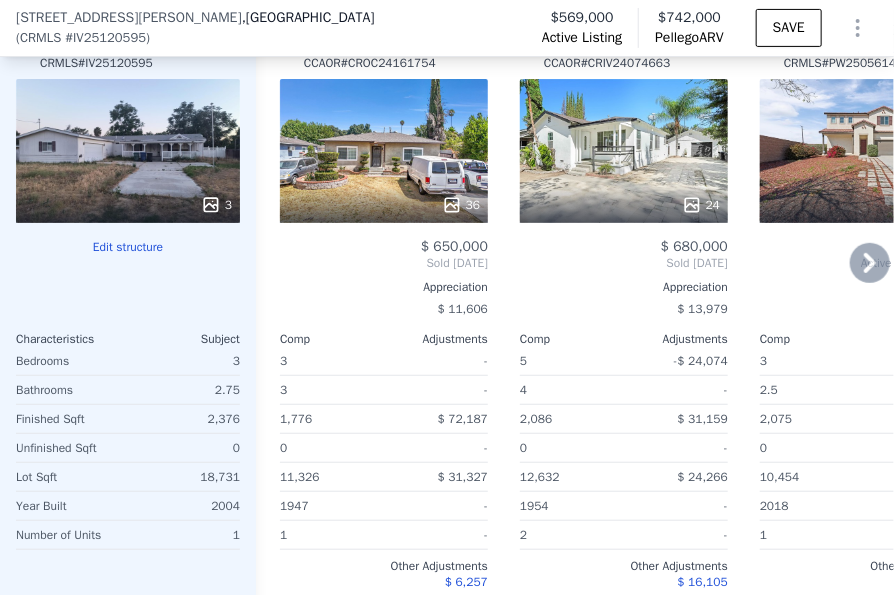 click 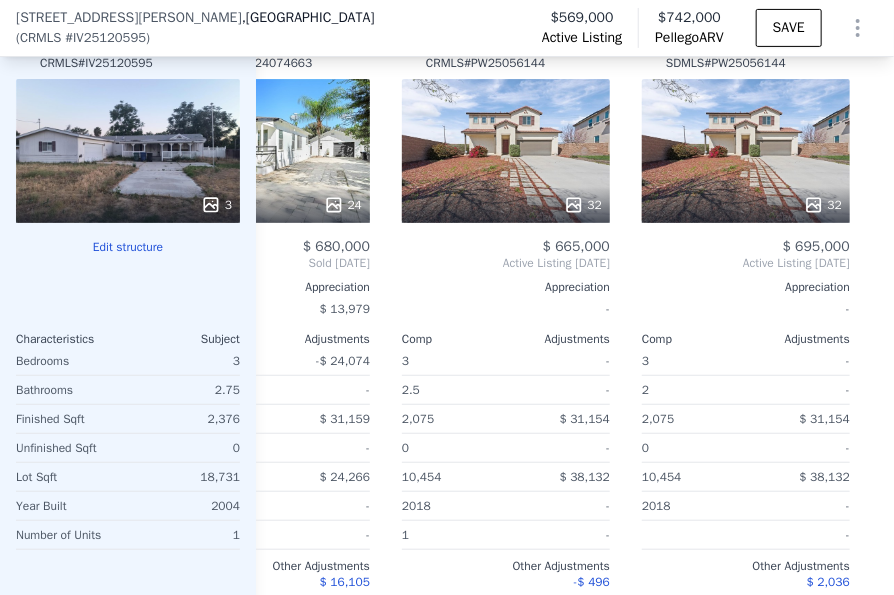 scroll, scrollTop: 0, scrollLeft: 384, axis: horizontal 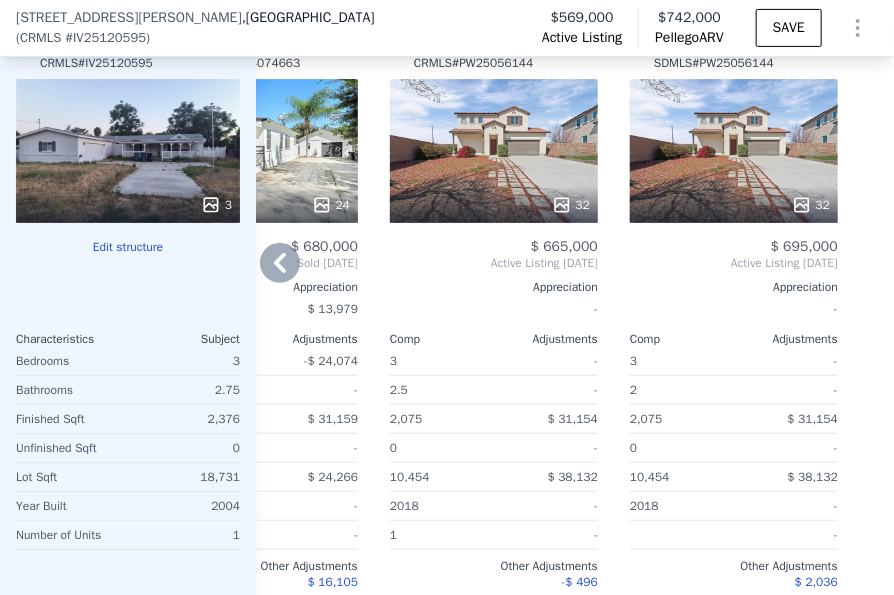click 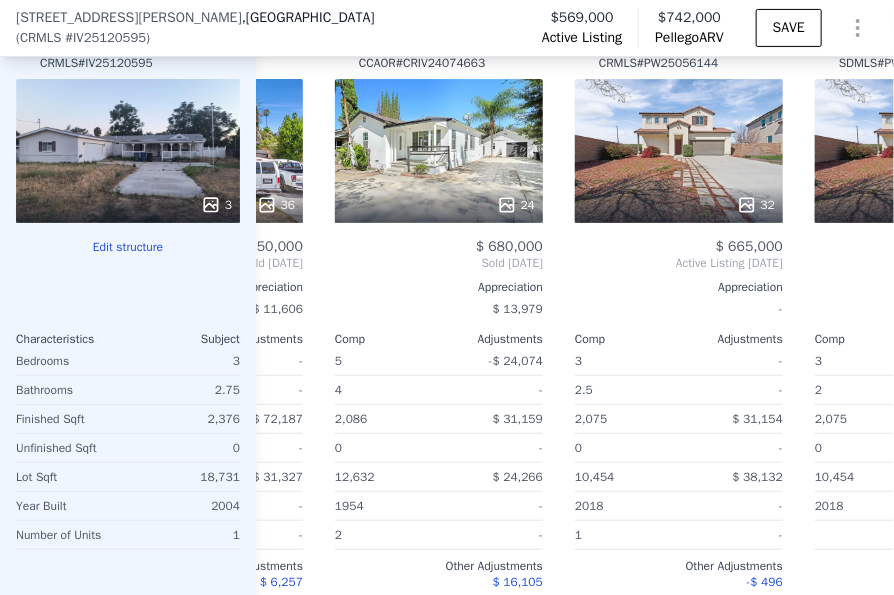 scroll, scrollTop: 0, scrollLeft: 0, axis: both 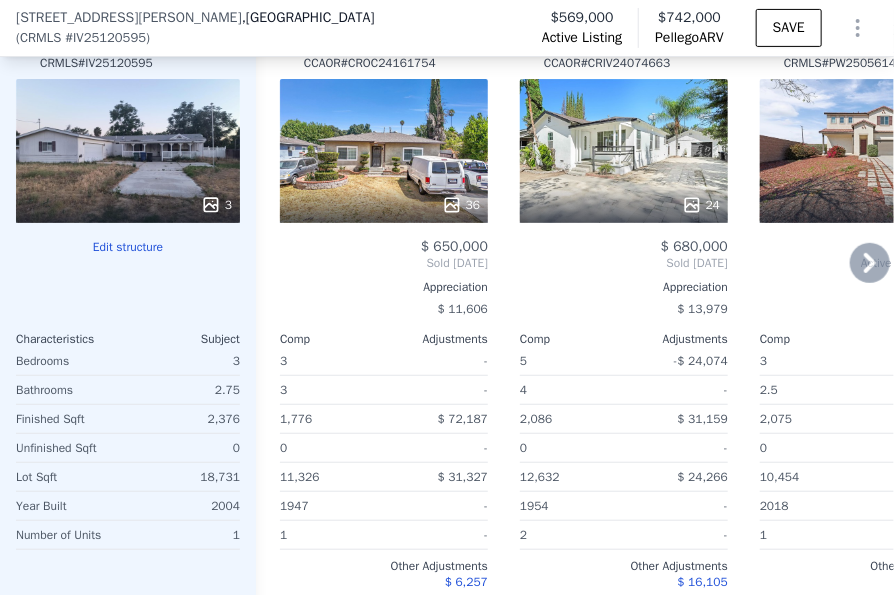 click on "Comp  A ( 0.62  miles) 3665 Elliotta Dr CCAOR  # CROC24161754 36 $ 650,000 Sold   Jan 2025 Appreciation $ 11,606 Comp Adjustments 3 - 3 - 1,776 $ 72,187 0 - 11,326 $ 31,327 1947 - 1 - Other Adjustments $ 6,257 Adjusted Value $ 759,771" at bounding box center (376, 324) 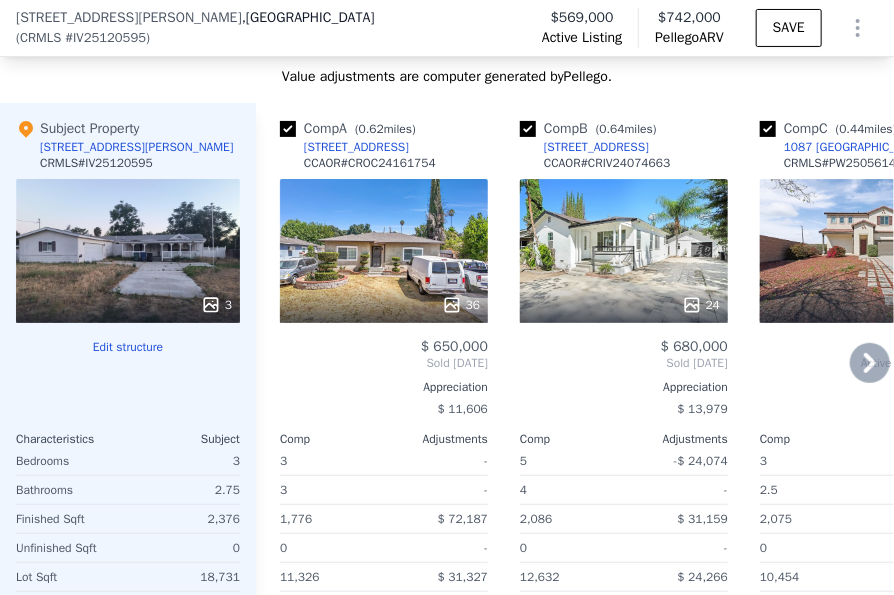 scroll, scrollTop: 2192, scrollLeft: 0, axis: vertical 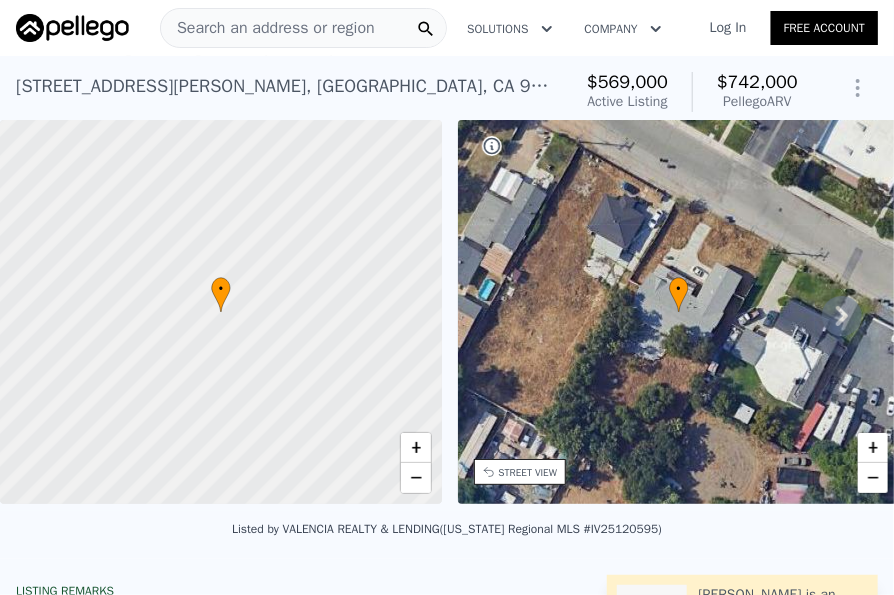 click on "Search an address or region" at bounding box center (268, 28) 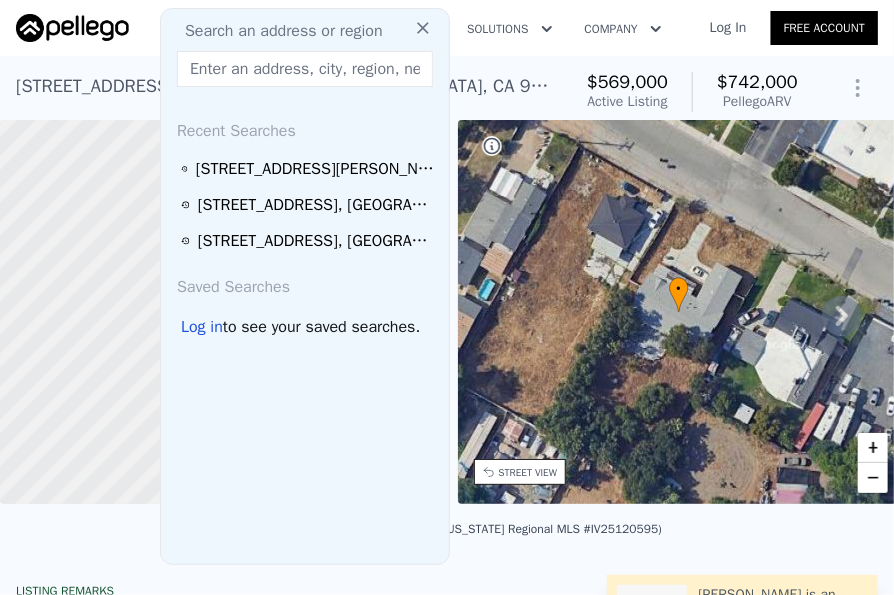 click at bounding box center (305, 69) 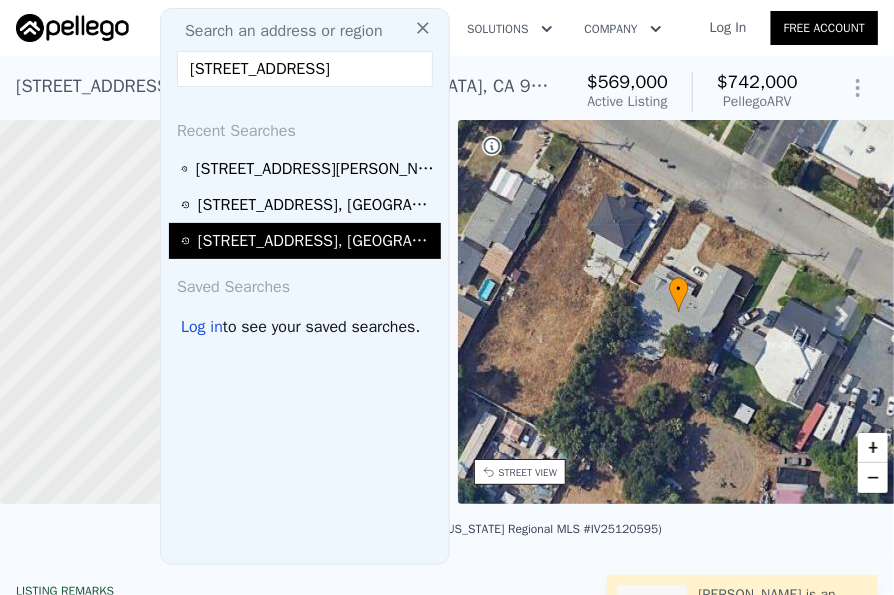 scroll, scrollTop: 0, scrollLeft: 55, axis: horizontal 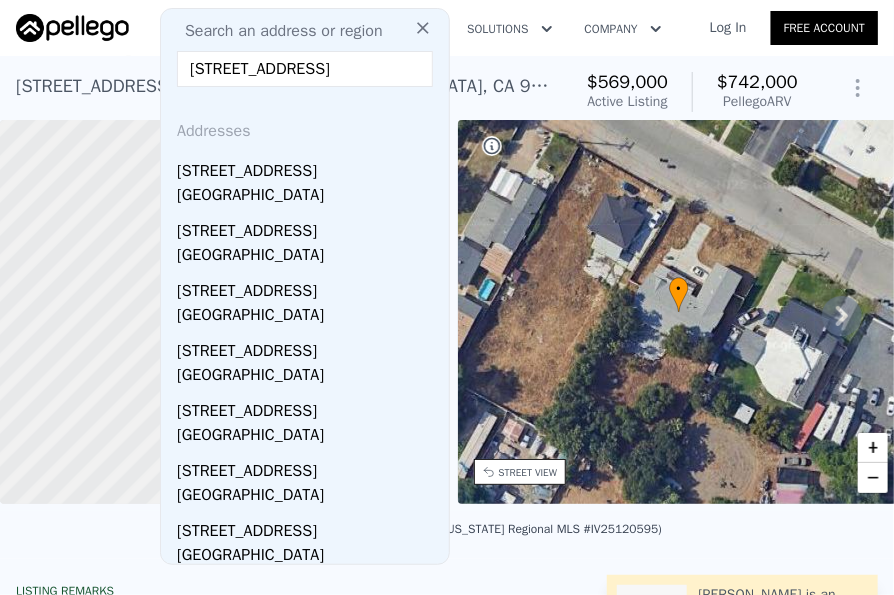 type on "5416 Civetta Lane, Riverside, CA 92505" 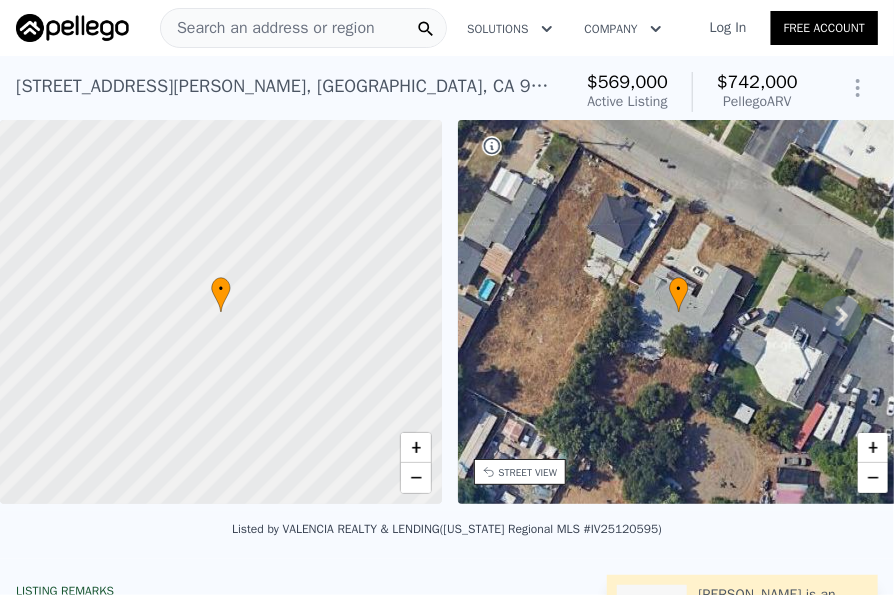 type on "3" 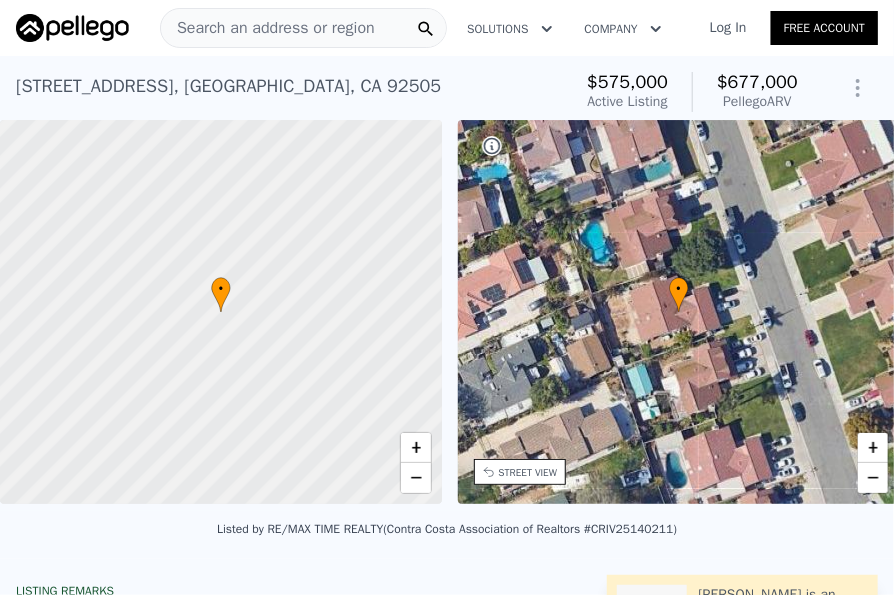click on "Search an address or region" at bounding box center [268, 28] 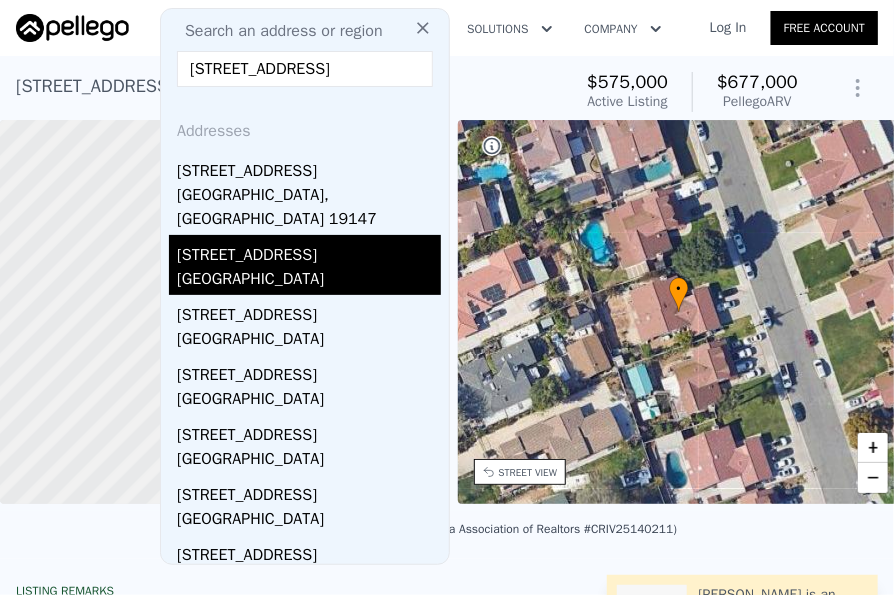type on "703 Montrose Street" 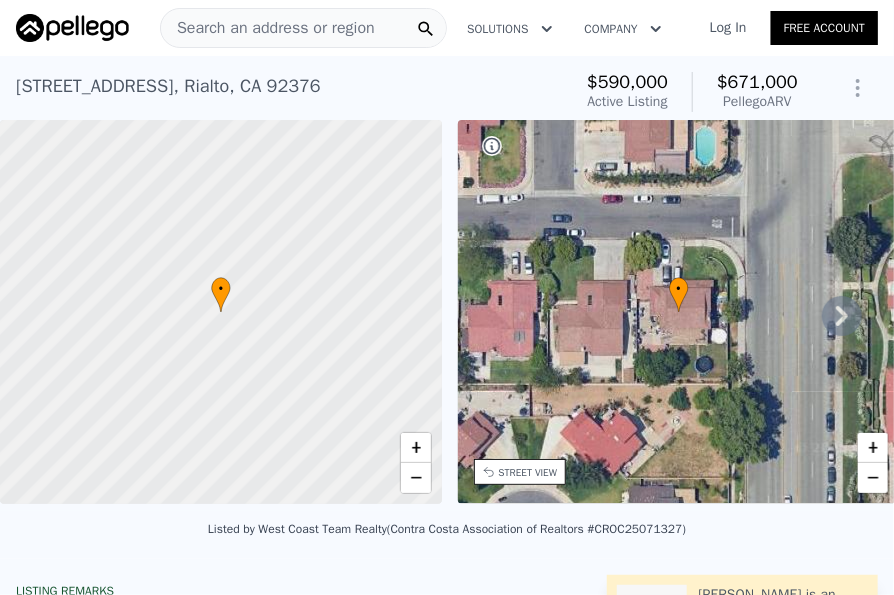 click on "Search an address or region" at bounding box center (268, 28) 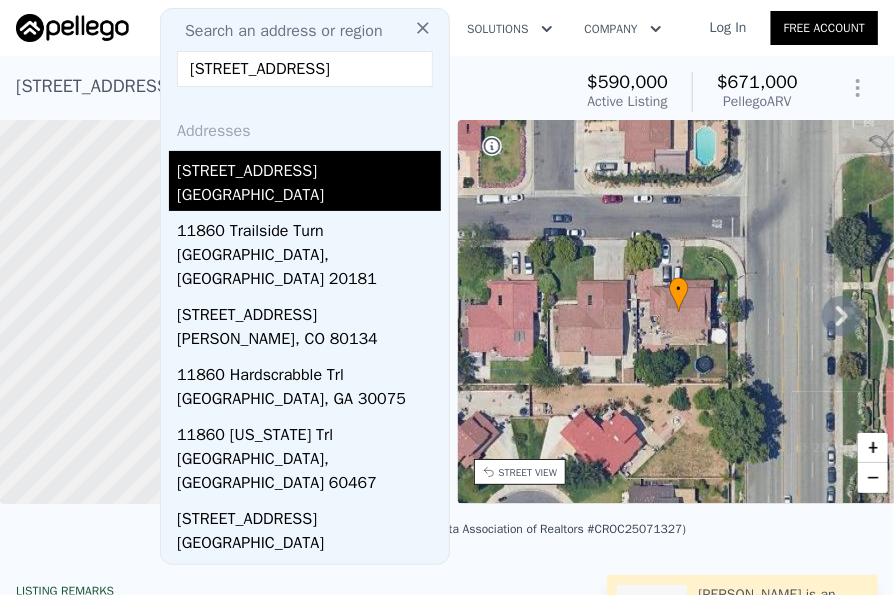 type on "11860 West Trail" 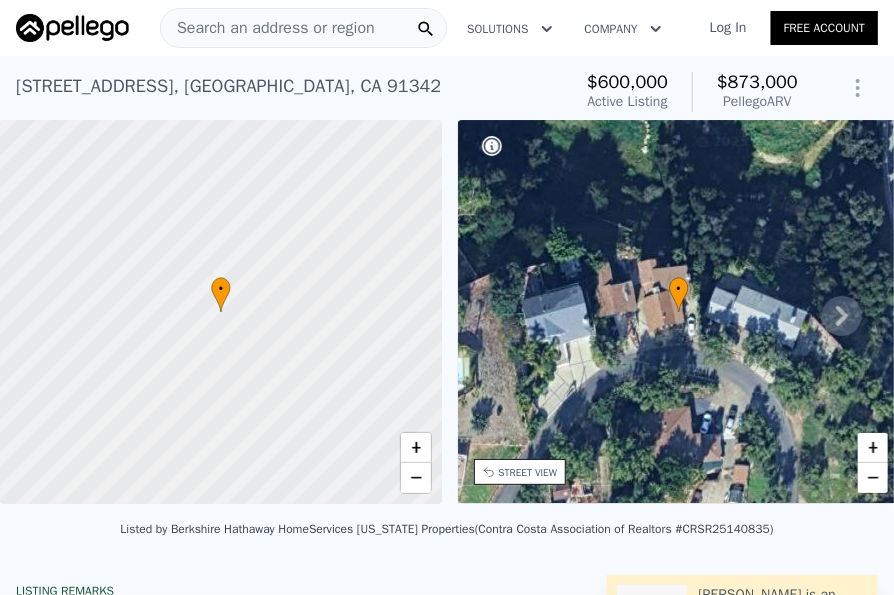 click on "Search an address or region" at bounding box center (268, 28) 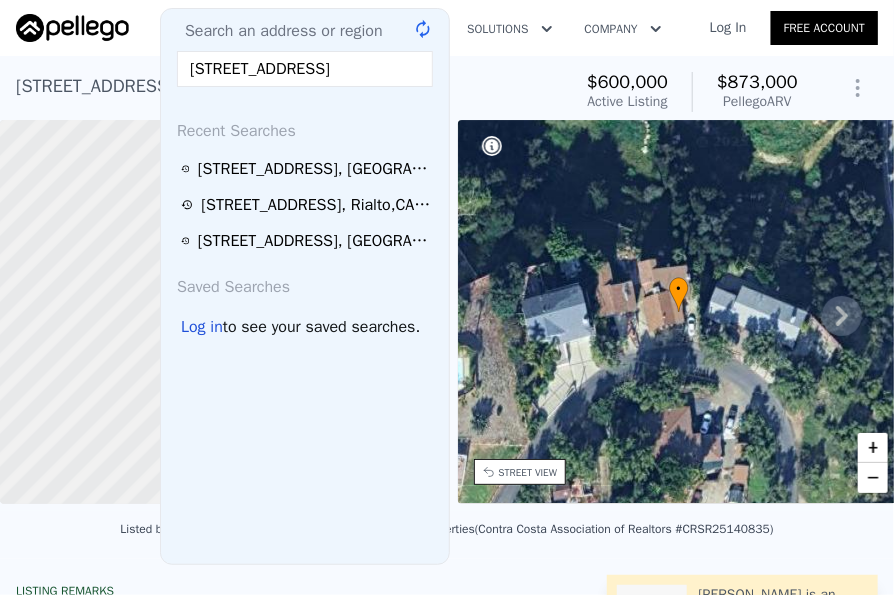 scroll, scrollTop: 0, scrollLeft: 29, axis: horizontal 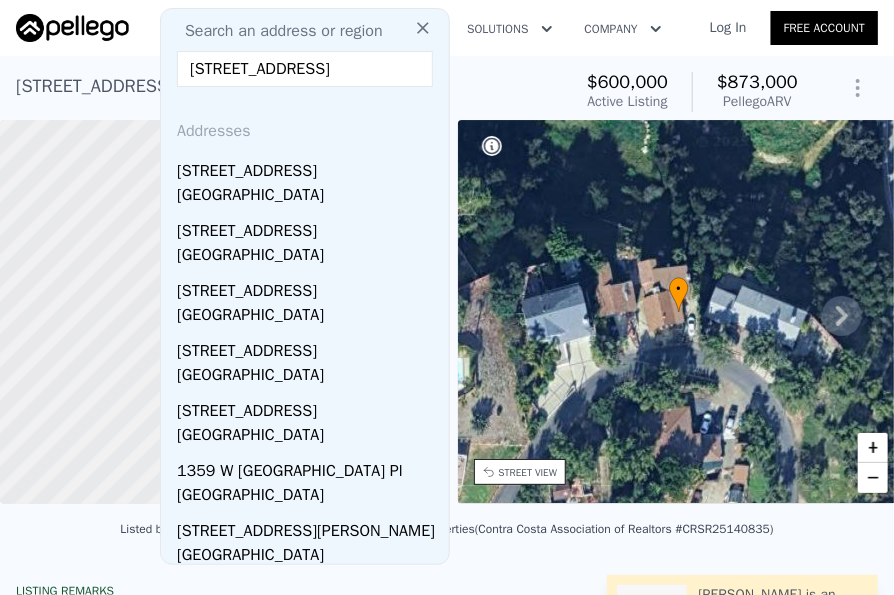 click on "1359 W I Street, Ontario, CA 91762" at bounding box center (305, 69) 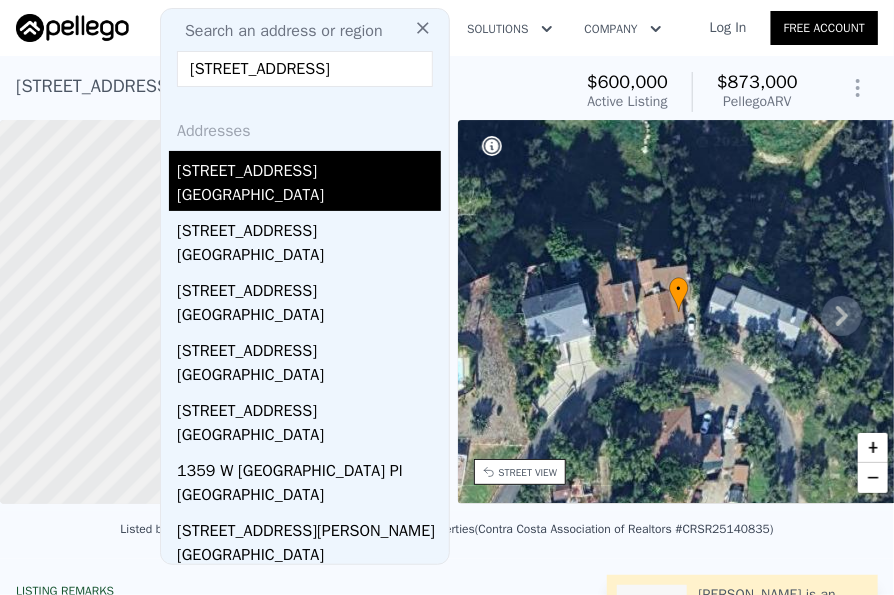 type on "1359 W I Street, Ontario, CA 91762" 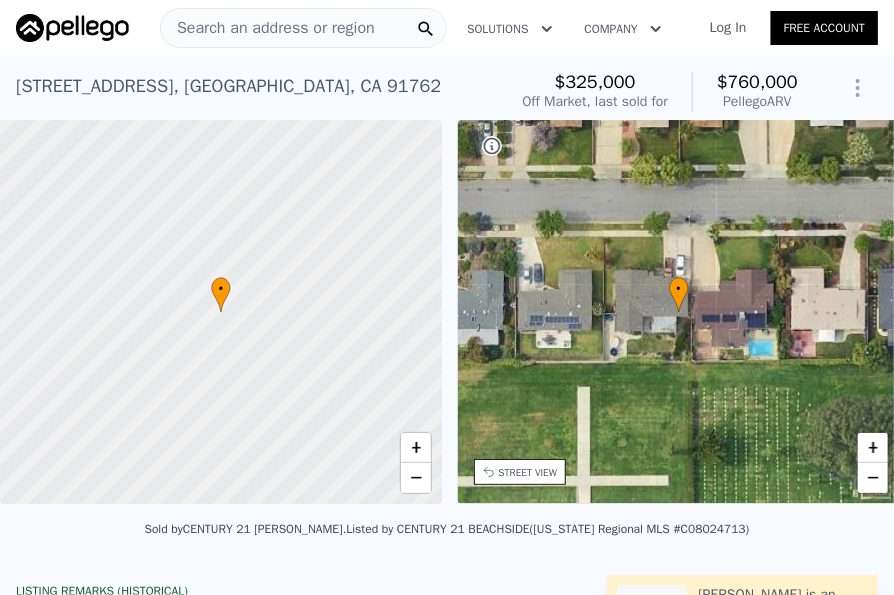 click on "Search an address or region" at bounding box center (268, 28) 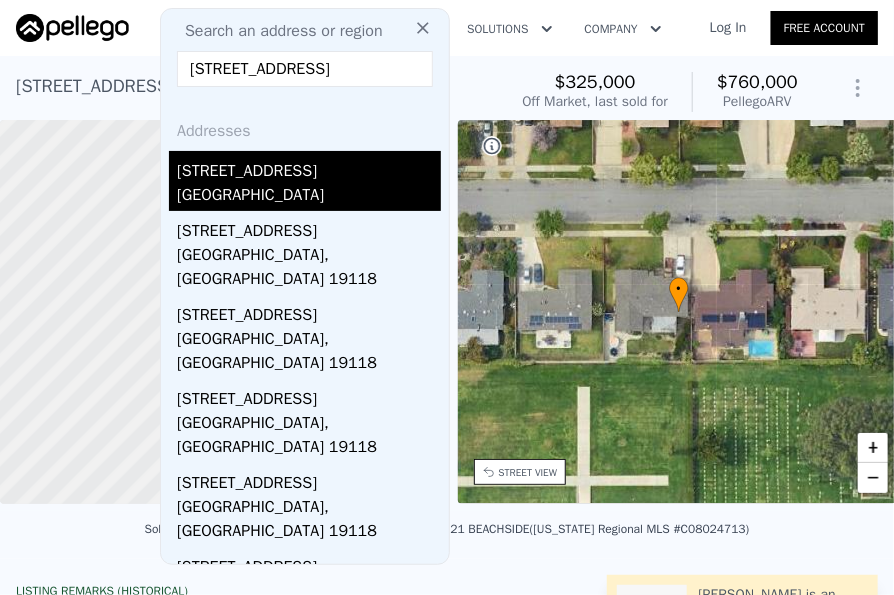 type on "9870 Woodale Avenue" 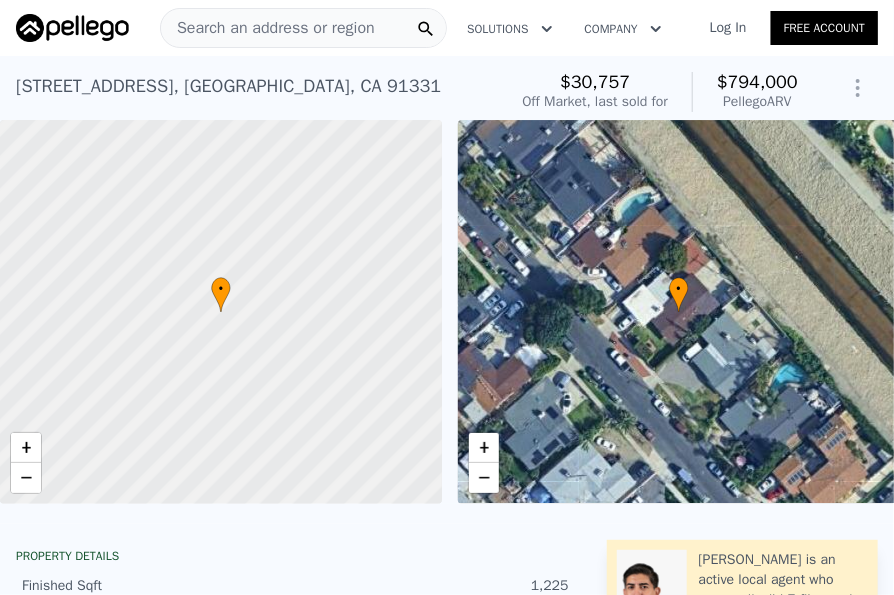 click on "Search an address or region" at bounding box center [268, 28] 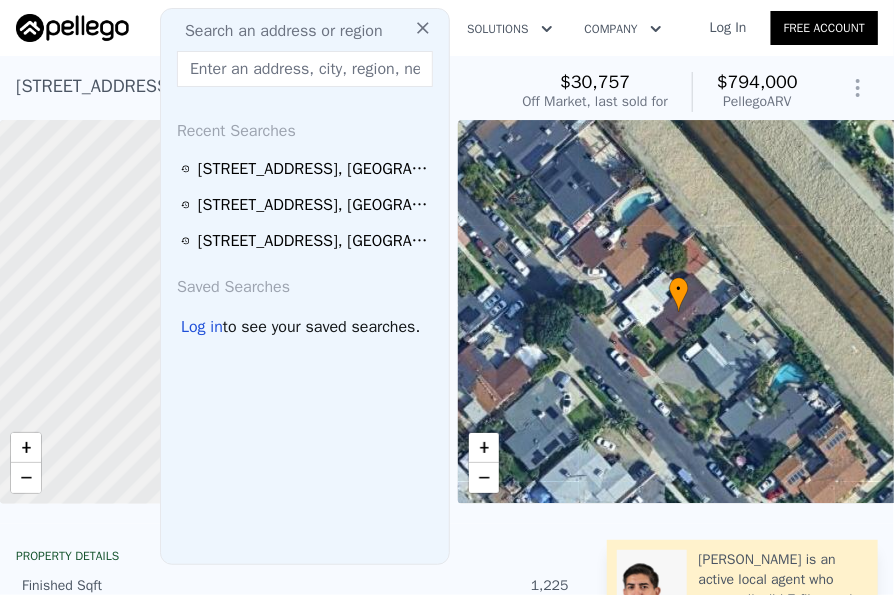 click at bounding box center (305, 69) 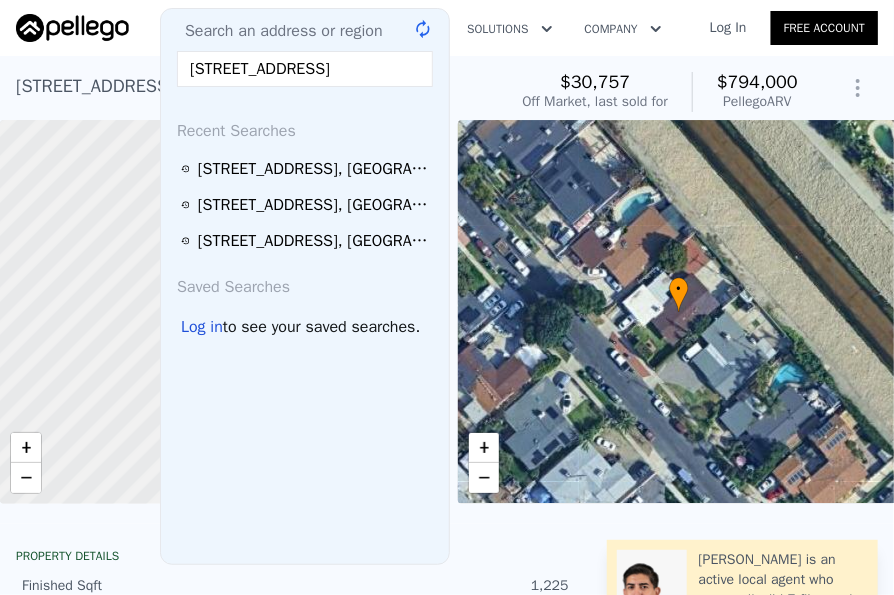 scroll, scrollTop: 0, scrollLeft: 25, axis: horizontal 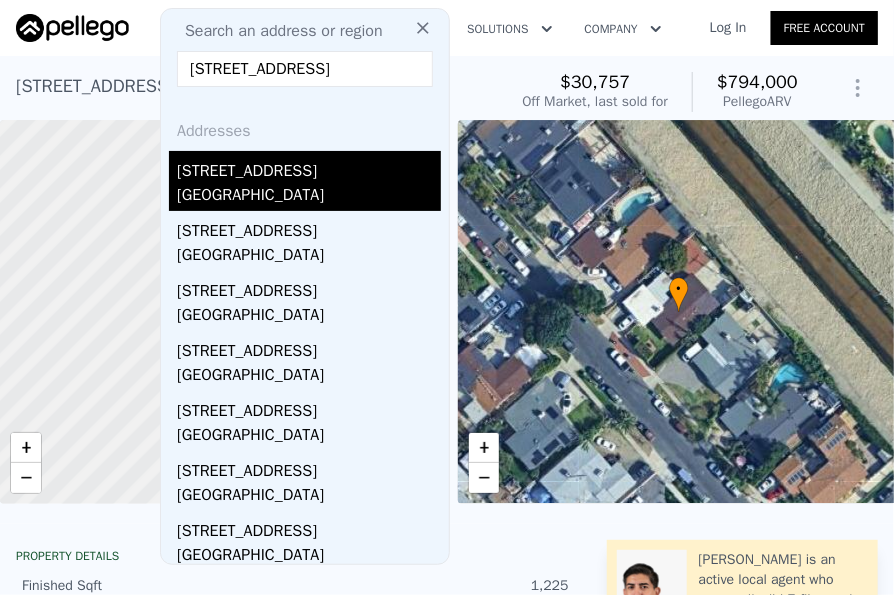type on "2600 Charlotte Avenue, Rosemead" 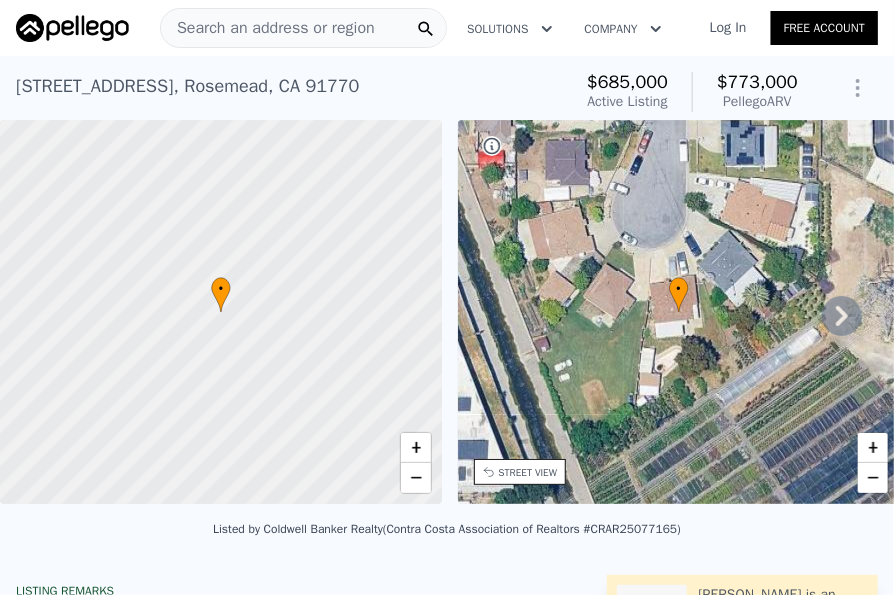 click on "Search an address or region" at bounding box center (268, 28) 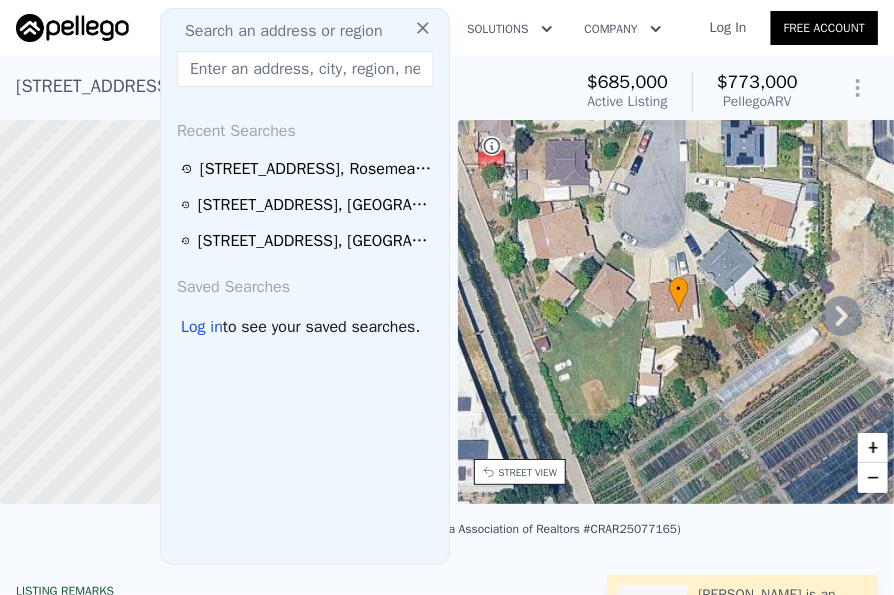 drag, startPoint x: 244, startPoint y: 26, endPoint x: 216, endPoint y: 61, distance: 44.82187 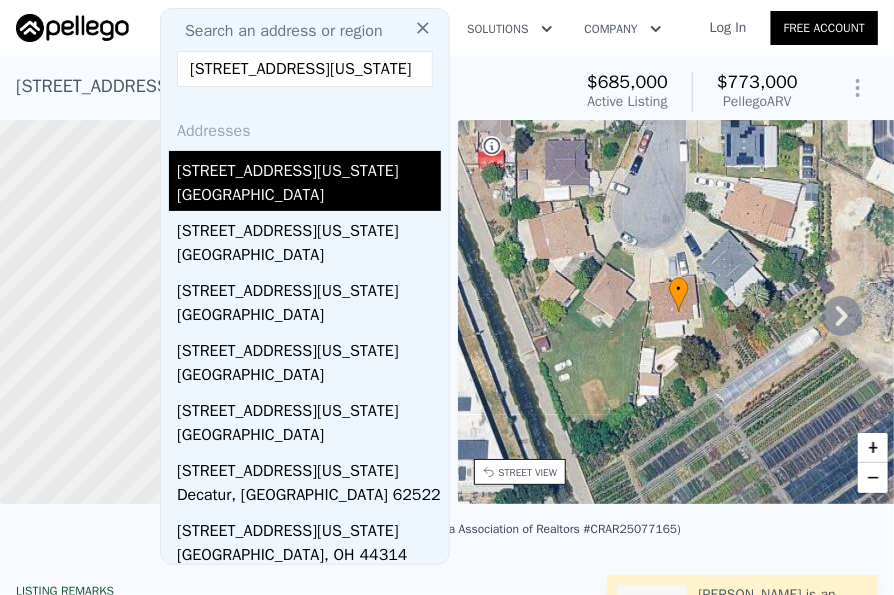 type on "1322 E California Ave" 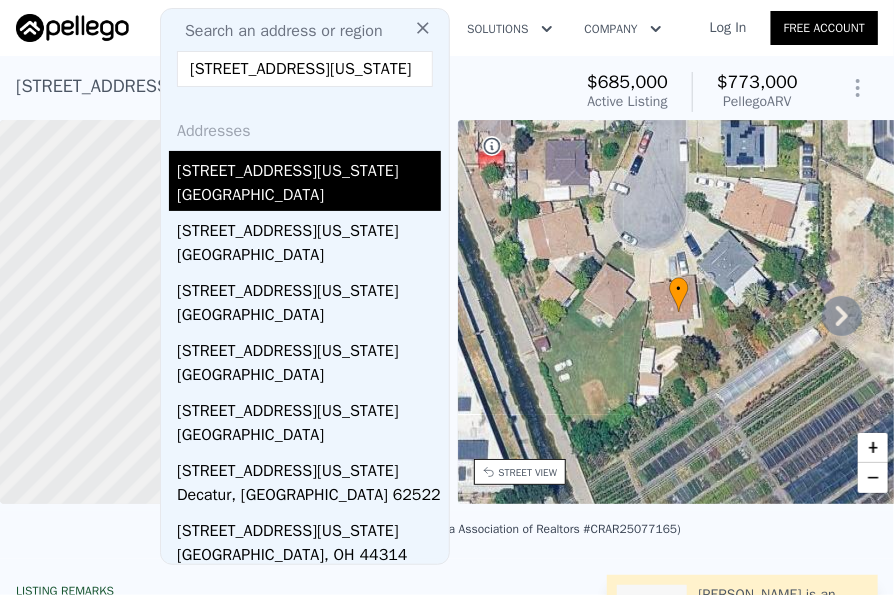 click on "1322 E California Ave" at bounding box center [309, 167] 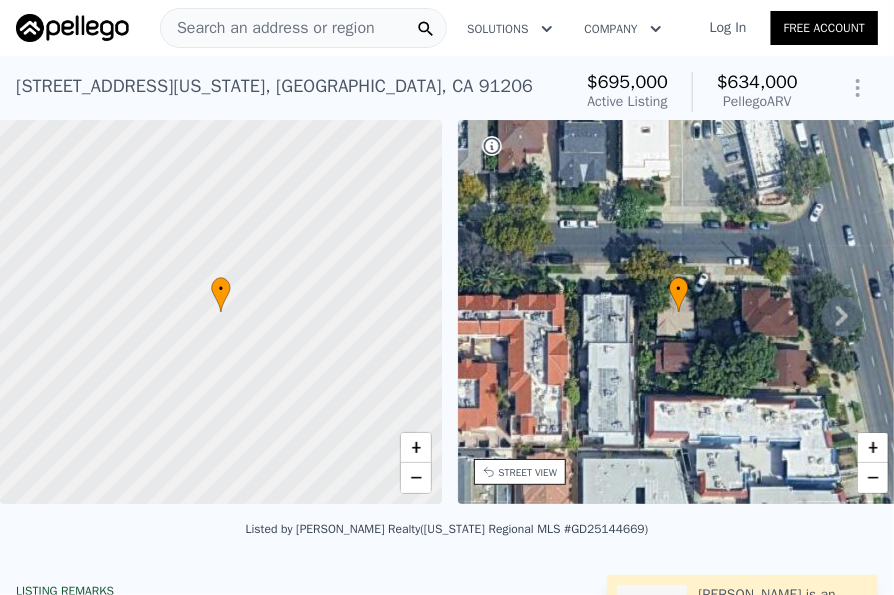 click on "Search an address or region" at bounding box center (268, 28) 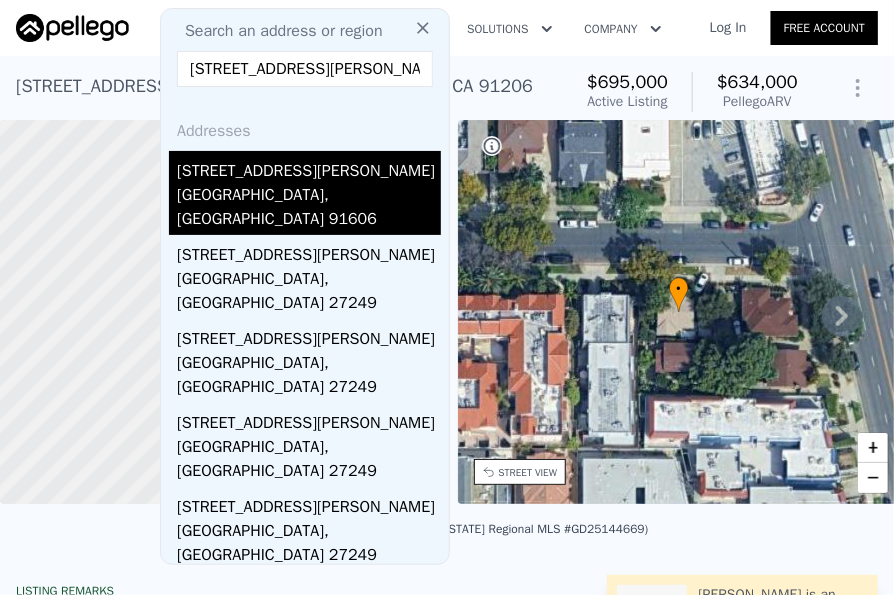 type on "6447 Whitsett Ave" 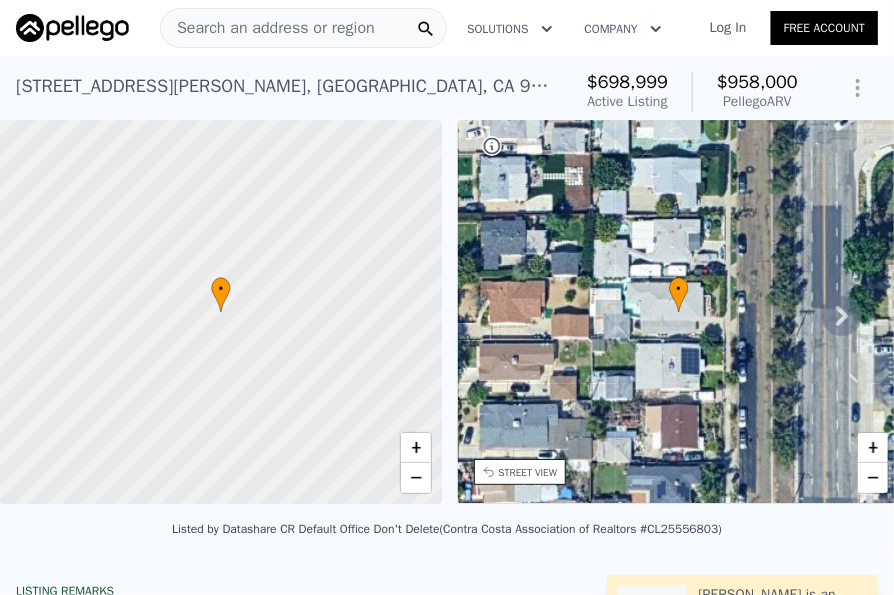 click on "Search an address or region" at bounding box center [268, 28] 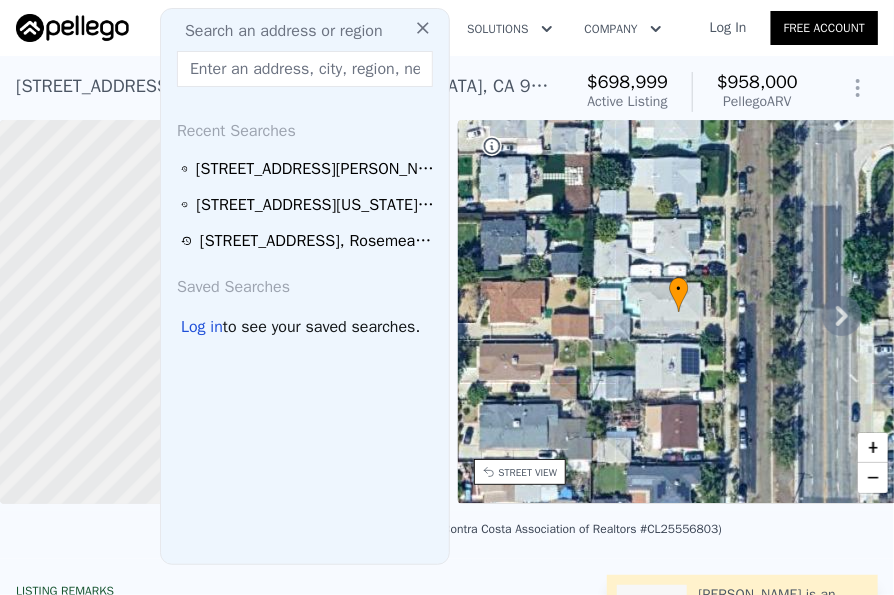 click at bounding box center [305, 69] 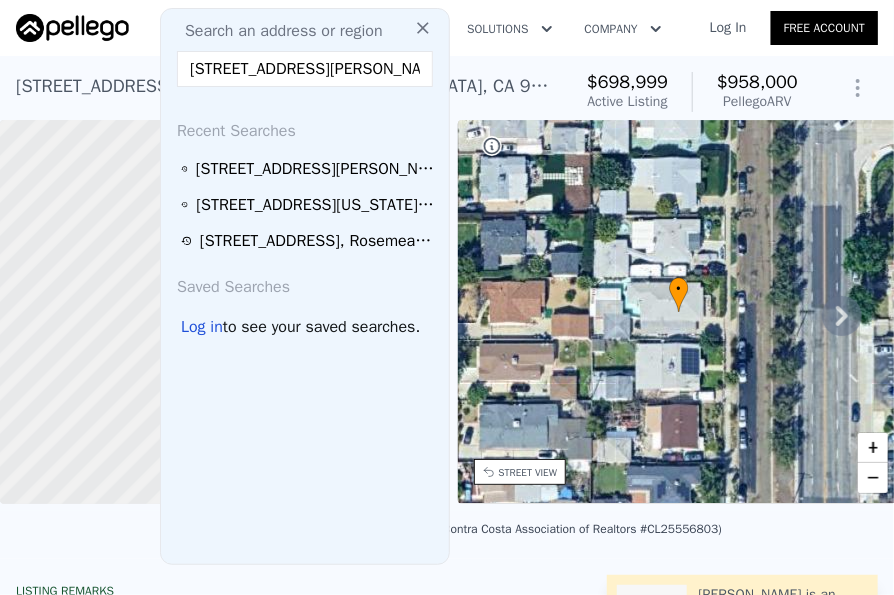 scroll, scrollTop: 0, scrollLeft: 37, axis: horizontal 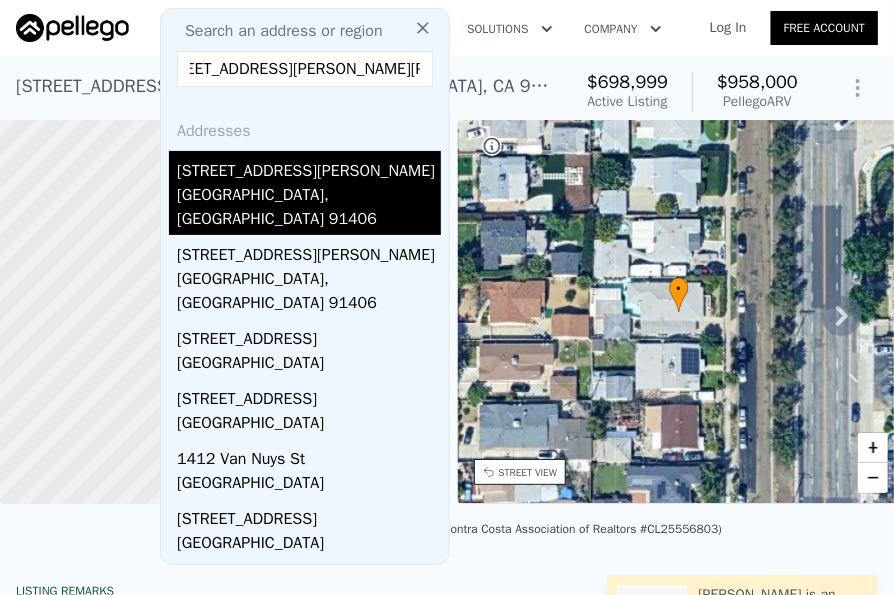 type on "16144 GILMORE St, Van Nuys 91406" 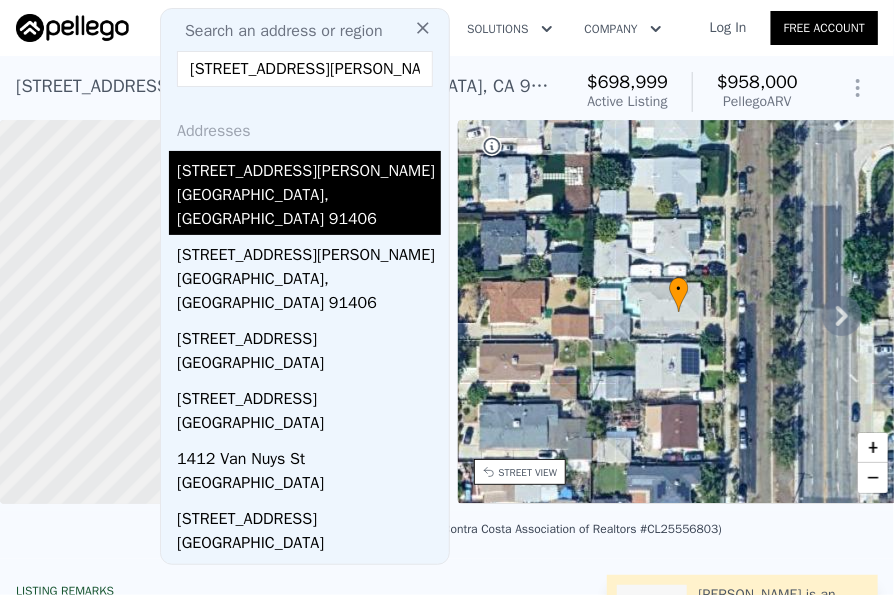click on "16144 Gilmore St" at bounding box center (309, 167) 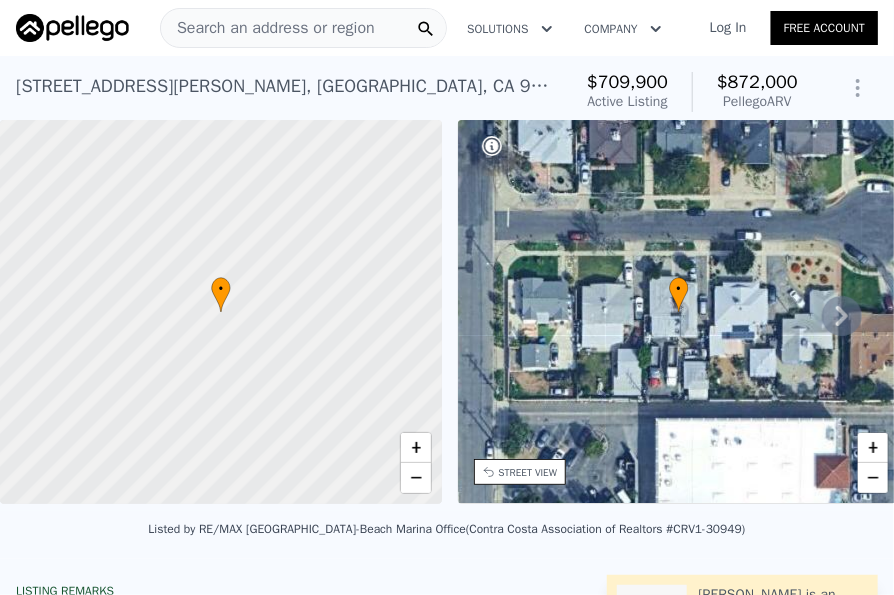 click on "Search an address or region" at bounding box center (268, 28) 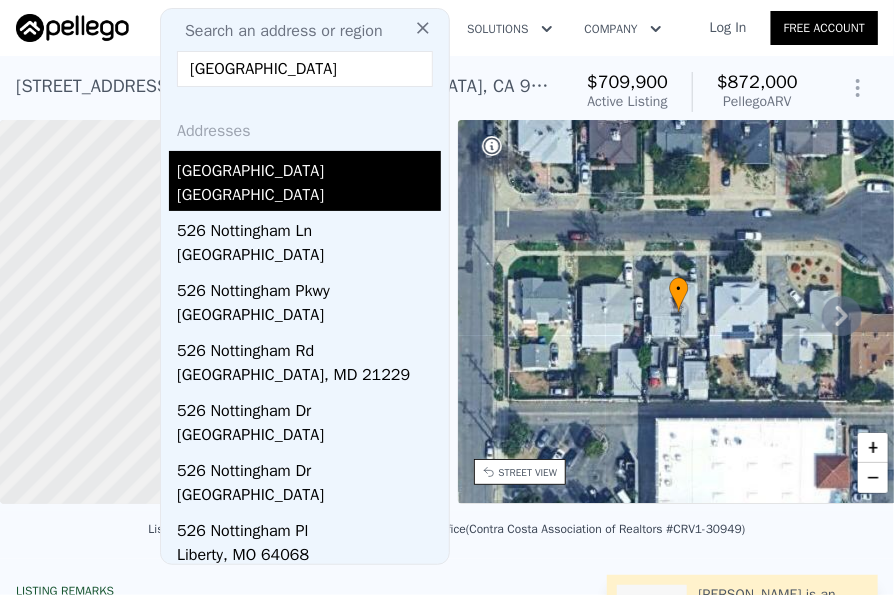 type on "526 Nottingham Avenue" 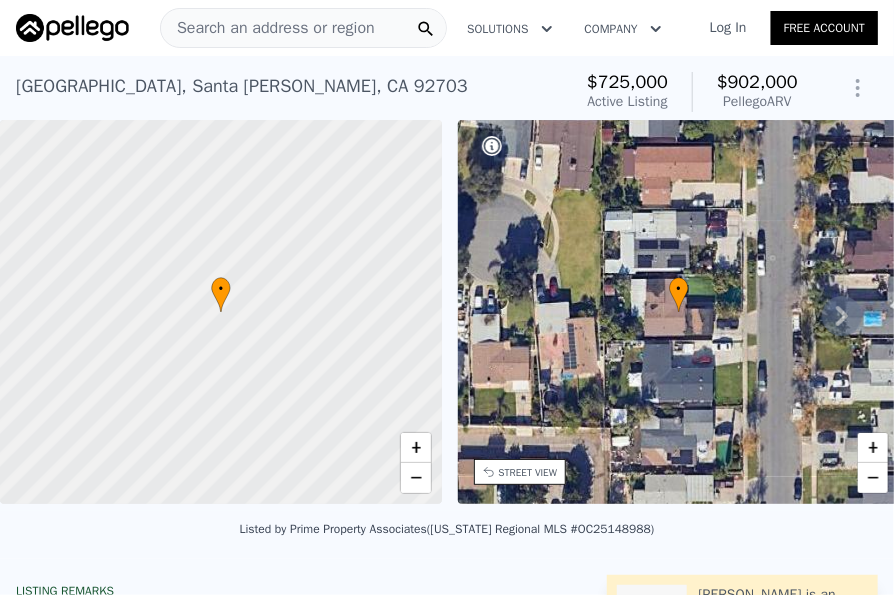 click on "Search an address or region" at bounding box center (268, 28) 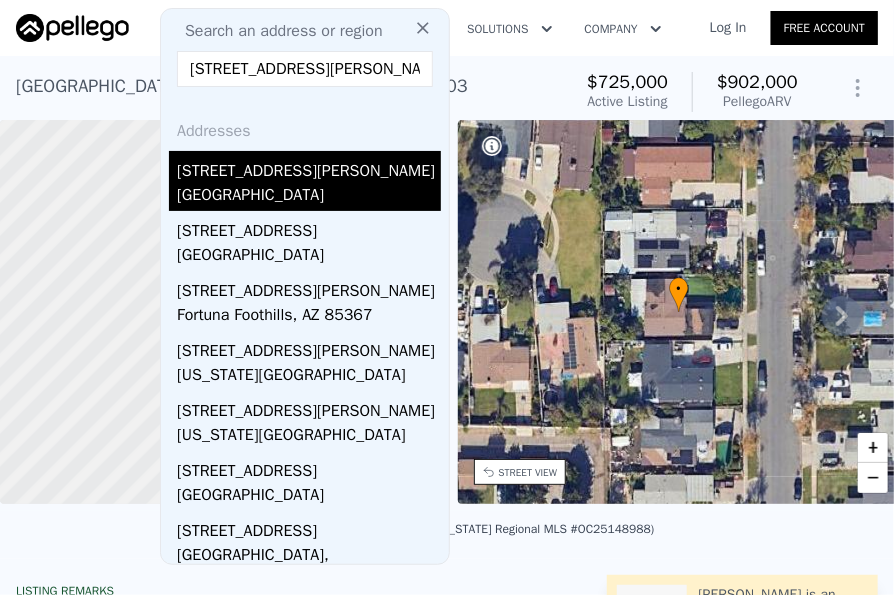 type on "11508 Fenton Avenue" 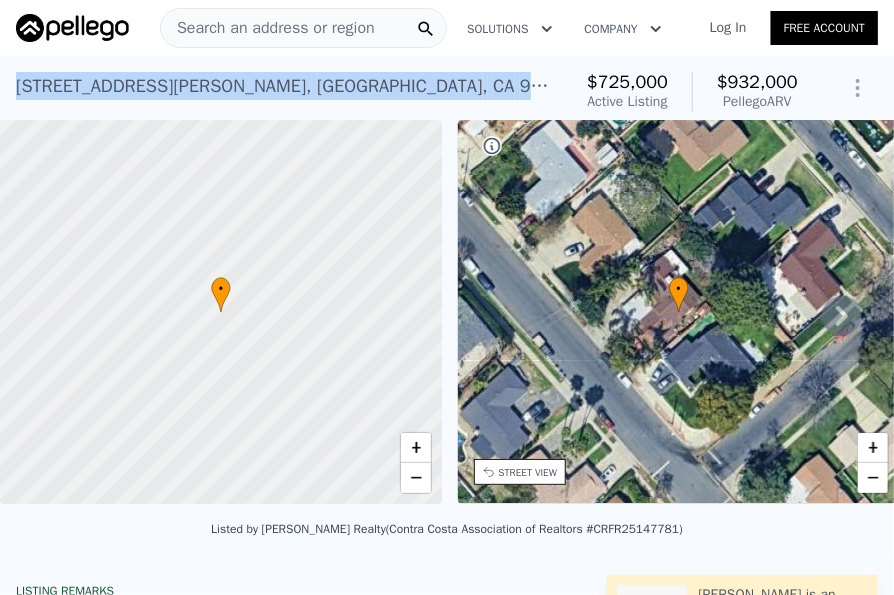 drag, startPoint x: 359, startPoint y: 89, endPoint x: 8, endPoint y: 78, distance: 351.17233 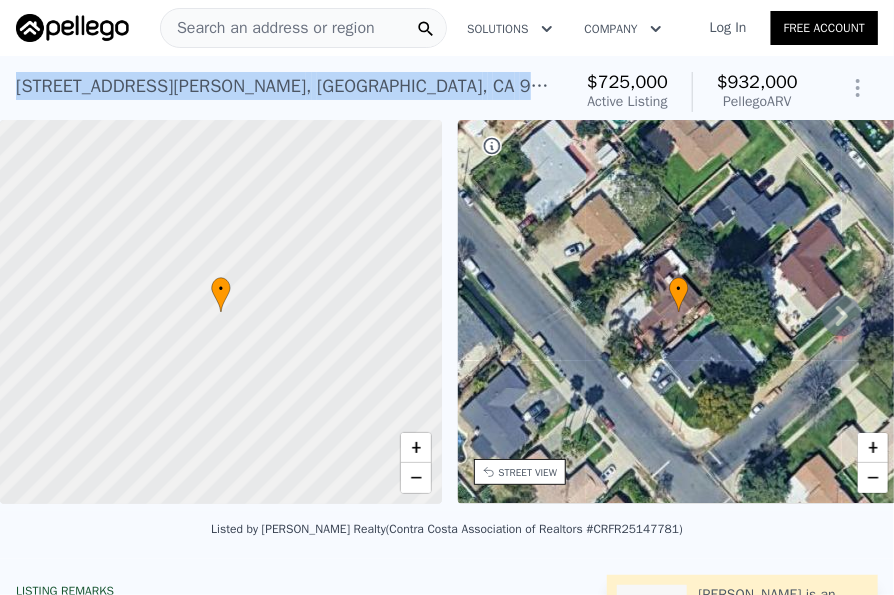 copy on "11508 Fenton Ave ,   Los Angeles ,   CA   91342" 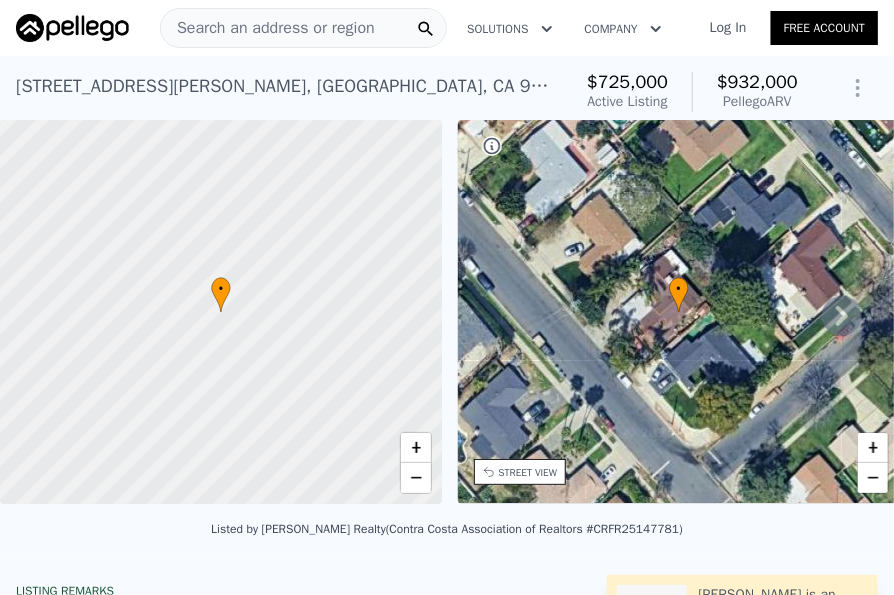 click on "Search an address or region" at bounding box center (268, 28) 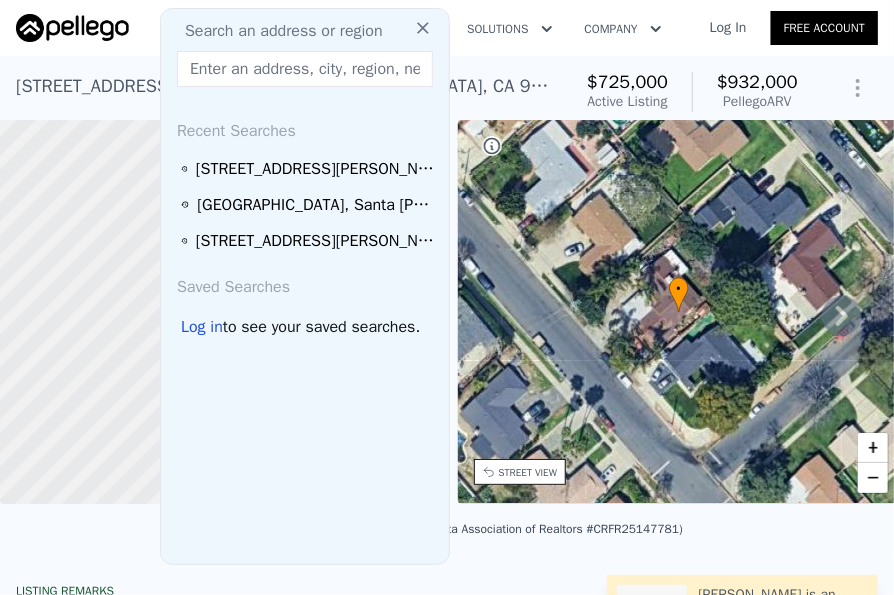 click at bounding box center (305, 69) 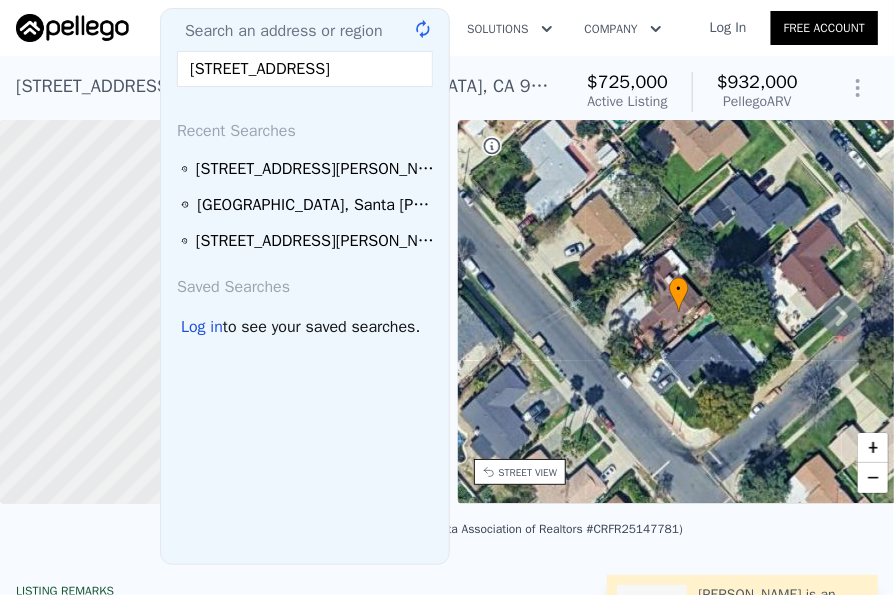 scroll, scrollTop: 0, scrollLeft: 71, axis: horizontal 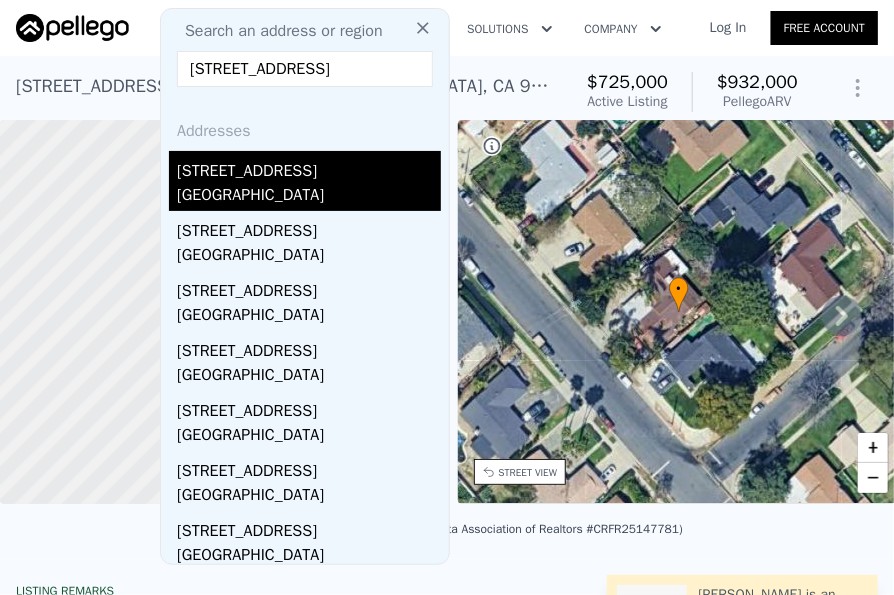 type on "3428 W 189th Street, Torrance, CA 90504" 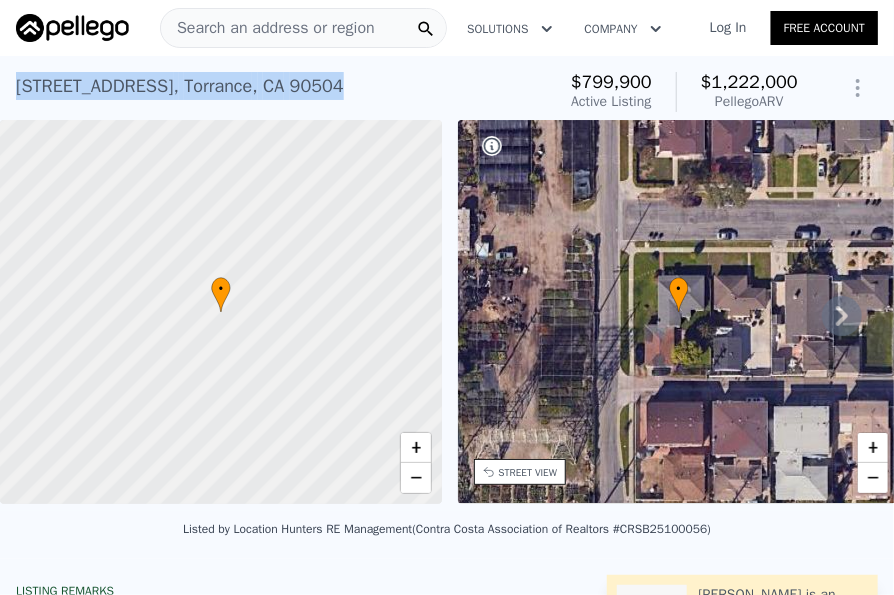 drag, startPoint x: 315, startPoint y: 91, endPoint x: 17, endPoint y: 91, distance: 298 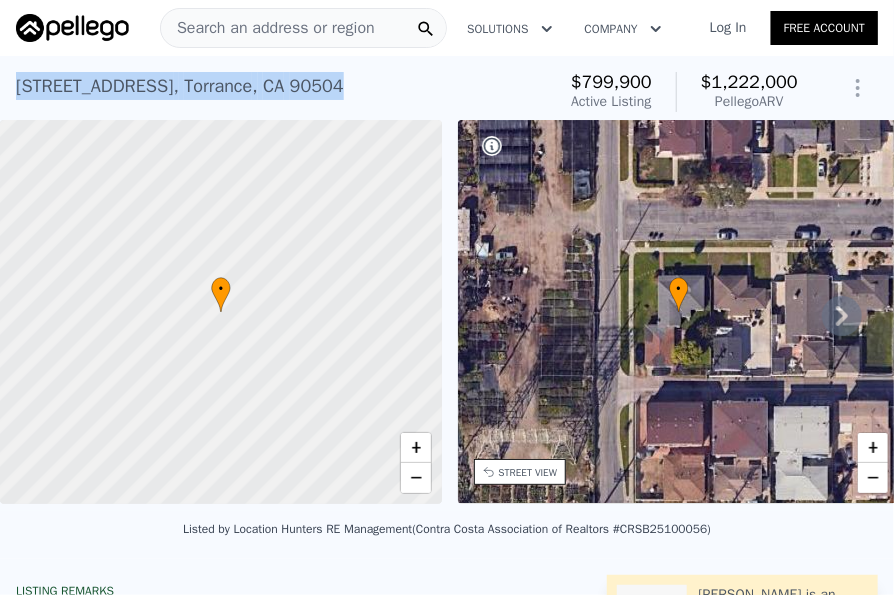 copy on "3428 W 189th St ,   Torrance ,   CA   90504" 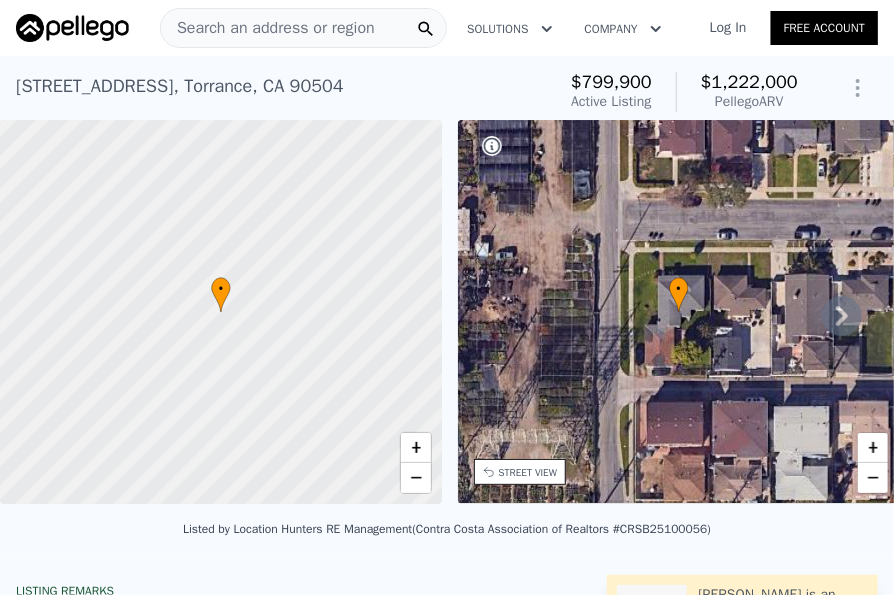click on "Search an address or region" at bounding box center [268, 28] 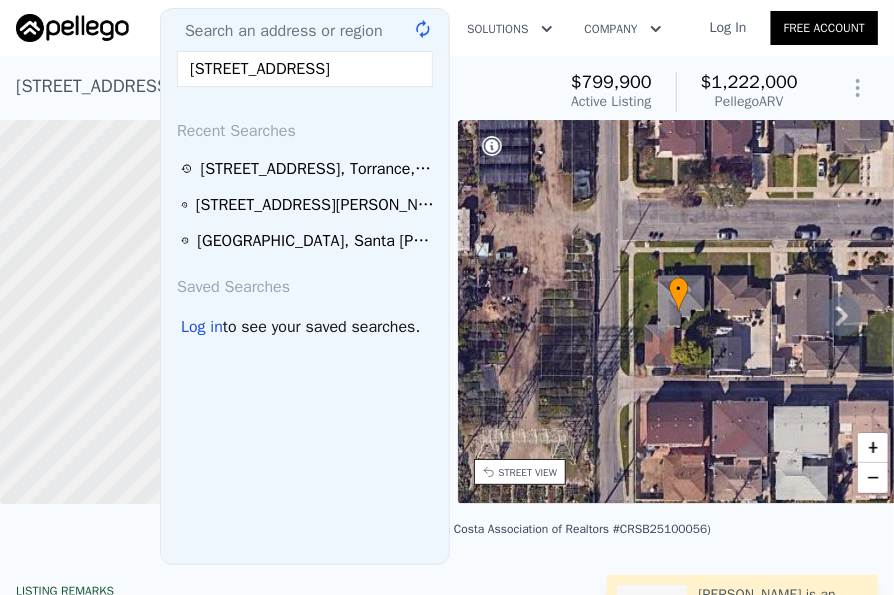 scroll, scrollTop: 0, scrollLeft: 107, axis: horizontal 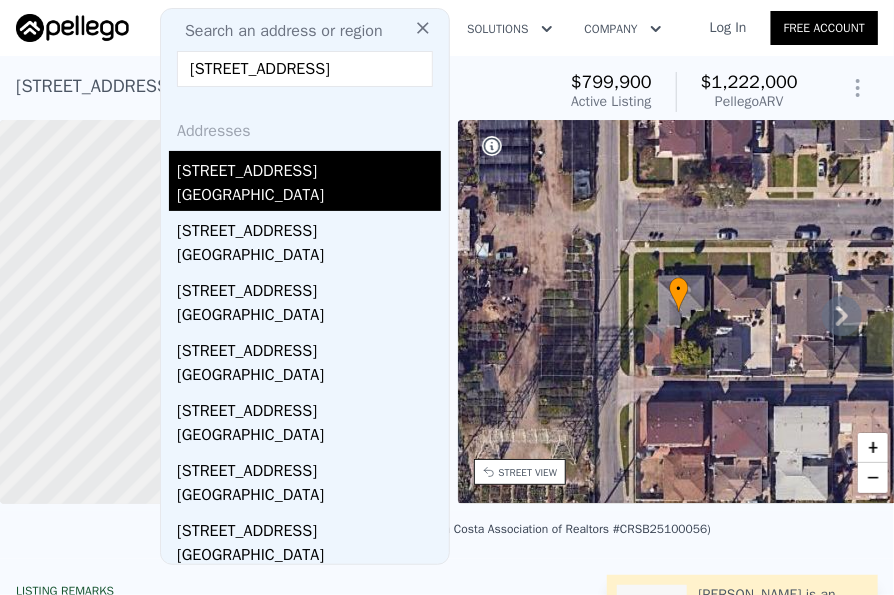 type on "919 N Onondaga Avenue, Anaheim, CA 92801" 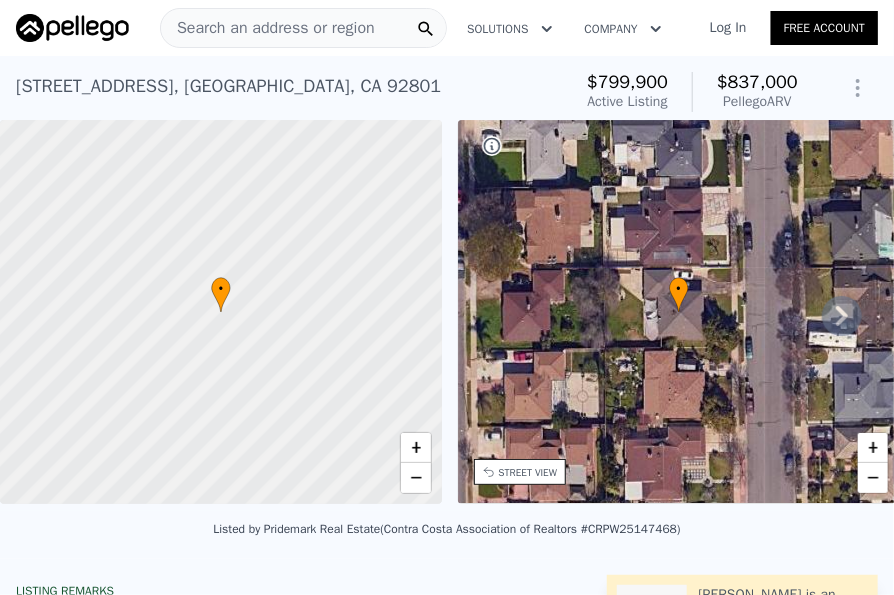 click on "Search an address or region" at bounding box center (268, 28) 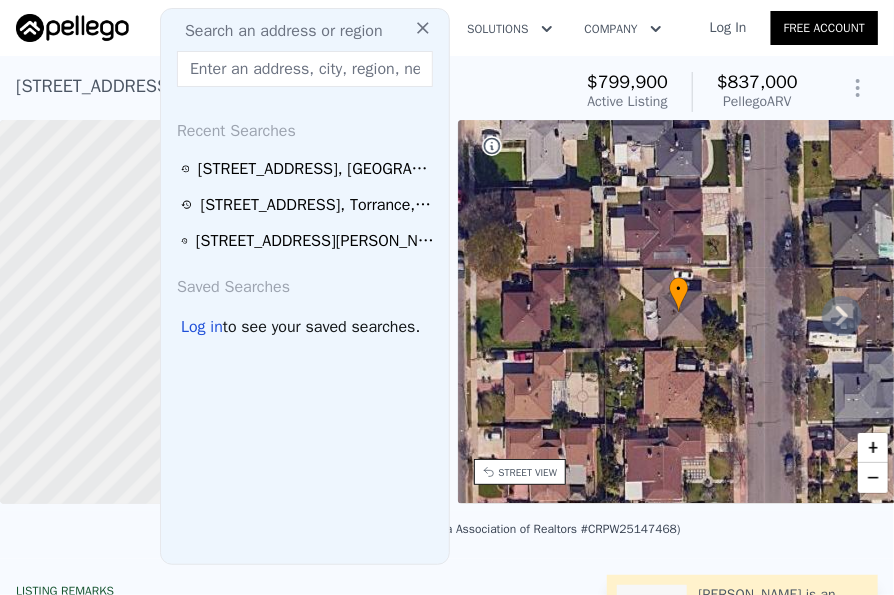 click at bounding box center [305, 69] 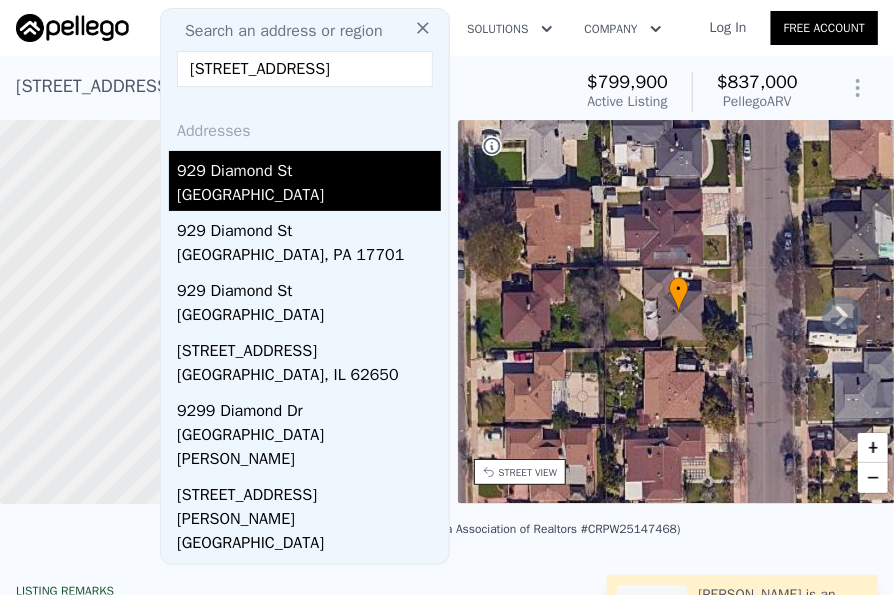 type on "929 Diamond Street" 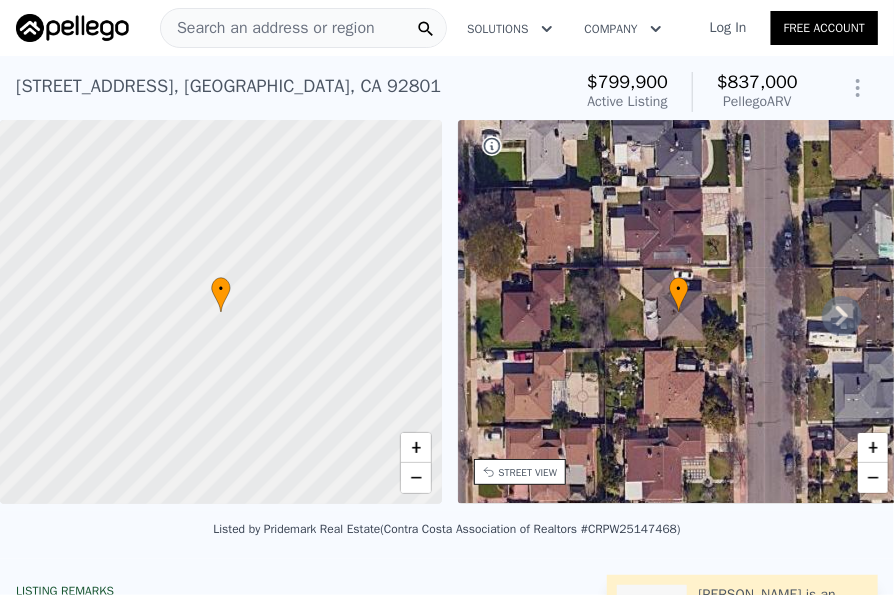 type on "3" 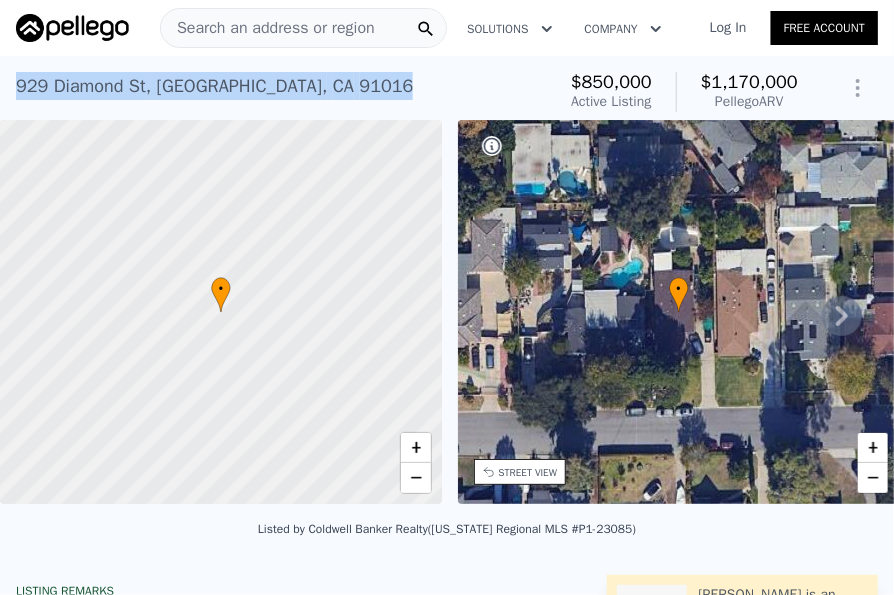 drag, startPoint x: 334, startPoint y: 88, endPoint x: 15, endPoint y: 73, distance: 319.35248 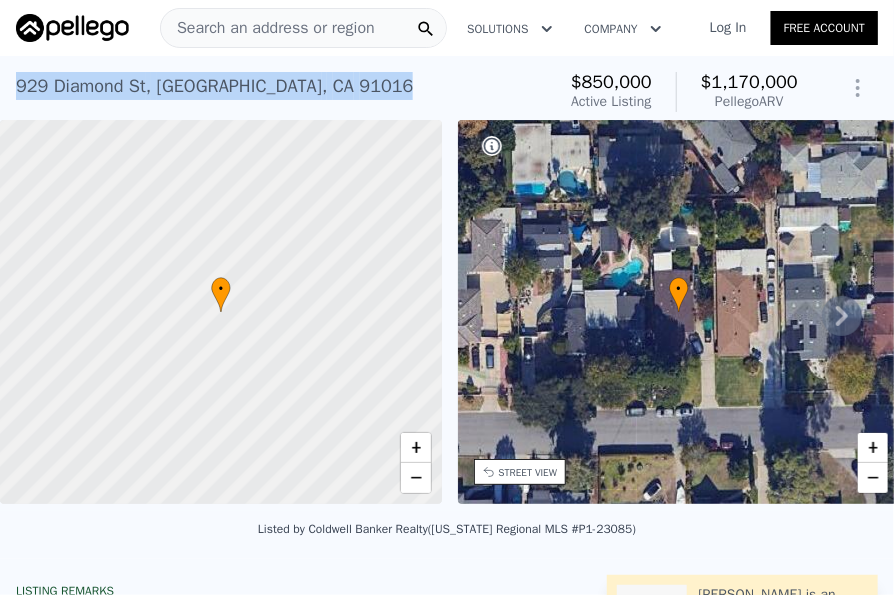 copy on "929 Diamond St ,   Monrovia ,   CA   91016" 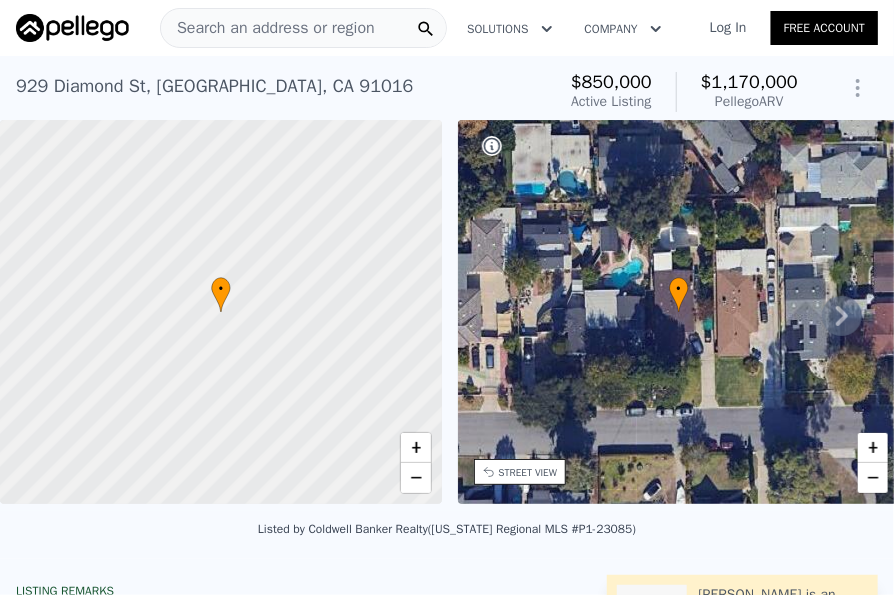 click on "Search an address or region" at bounding box center [268, 28] 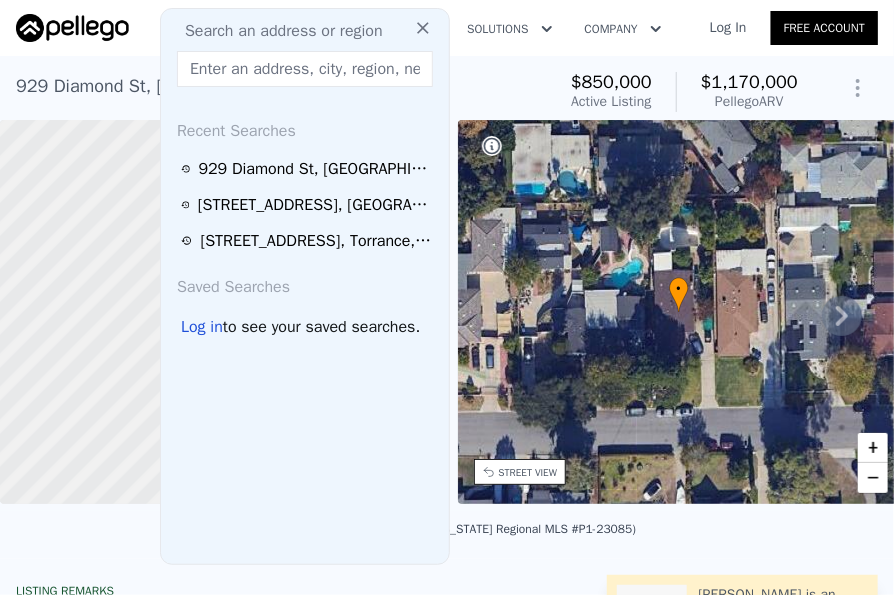 click at bounding box center [305, 69] 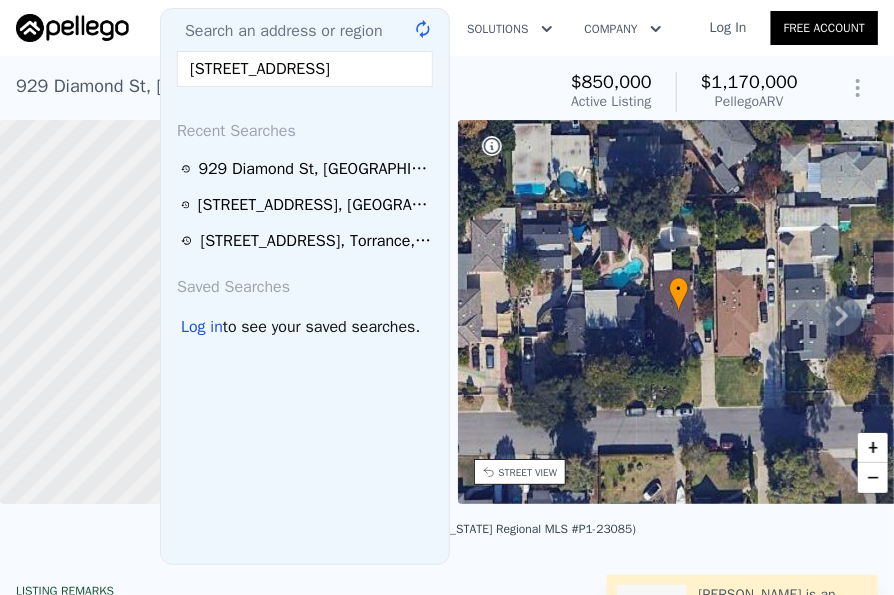 scroll, scrollTop: 0, scrollLeft: 69, axis: horizontal 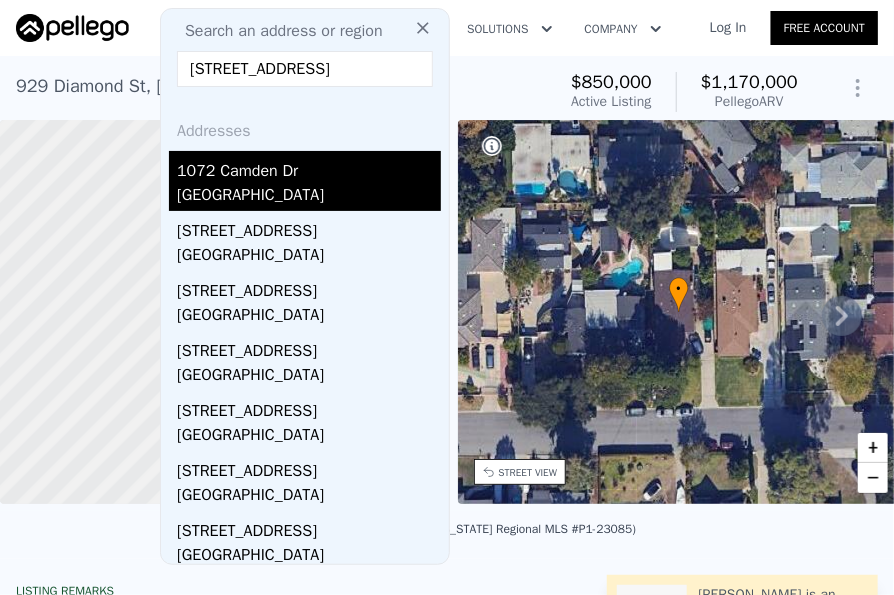 type on "1072 Camden Drive, Placentia, CA 92870" 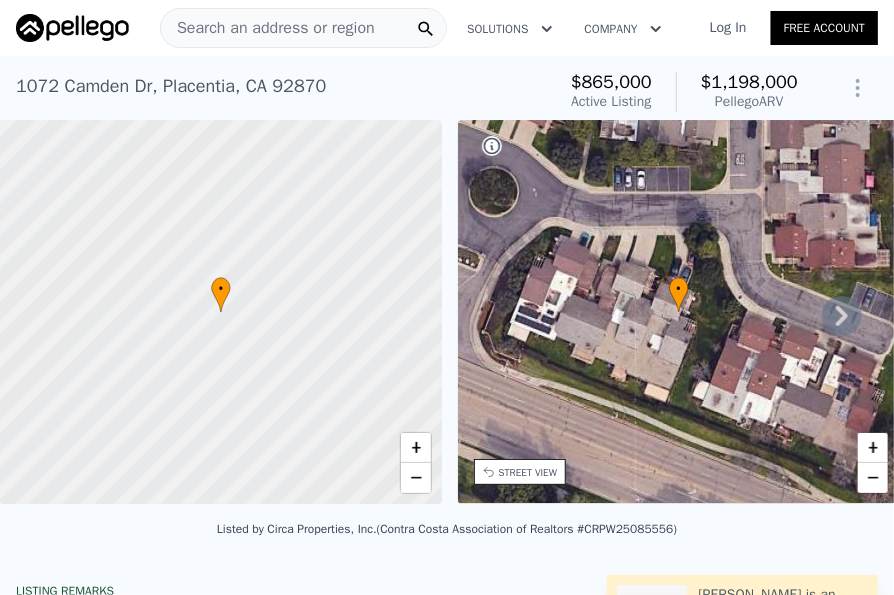 click on "Search an address or region" at bounding box center (268, 28) 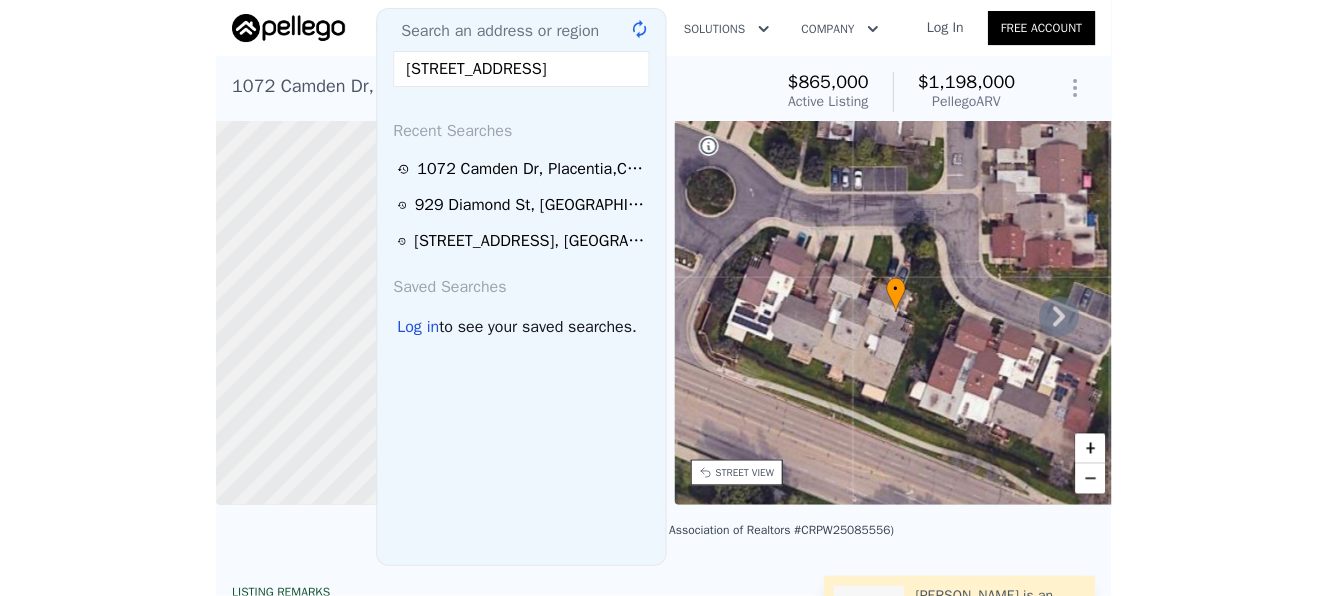 scroll, scrollTop: 0, scrollLeft: 62, axis: horizontal 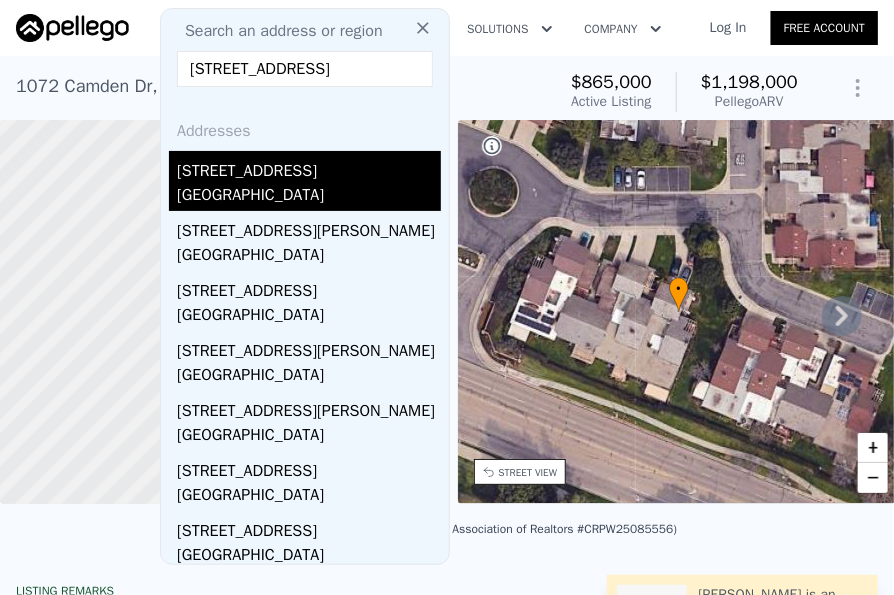 type on "10441 Cypress Ave, Riverside, CA 92505" 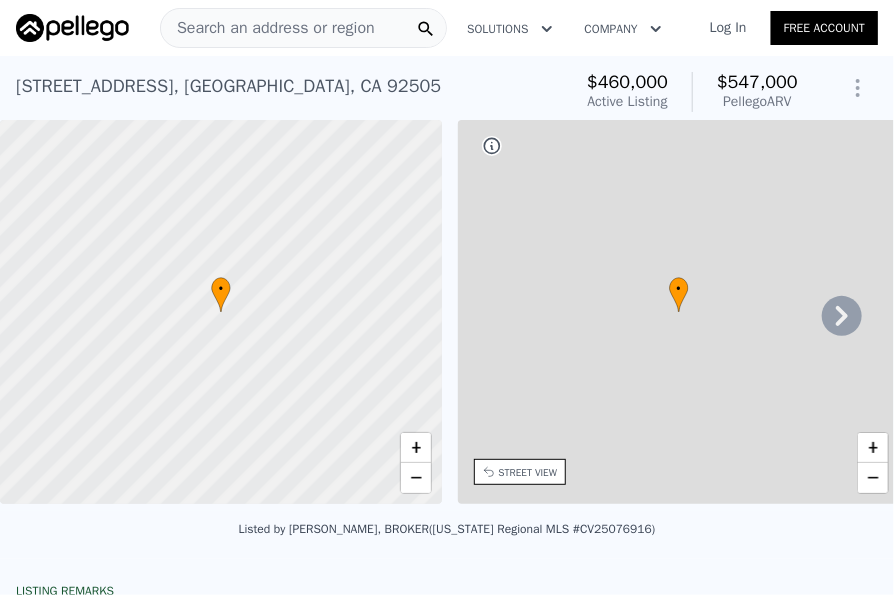 type on "2" 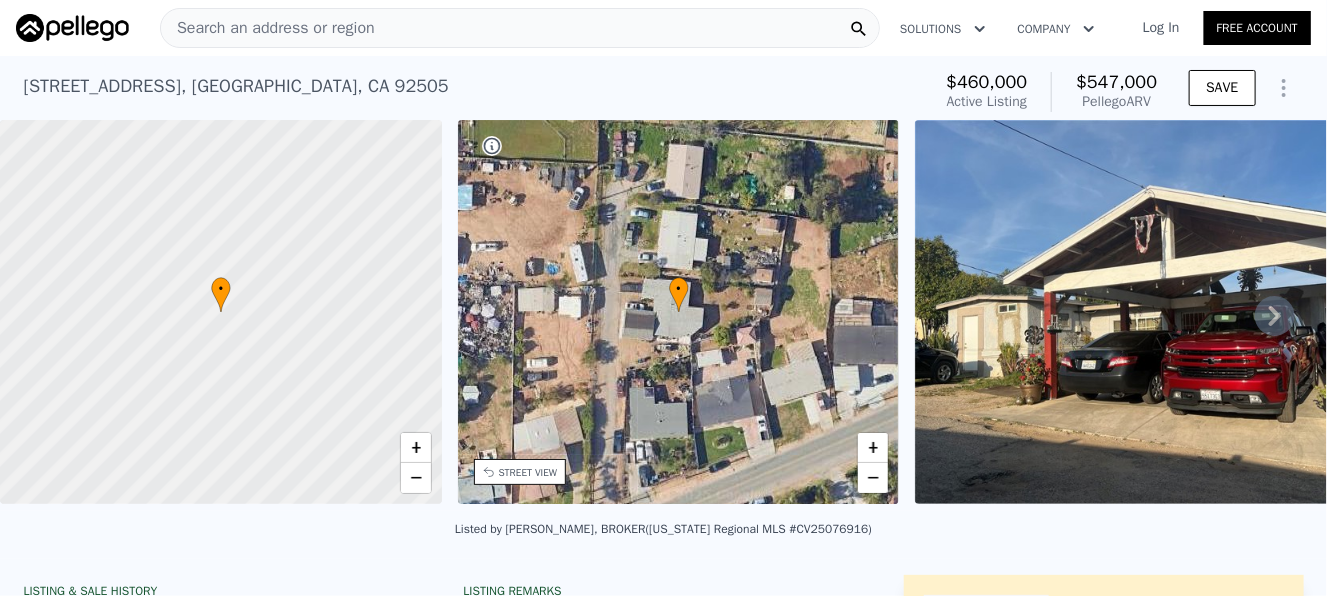 click at bounding box center [221, 312] 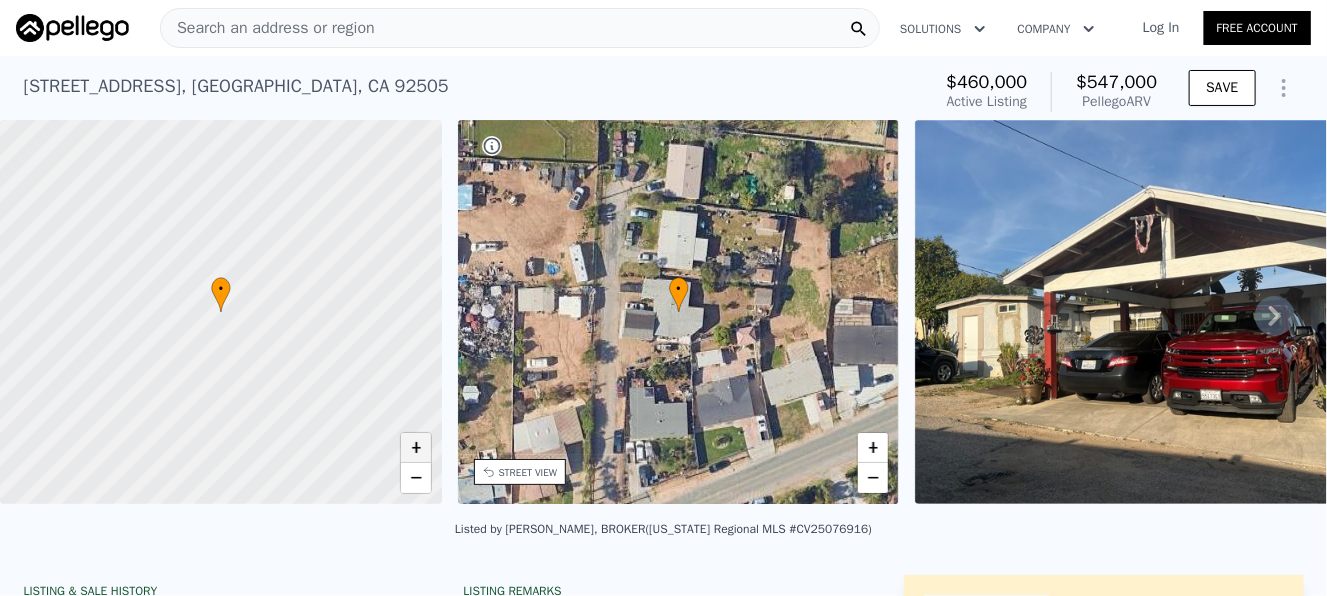 click on "+" at bounding box center (416, 448) 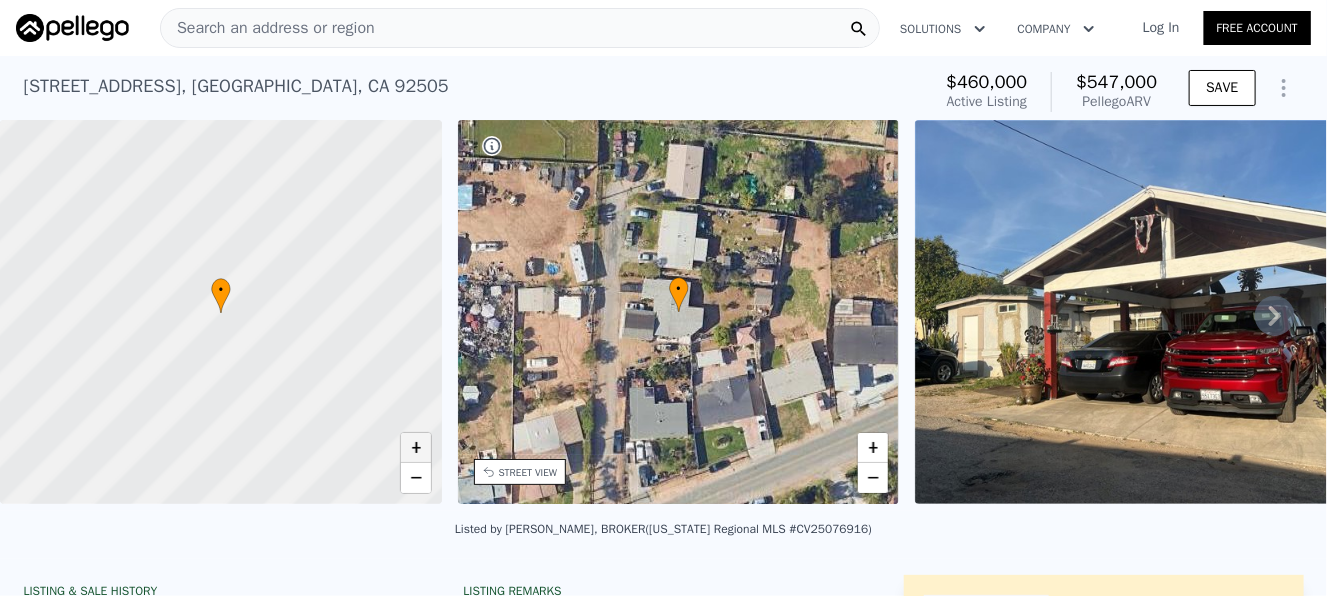 click on "+" at bounding box center (416, 448) 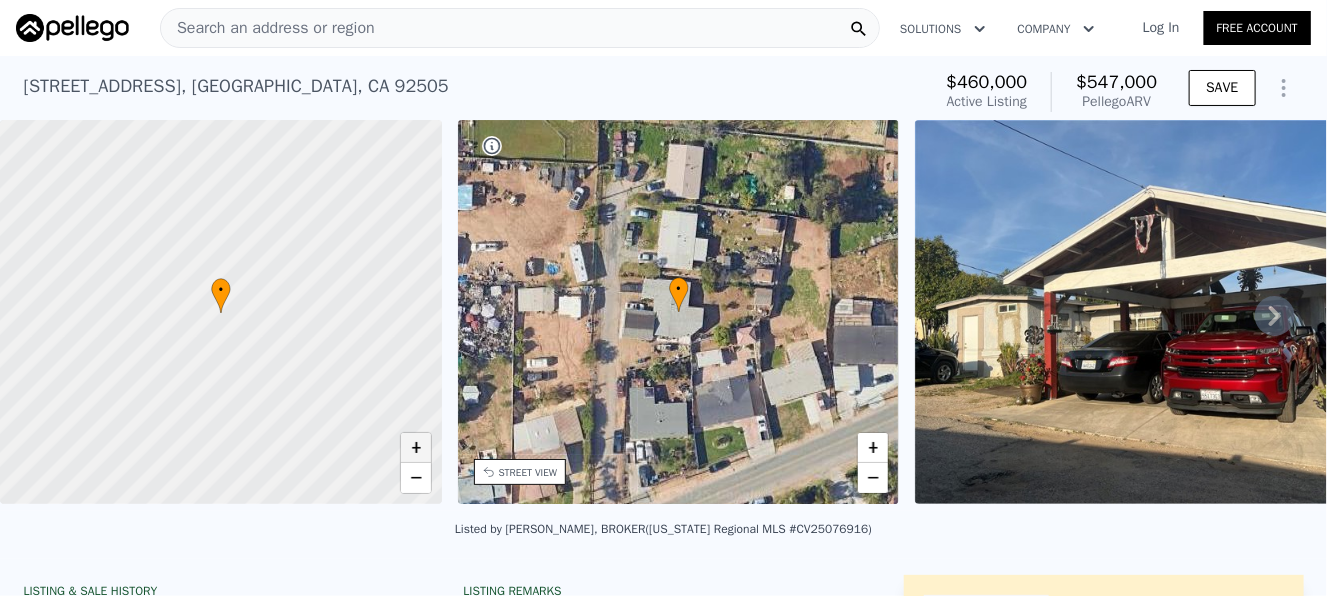 click on "+" at bounding box center [416, 448] 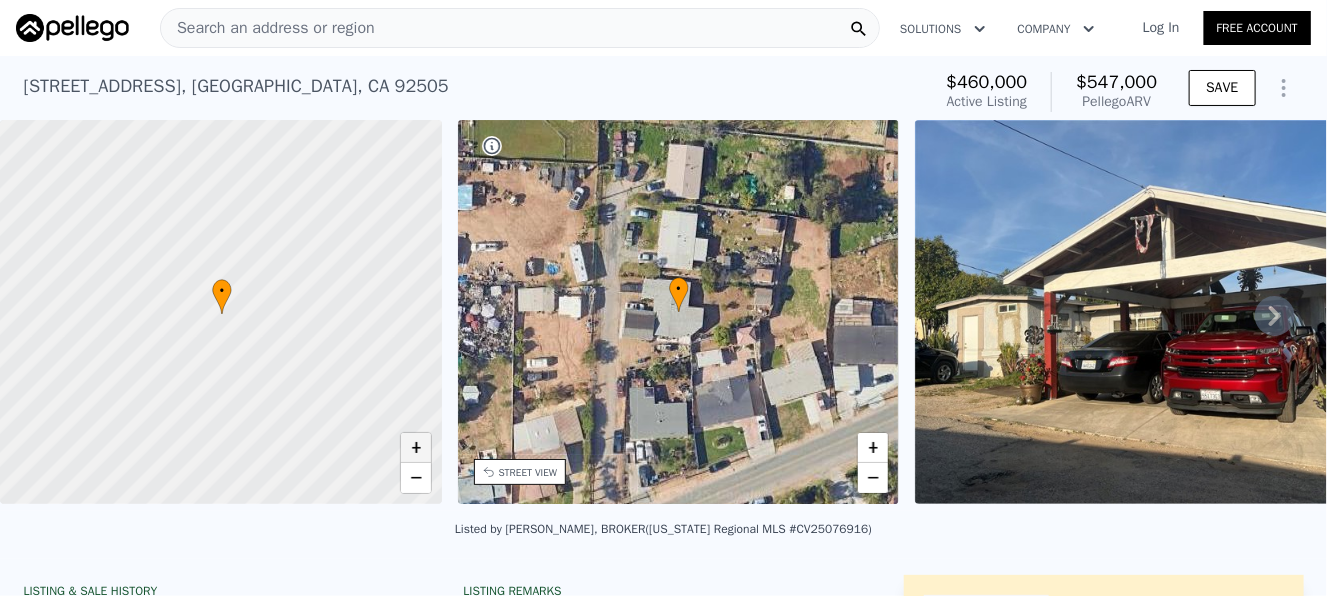 click on "+" at bounding box center (416, 448) 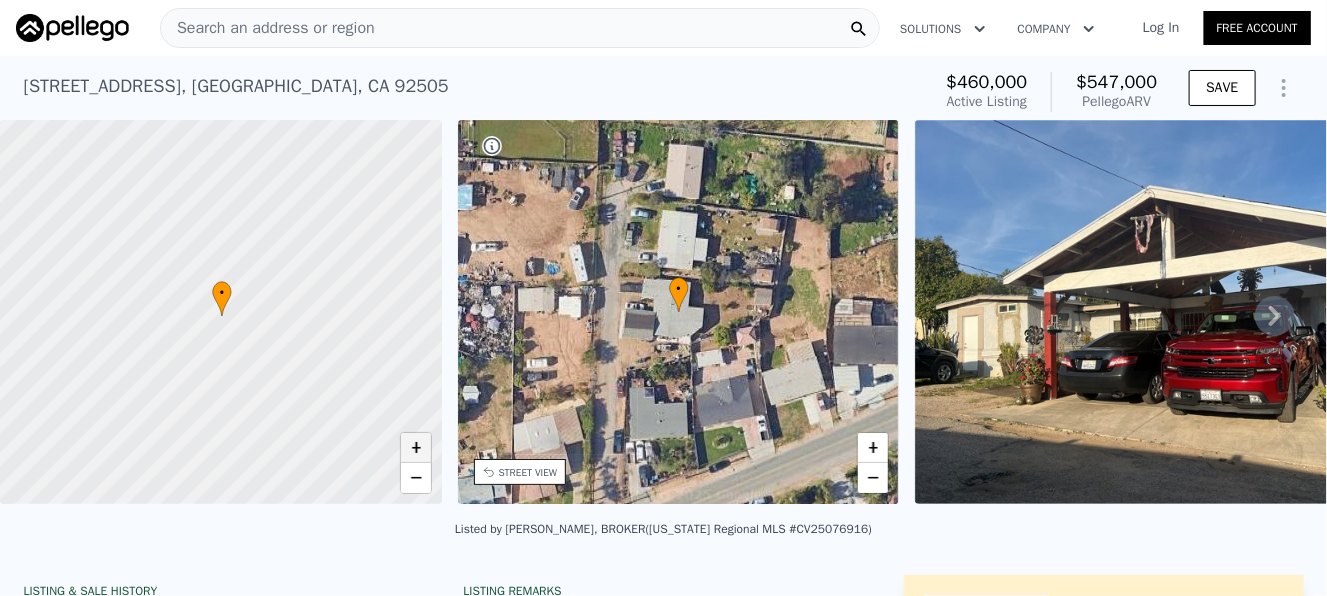 click on "+" at bounding box center (416, 448) 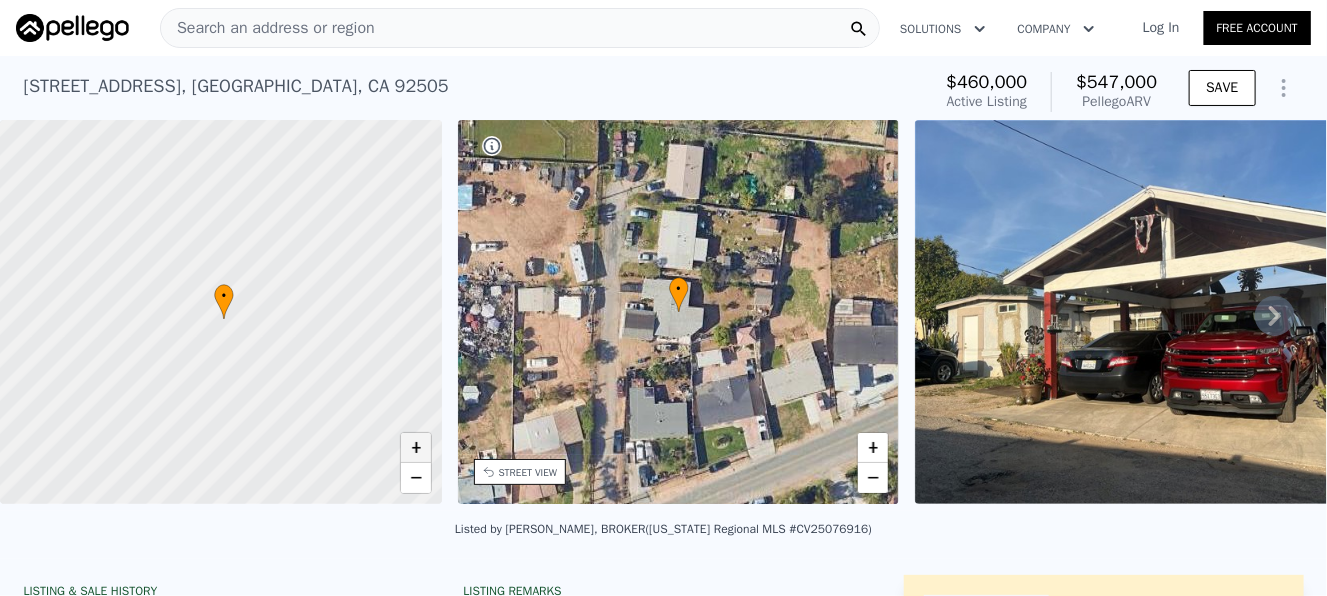 click on "+" at bounding box center (416, 448) 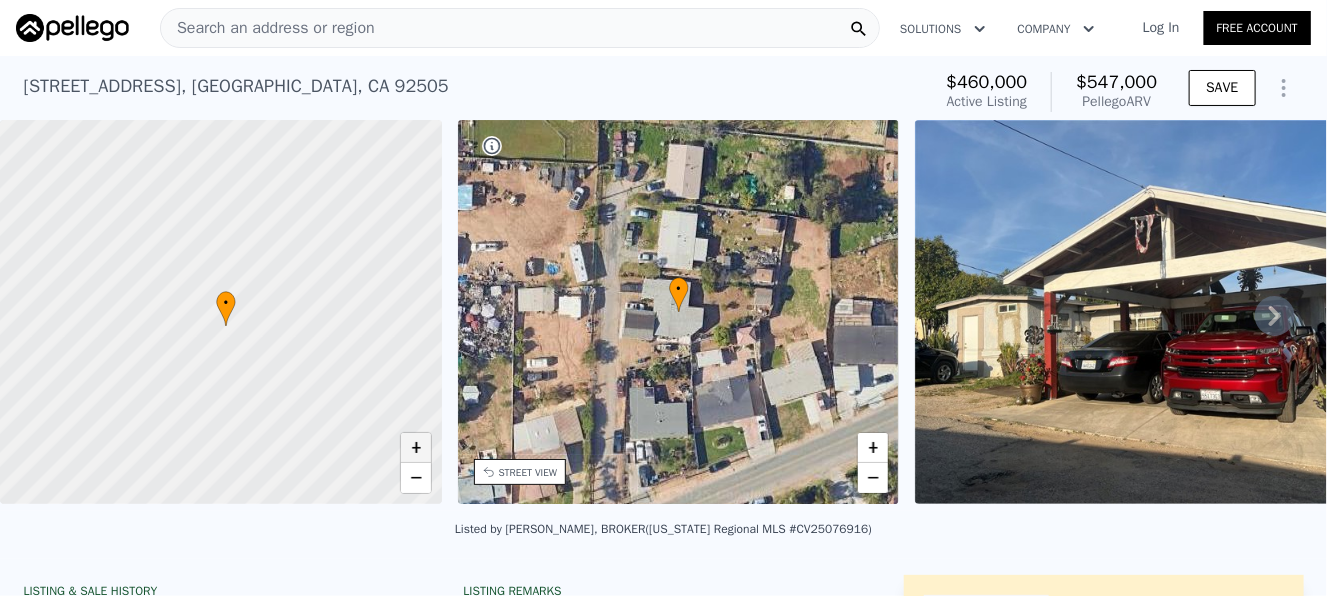 click on "+" at bounding box center (416, 448) 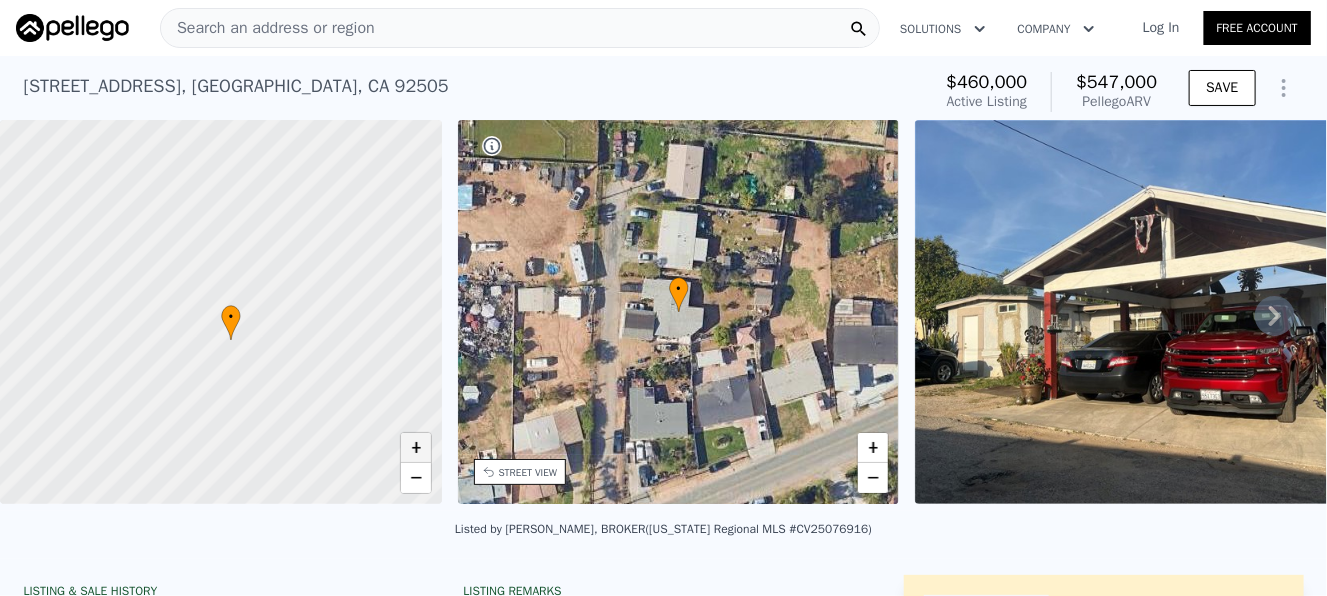 click on "+" at bounding box center (416, 448) 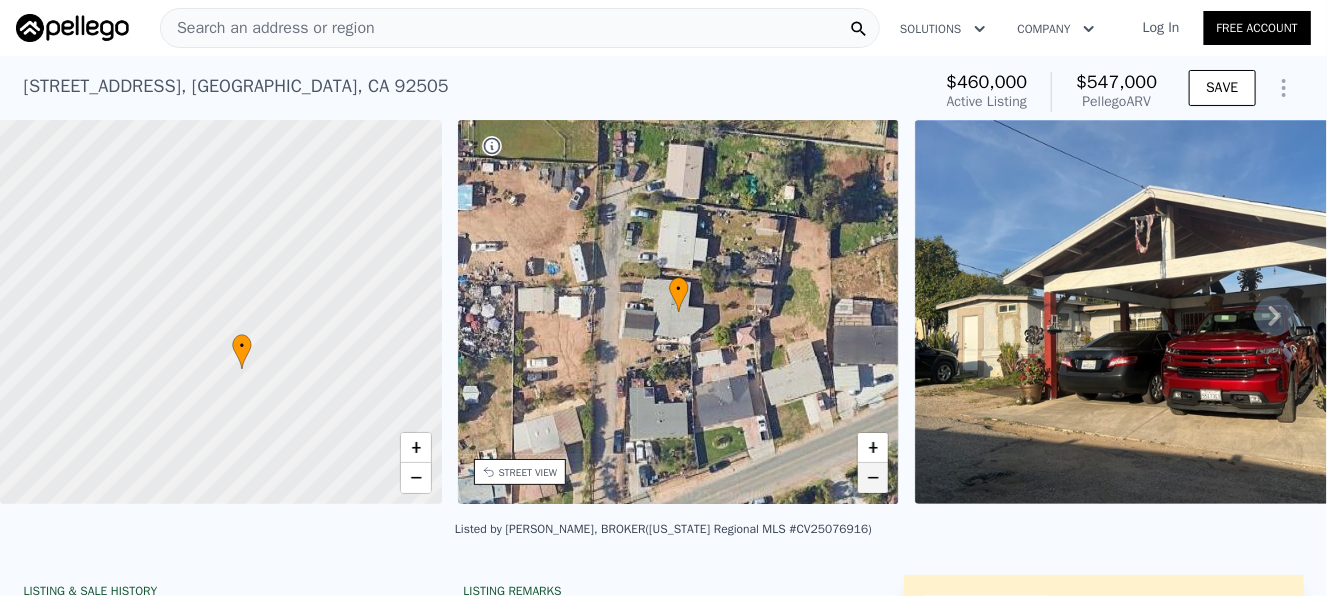click on "−" at bounding box center (873, 478) 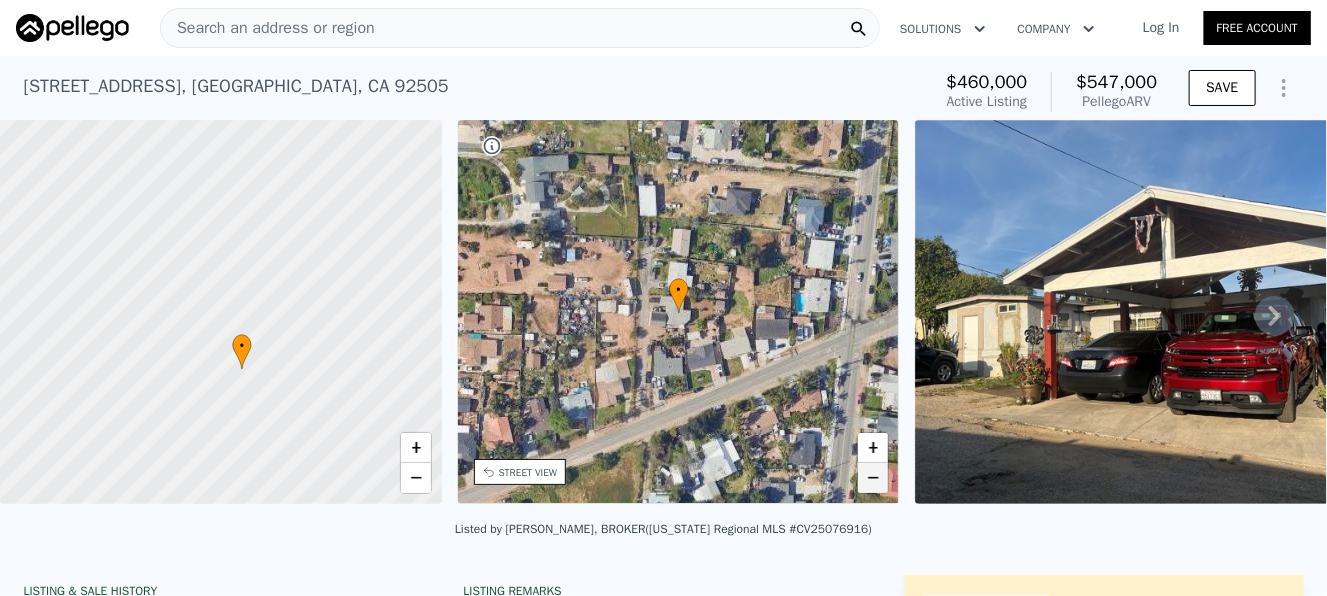 click on "−" at bounding box center [873, 478] 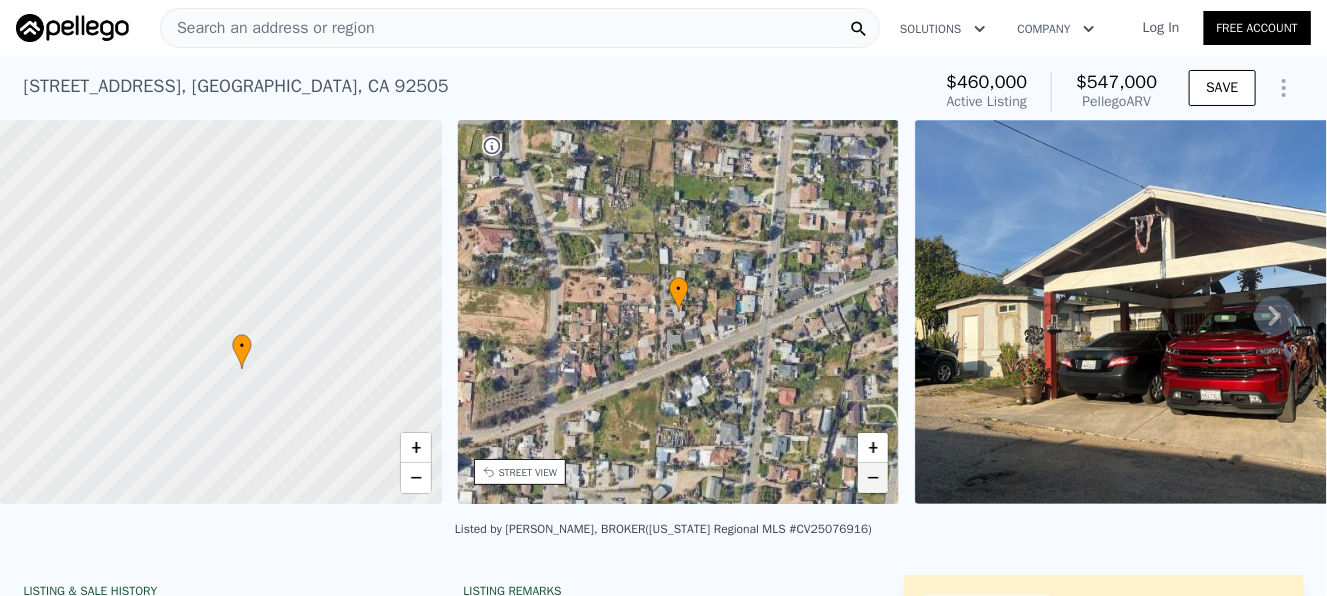 click on "−" at bounding box center [873, 478] 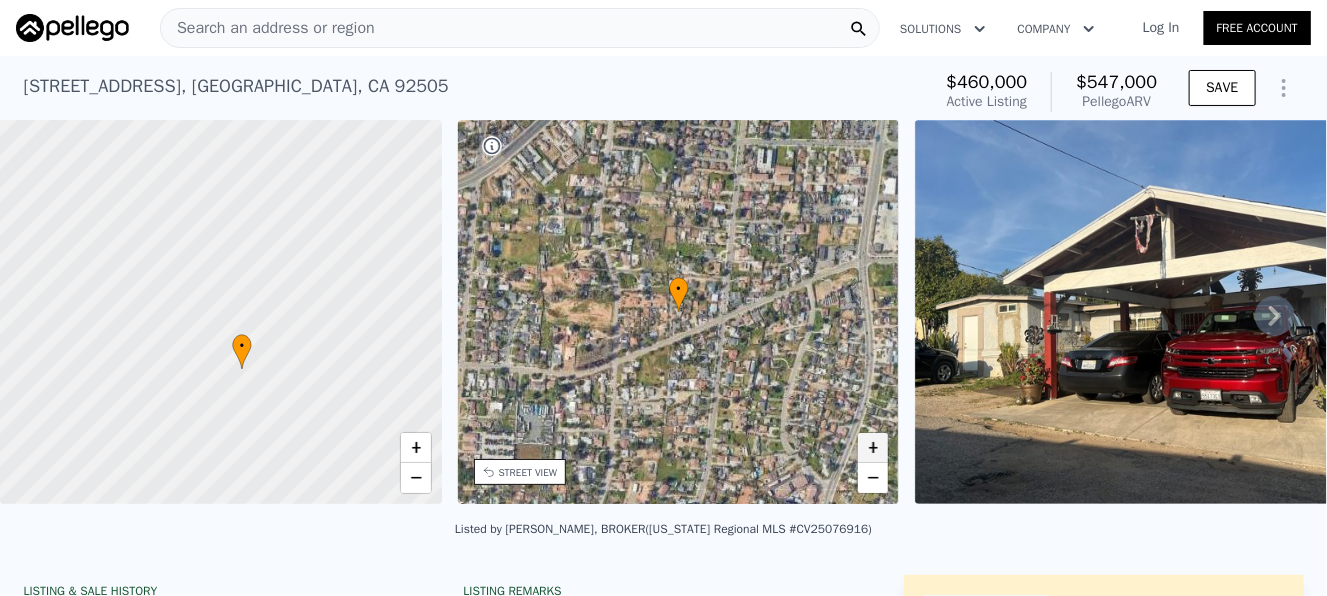 click on "+" at bounding box center (873, 448) 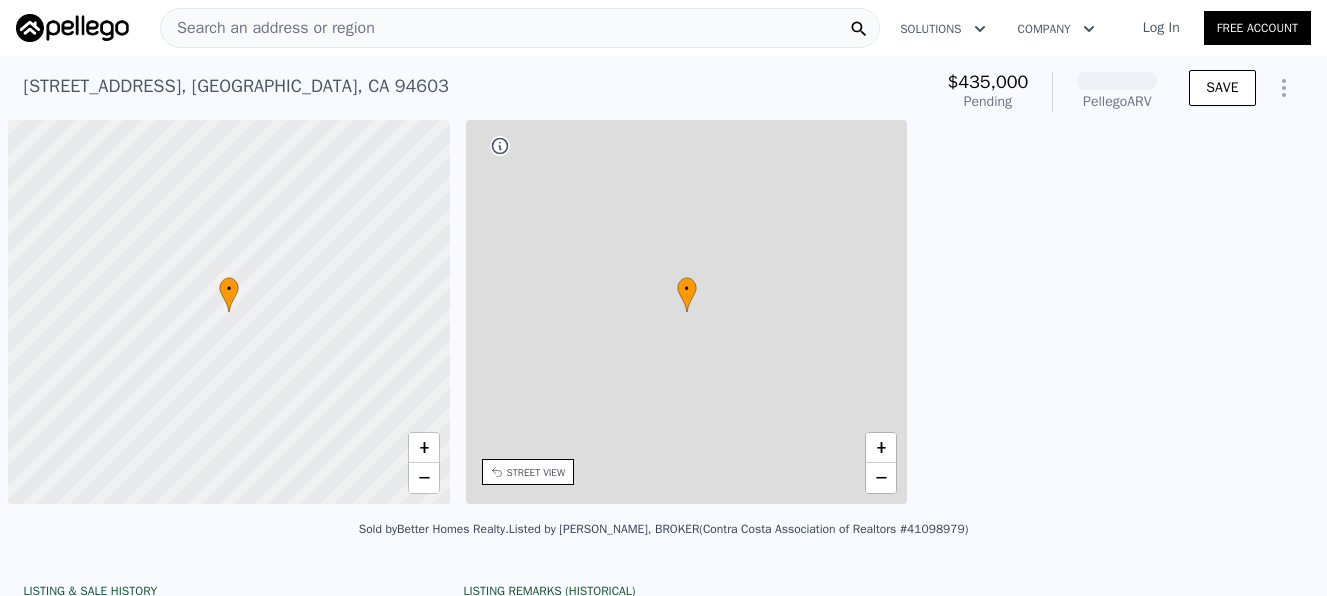 scroll, scrollTop: 0, scrollLeft: 0, axis: both 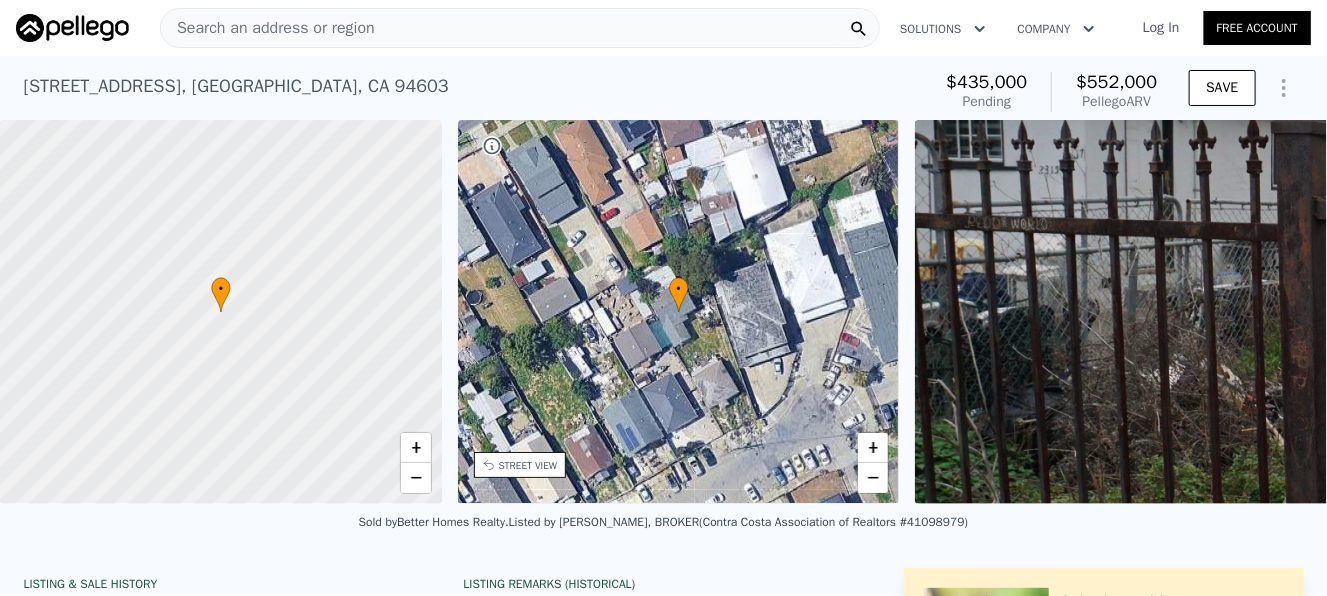 click on "Search an address or region" at bounding box center (520, 28) 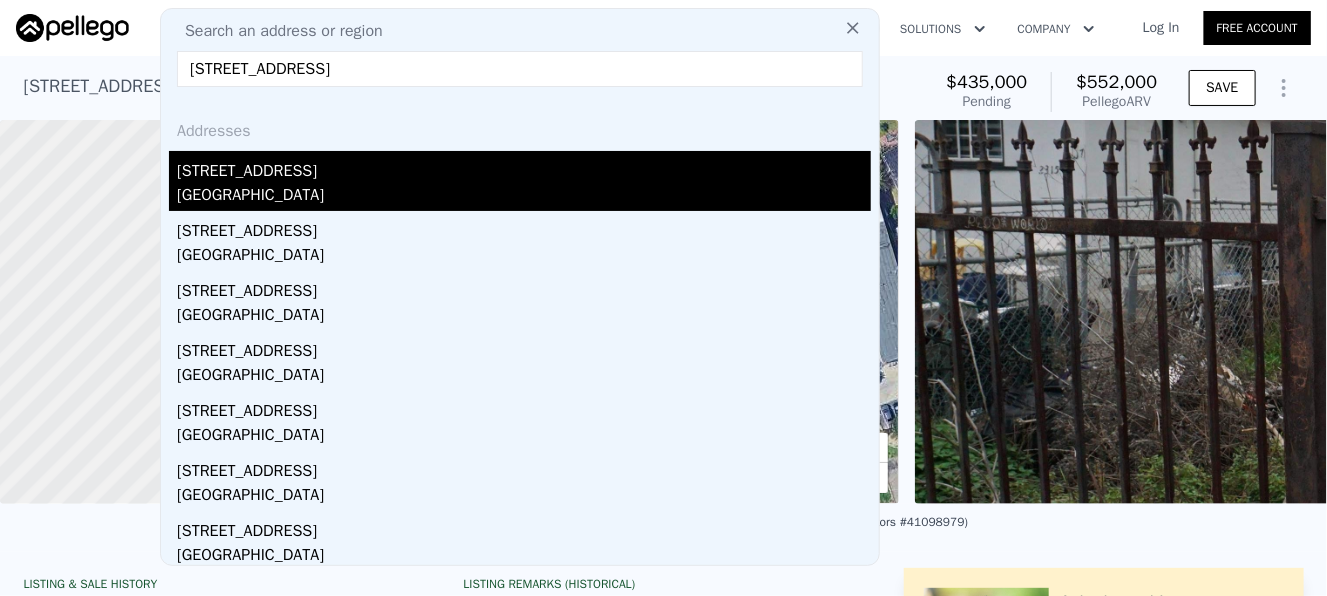 type on "3875 Everest Ave, Riverside, CA 92503" 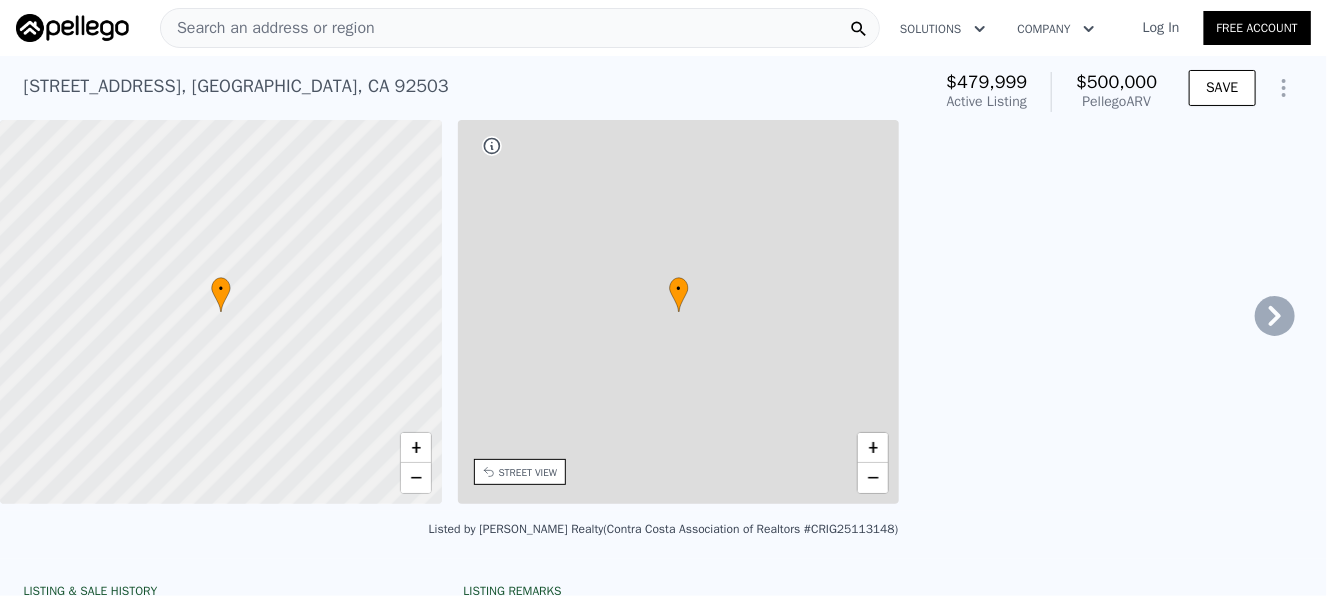 type on "4" 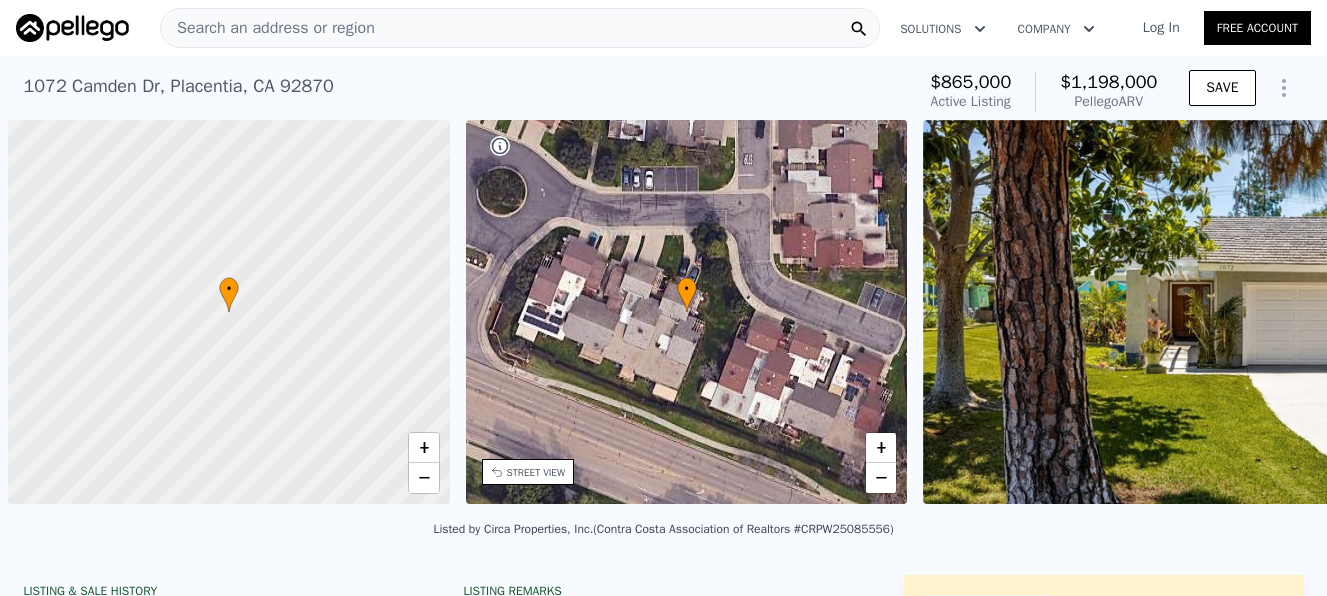 scroll, scrollTop: 0, scrollLeft: 0, axis: both 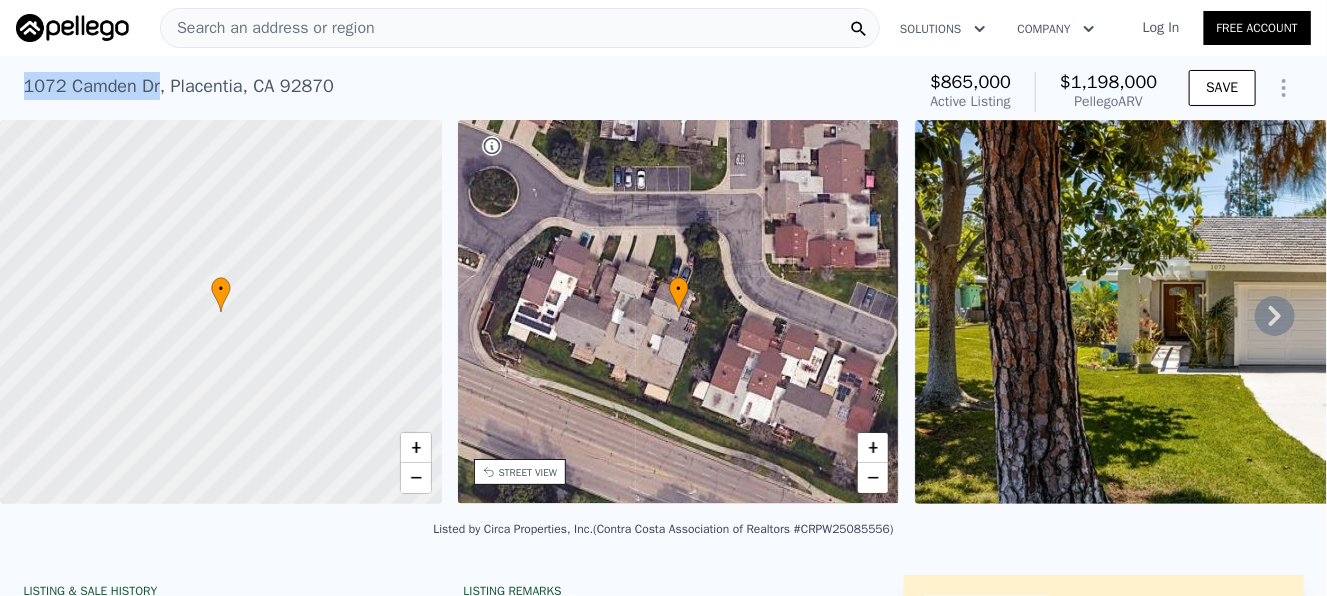 drag, startPoint x: 147, startPoint y: 89, endPoint x: 0, endPoint y: 86, distance: 147.03061 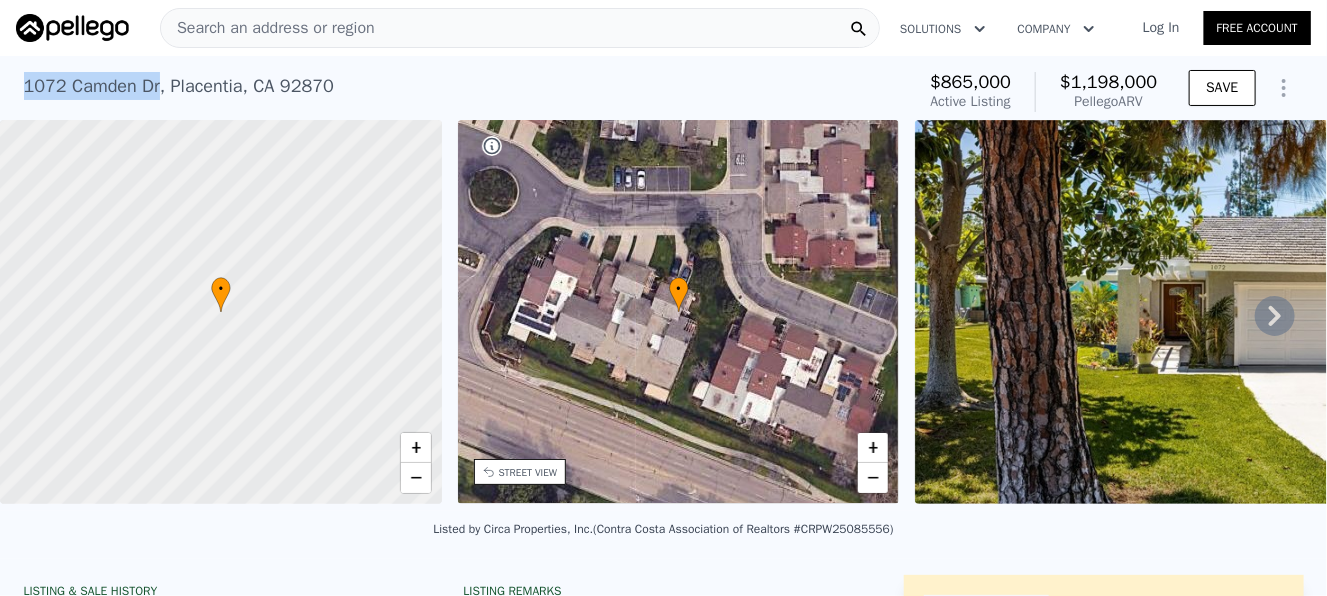 copy on "1072 Camden Dr" 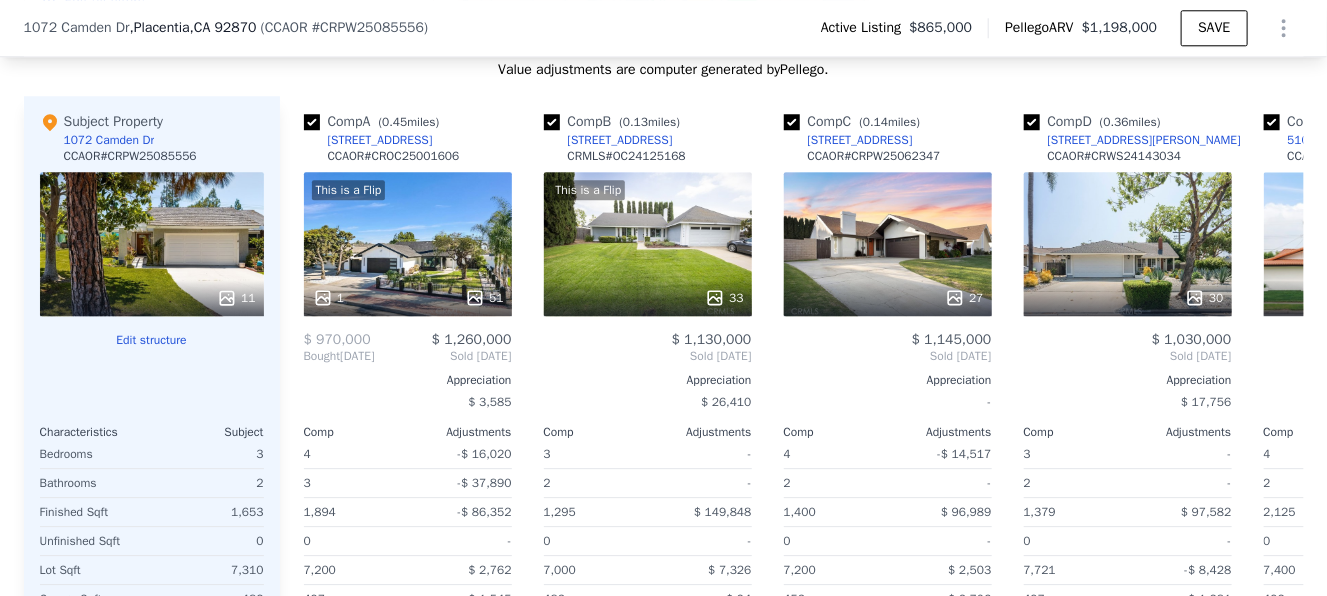 scroll, scrollTop: 2192, scrollLeft: 0, axis: vertical 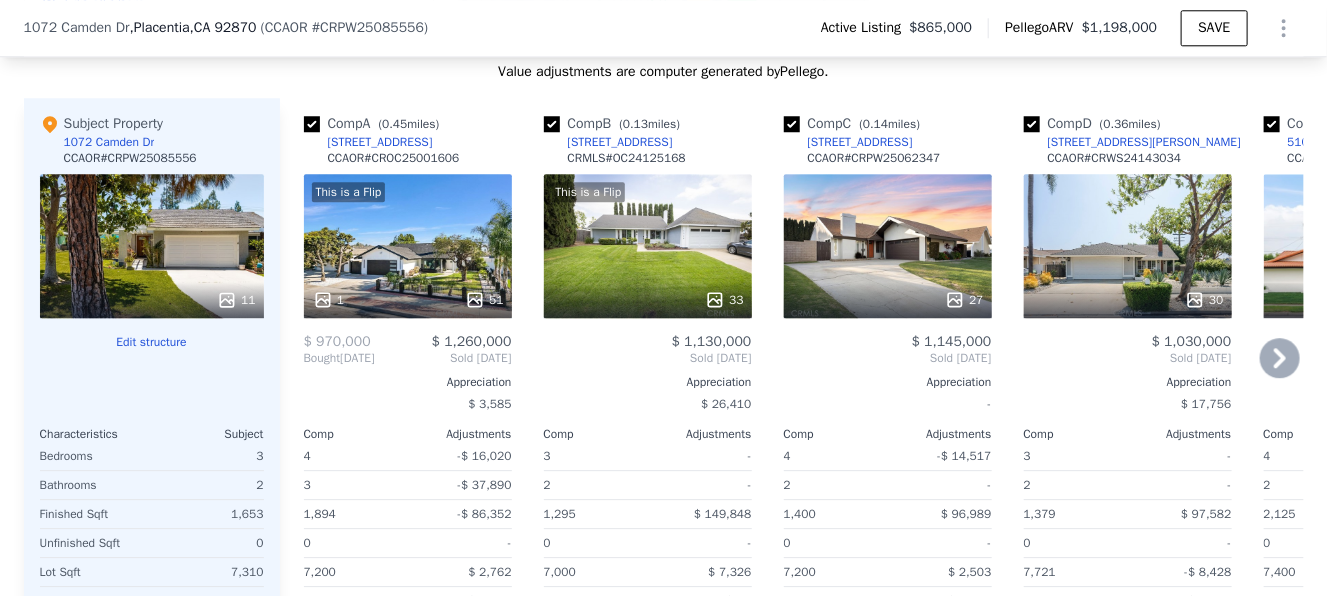 click 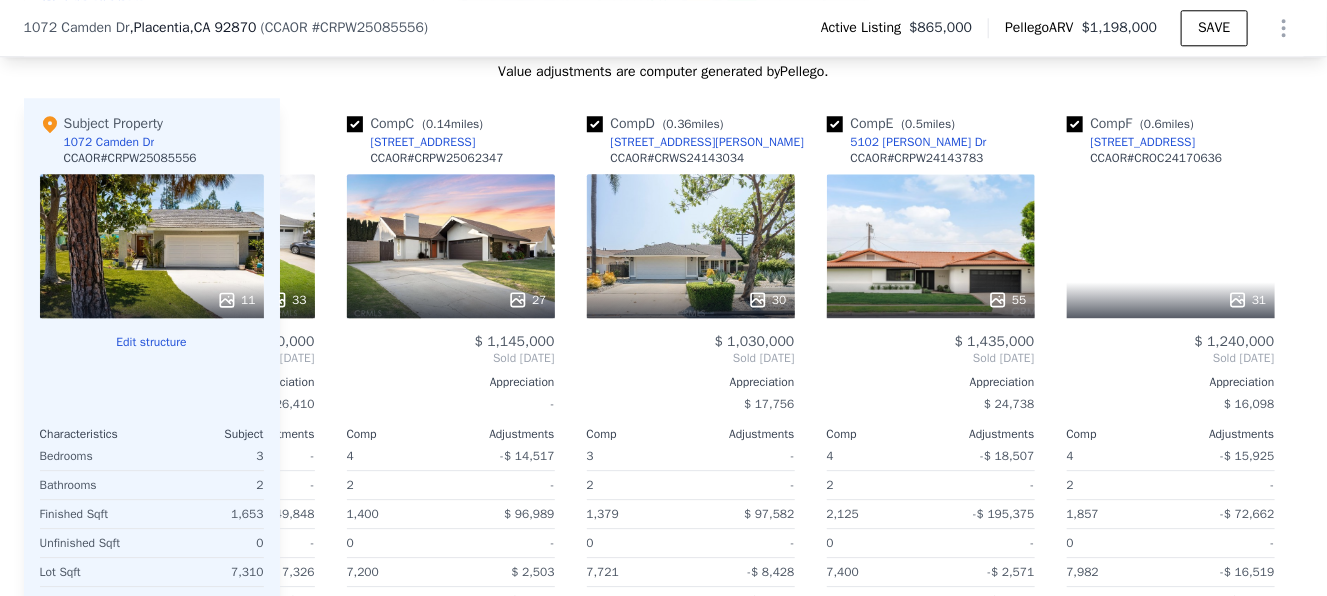 scroll, scrollTop: 0, scrollLeft: 480, axis: horizontal 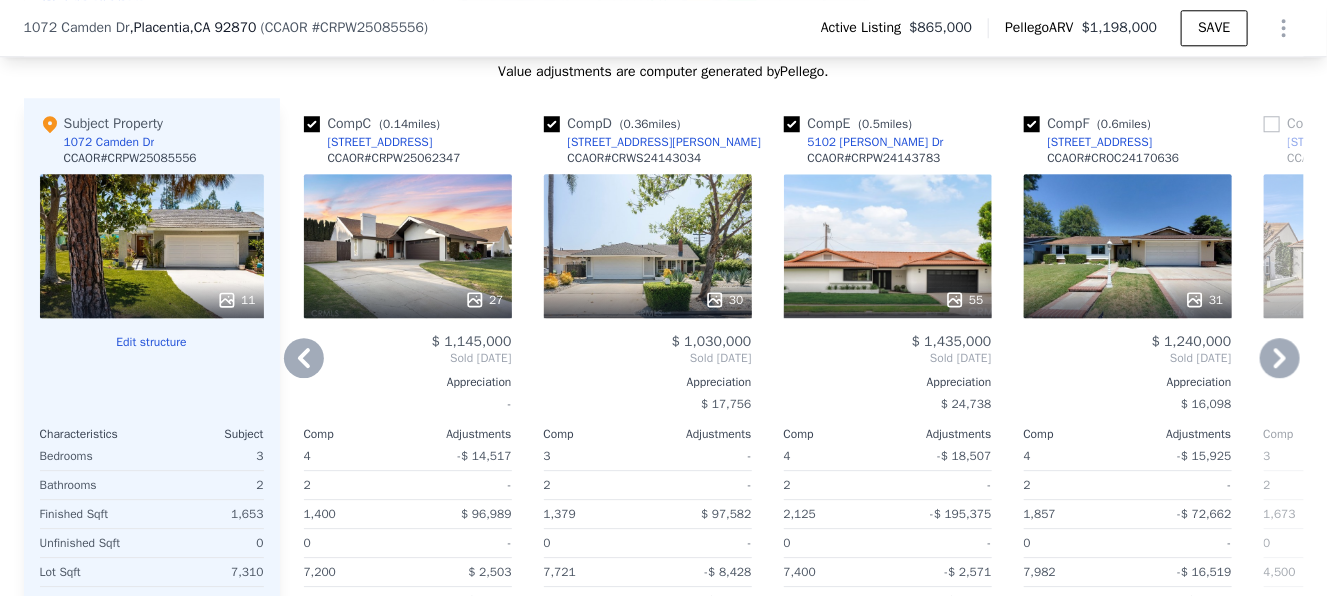 click 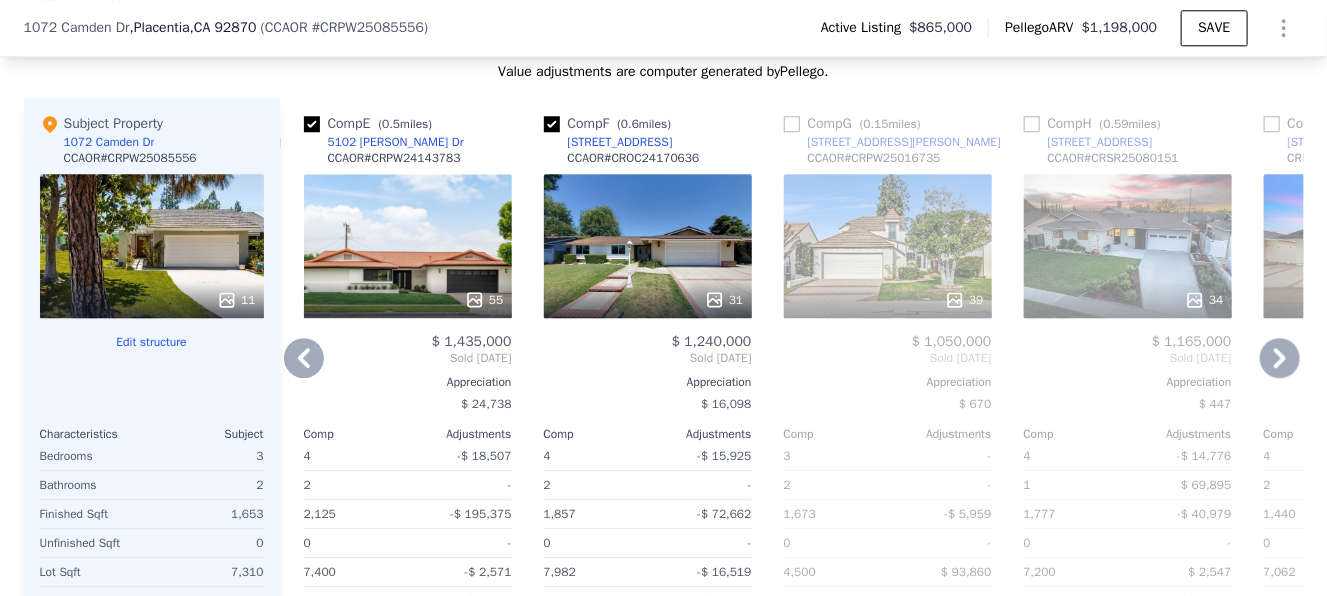 click 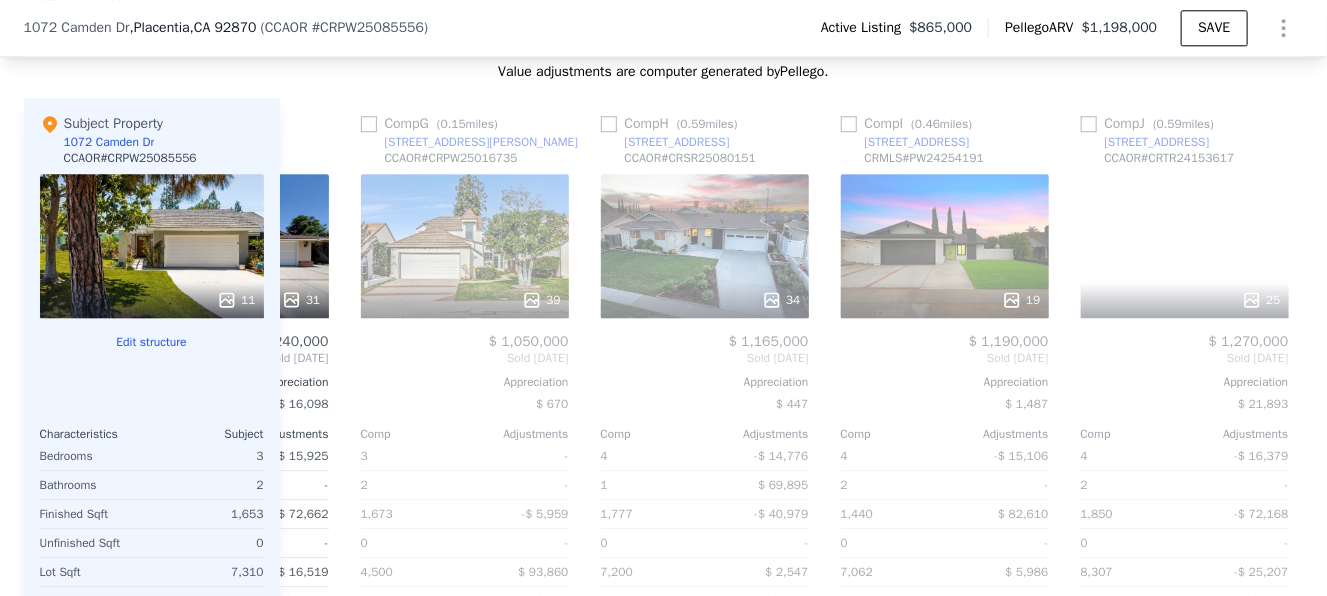 scroll, scrollTop: 0, scrollLeft: 1440, axis: horizontal 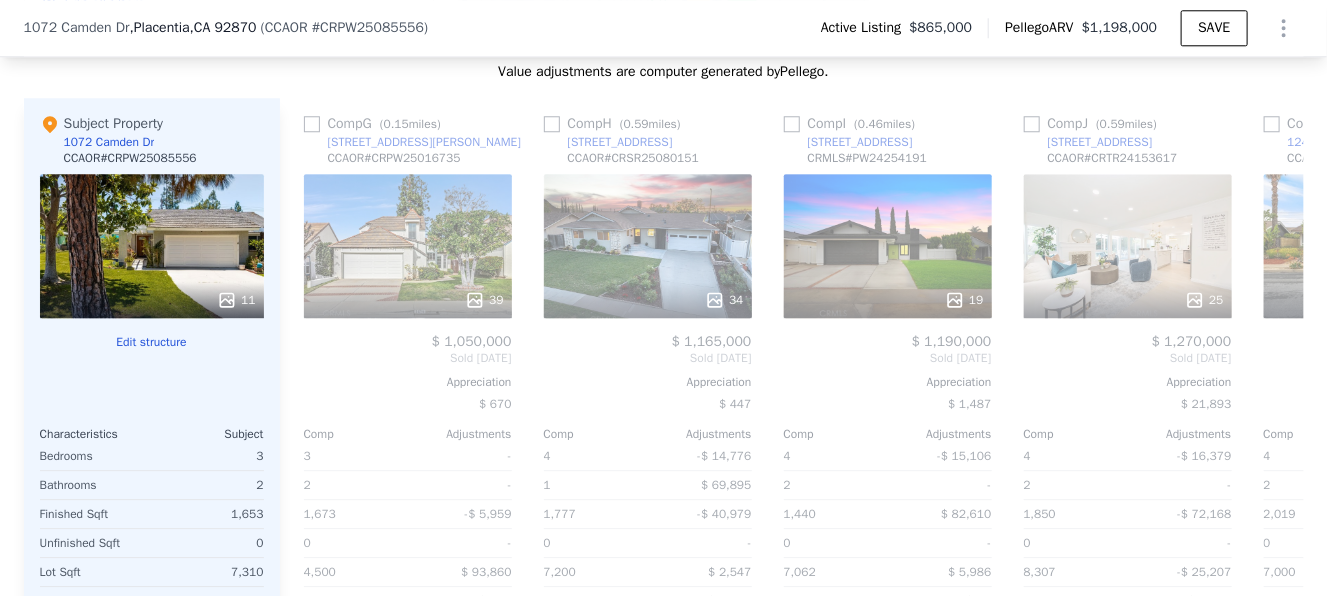 click on "Comp  A ( 0.45  miles) 5372 Jefferson St CCAOR  # CROC25001606 This is a Flip 1 51 $ 970,000 $ 1,260,000 Bought  Sep 2024 Sold   Jan 2025 Appreciation $ 3,585 Comp Adjustments 4 -$ 16,020 3 -$ 37,890 1,894 -$ 86,352 0 - 7,200 $ 2,762 497 -$ 1,545 1972 - 1 - $ 0 - Other Adjustments -$ 5,898 Adjusted Value $ 1,115,057 Comp  B ( 0.13  miles) 1224 Vina Del Mar Ave CRMLS  # OC24125168 This is a Flip 33 $ 1,130,000 Sold   Jul 2024 Appreciation $ 26,410 Comp Adjustments 3 - 2 - 1,295 $ 149,848 0 - 7,000 $ 7,326 483 -$ 94 1971 - 1 - $ 0 - Other Adjustments $ 13,851 Adjusted Value $ 1,300,931 Comp  C ( 0.14  miles) 1225 Salvador Dr CCAOR  # CRPW25062347 27 $ 1,145,000 Sold   Jun 2025 Appreciation - Comp Adjustments 4 -$ 14,517 2 - 1,400 $ 96,989 0 - 7,200 $ 2,503 453 $ 2,706 1971 - 1 - $ 0 - Other Adjustments $ 3,899 Adjusted Value $ 1,236,580 Comp  D ( 0.36  miles) 5492 Westmoreland Dr CCAOR  # CRWS24143034 30 $ 1,030,000 Sold   Aug 2024 Appreciation $ 17,756 Comp Adjustments 3 - 2 - 1,379 $ 97,582 0 - 7,721 -" at bounding box center [792, 448] 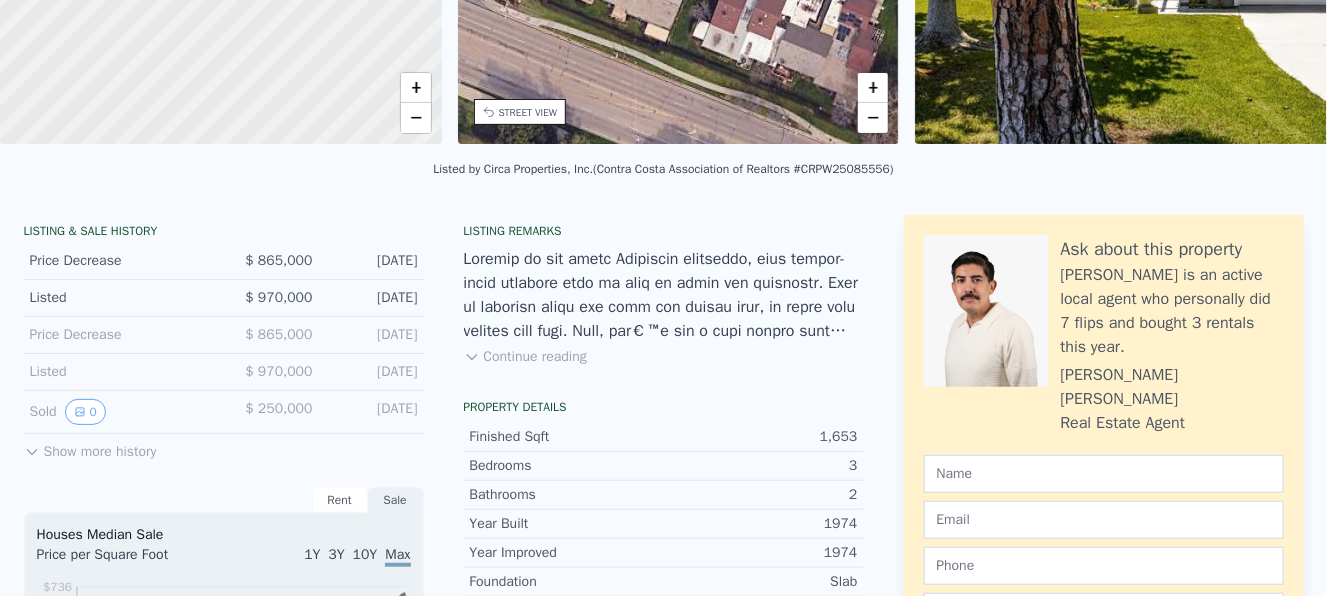 scroll, scrollTop: 0, scrollLeft: 0, axis: both 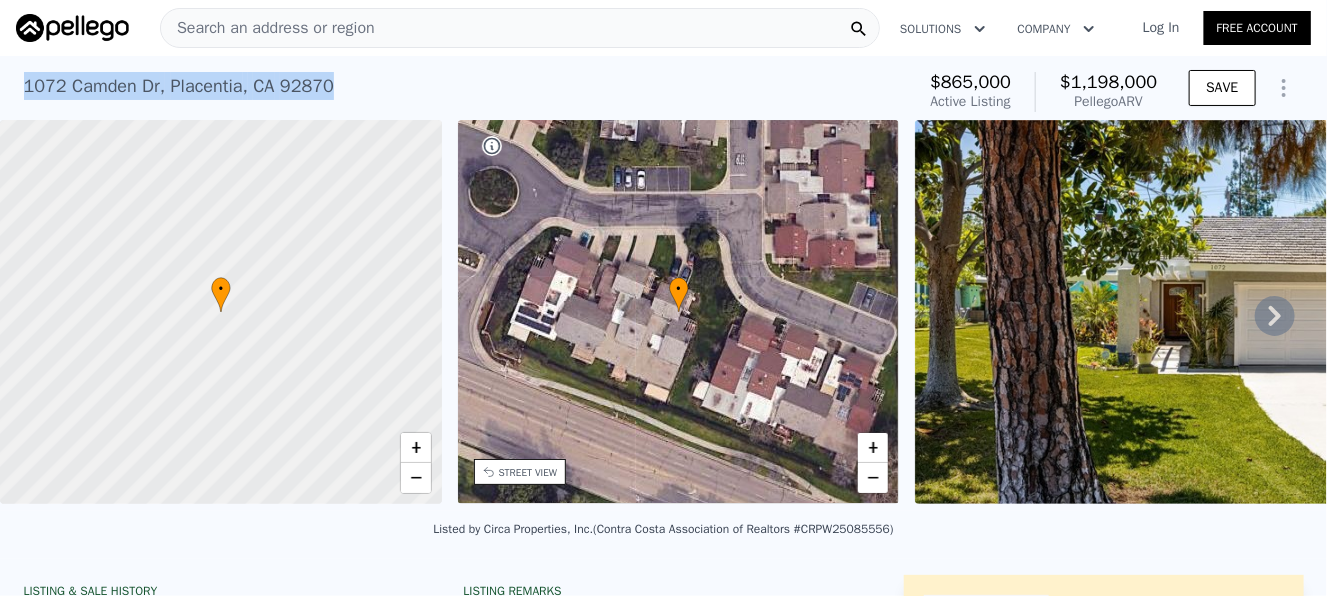 drag, startPoint x: 366, startPoint y: 89, endPoint x: 2, endPoint y: 100, distance: 364.16617 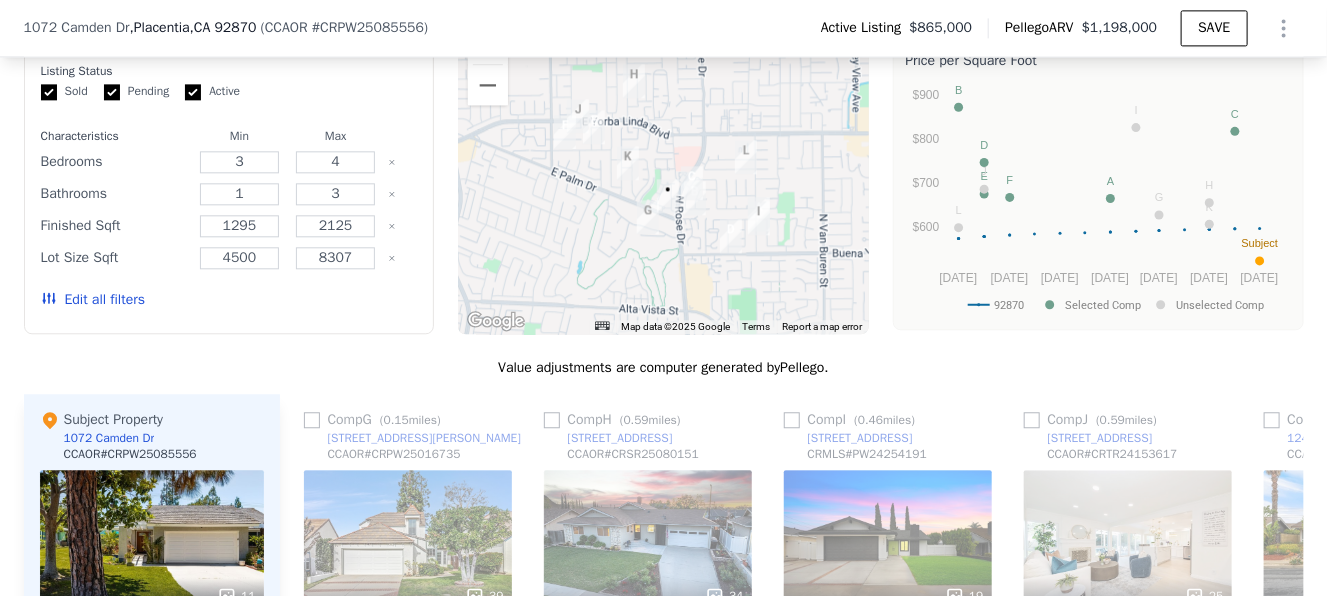 scroll, scrollTop: 2193, scrollLeft: 0, axis: vertical 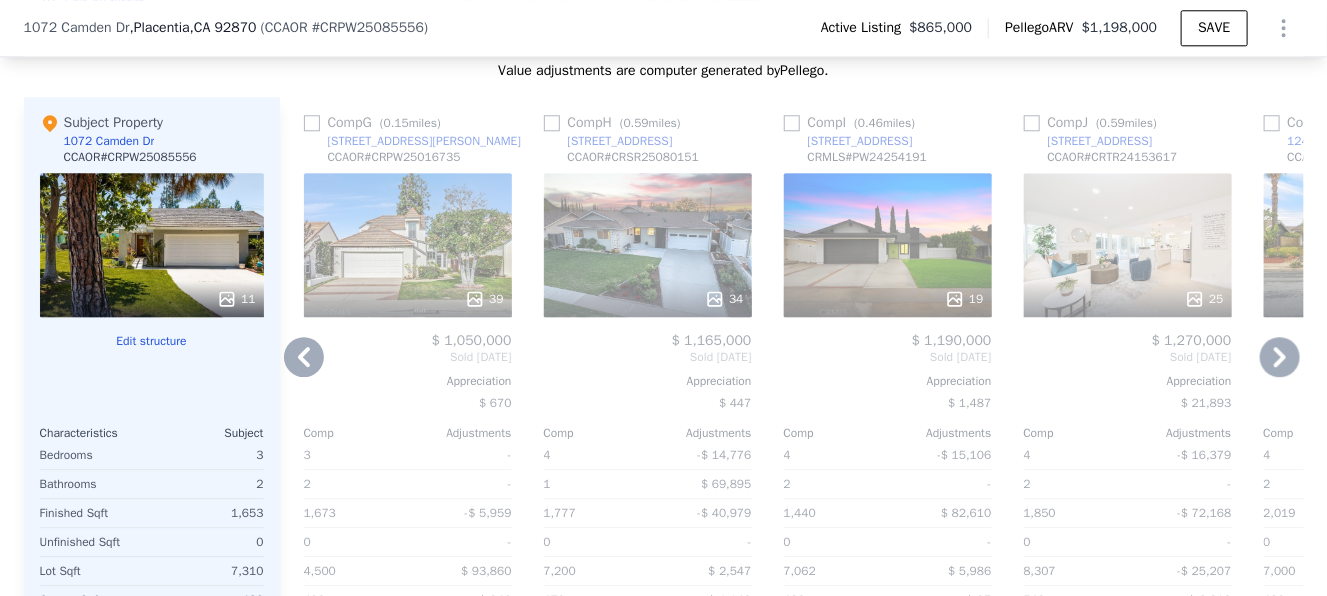 click on "Appreciation" at bounding box center [648, 381] 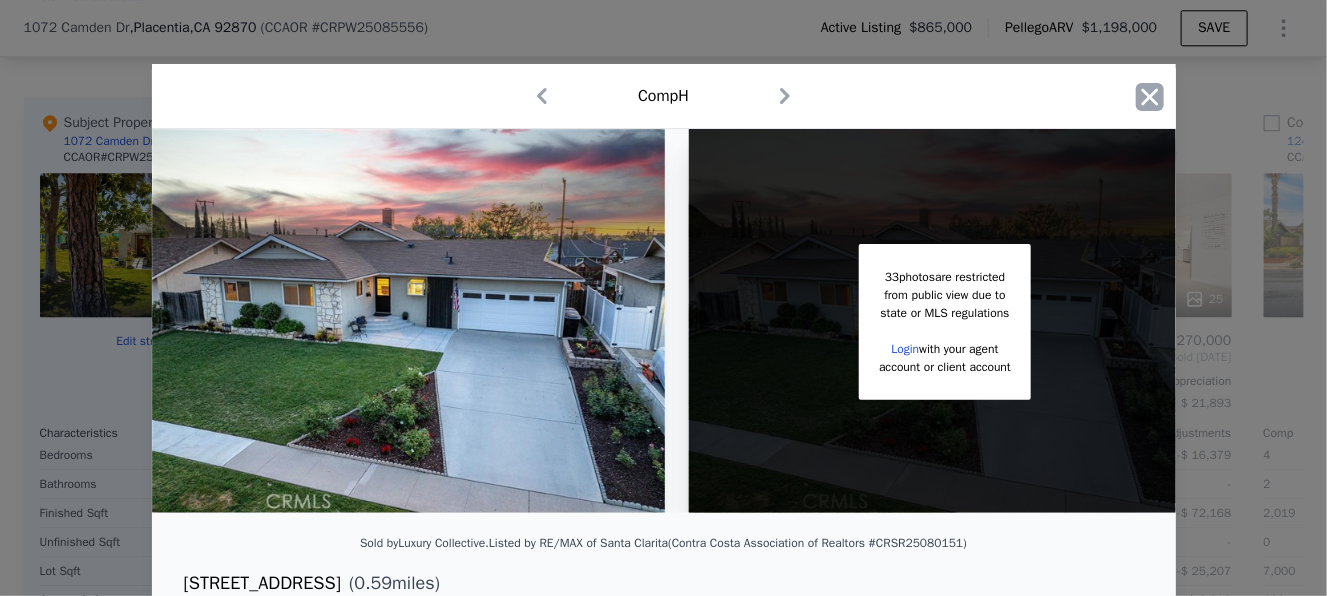 click 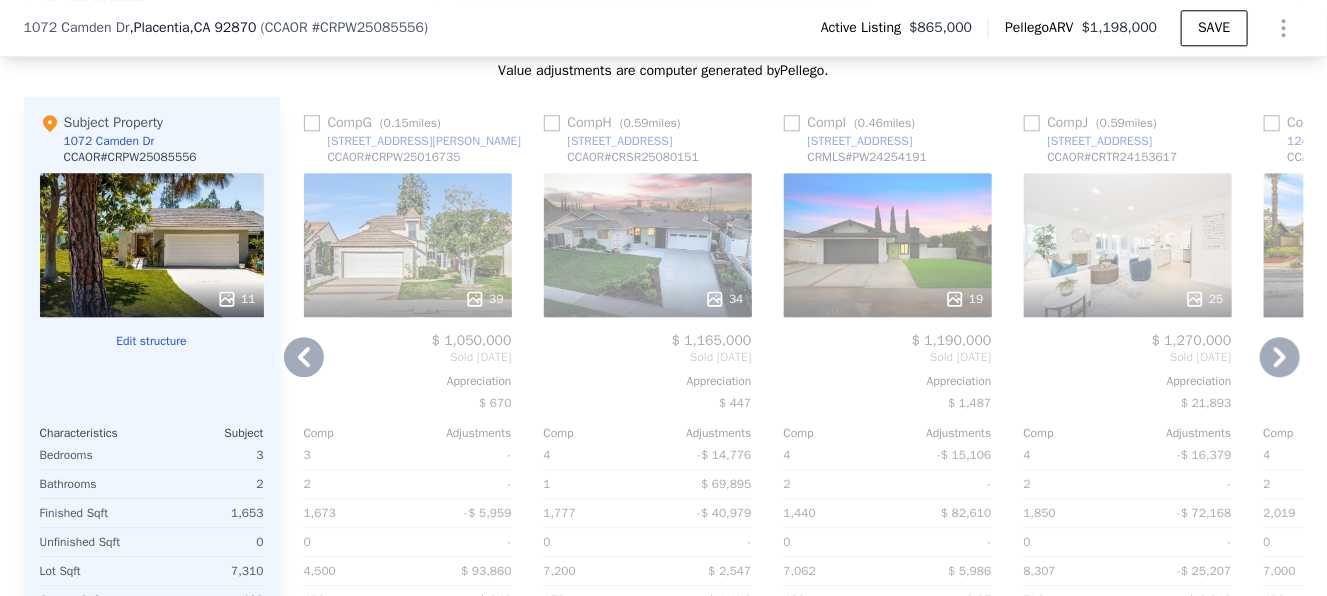 click 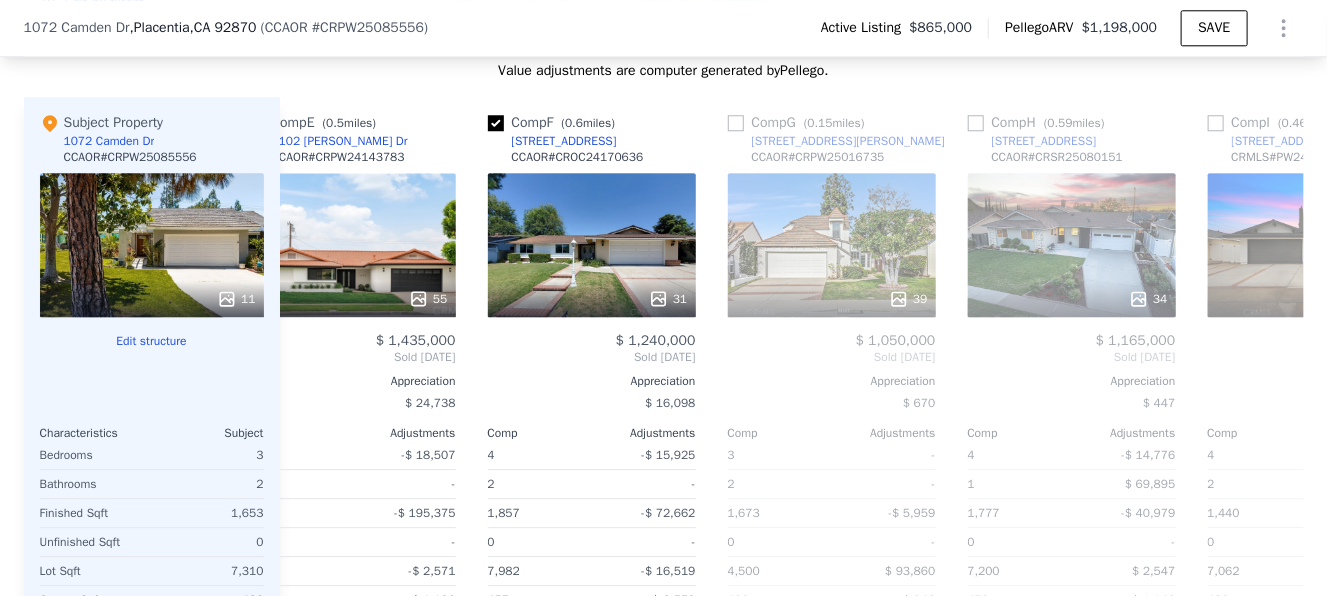 scroll, scrollTop: 0, scrollLeft: 960, axis: horizontal 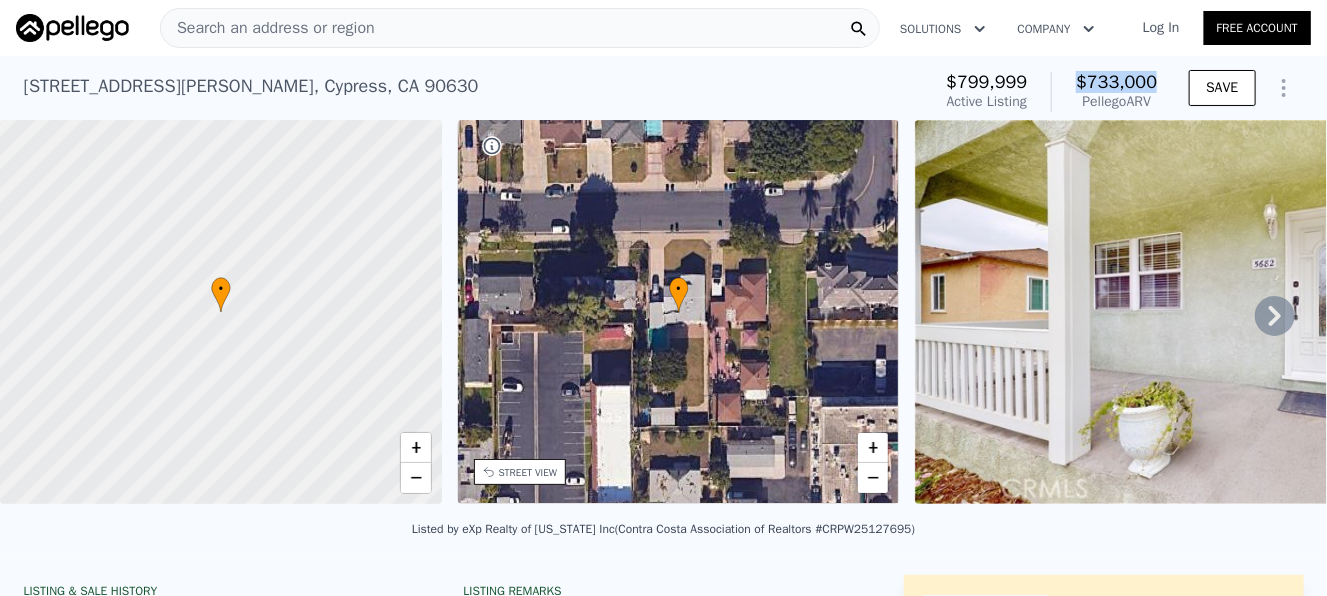 drag, startPoint x: 1152, startPoint y: 80, endPoint x: 1072, endPoint y: 77, distance: 80.05623 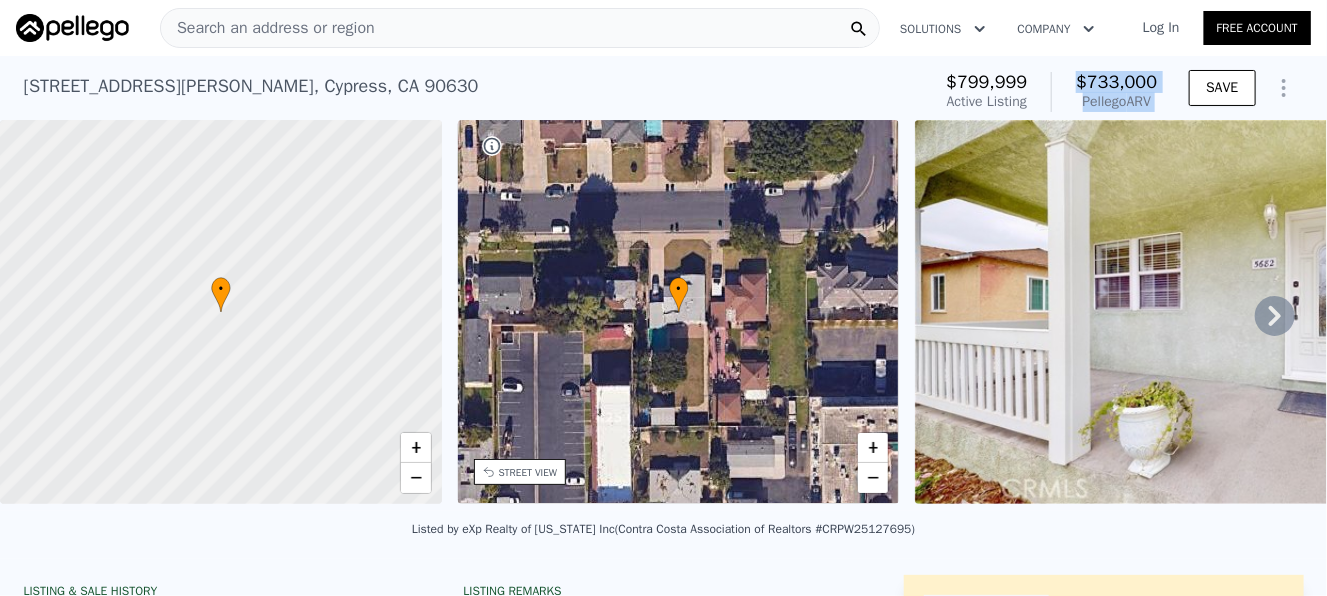 drag, startPoint x: 1072, startPoint y: 77, endPoint x: 1153, endPoint y: 107, distance: 86.37708 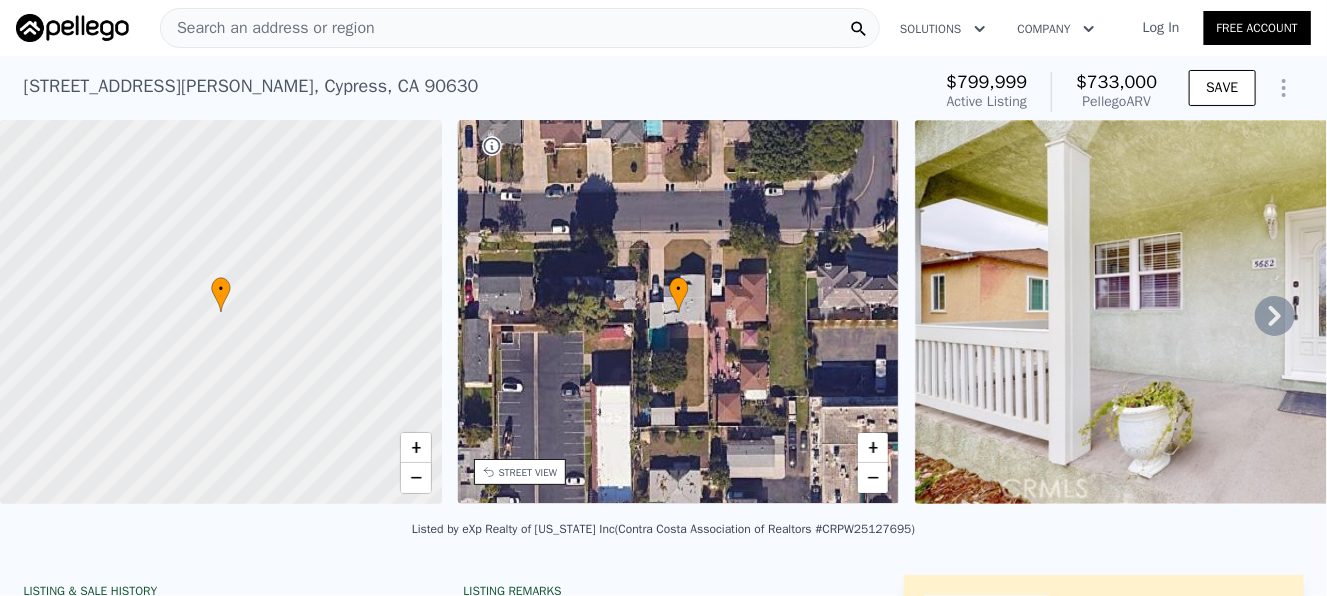 drag, startPoint x: 1099, startPoint y: 91, endPoint x: 1087, endPoint y: 88, distance: 12.369317 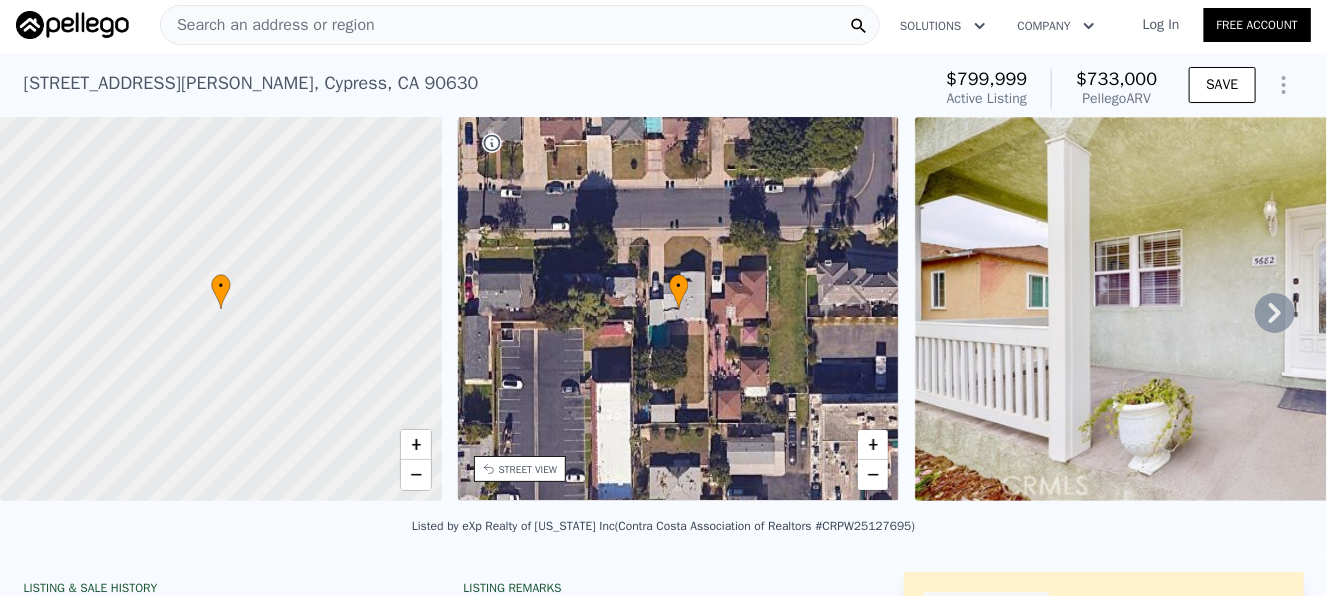 scroll, scrollTop: 0, scrollLeft: 0, axis: both 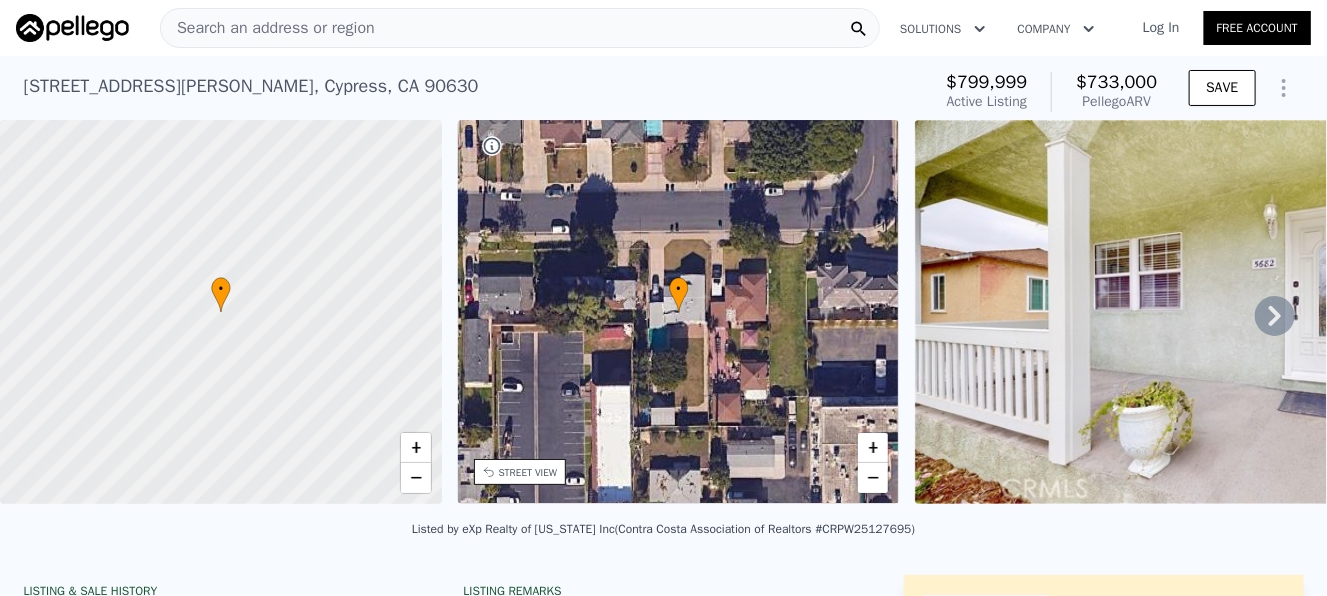 drag, startPoint x: 1152, startPoint y: 100, endPoint x: 1074, endPoint y: 82, distance: 80.04999 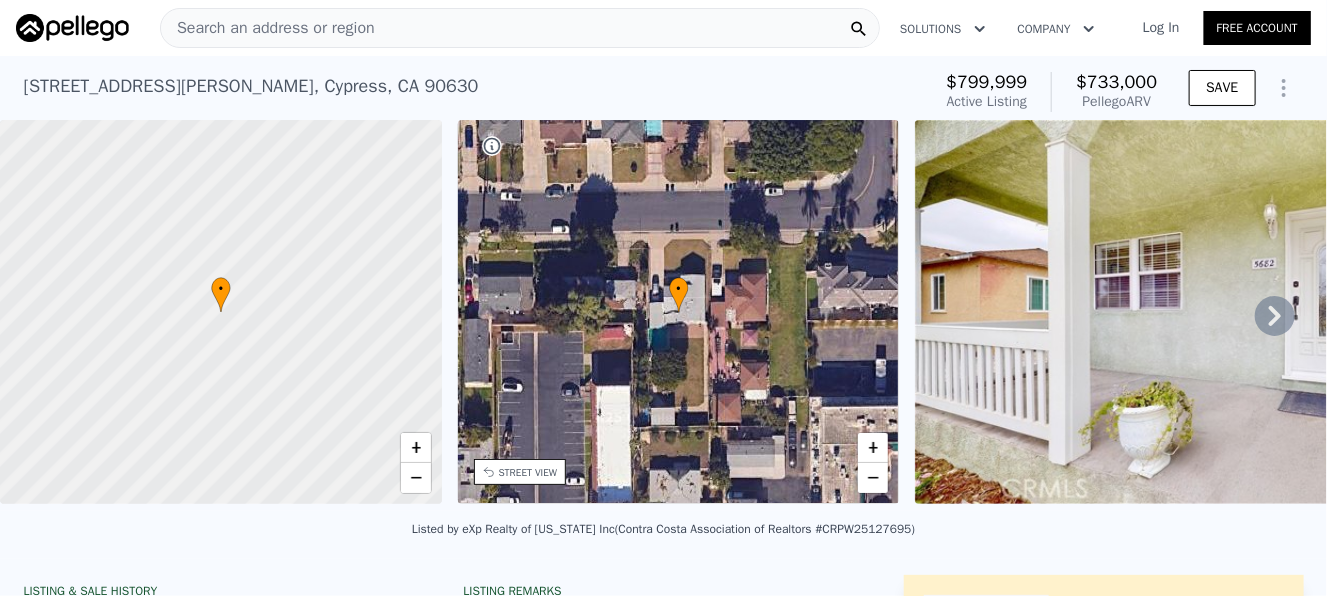 click on "Search an address or region" at bounding box center [268, 28] 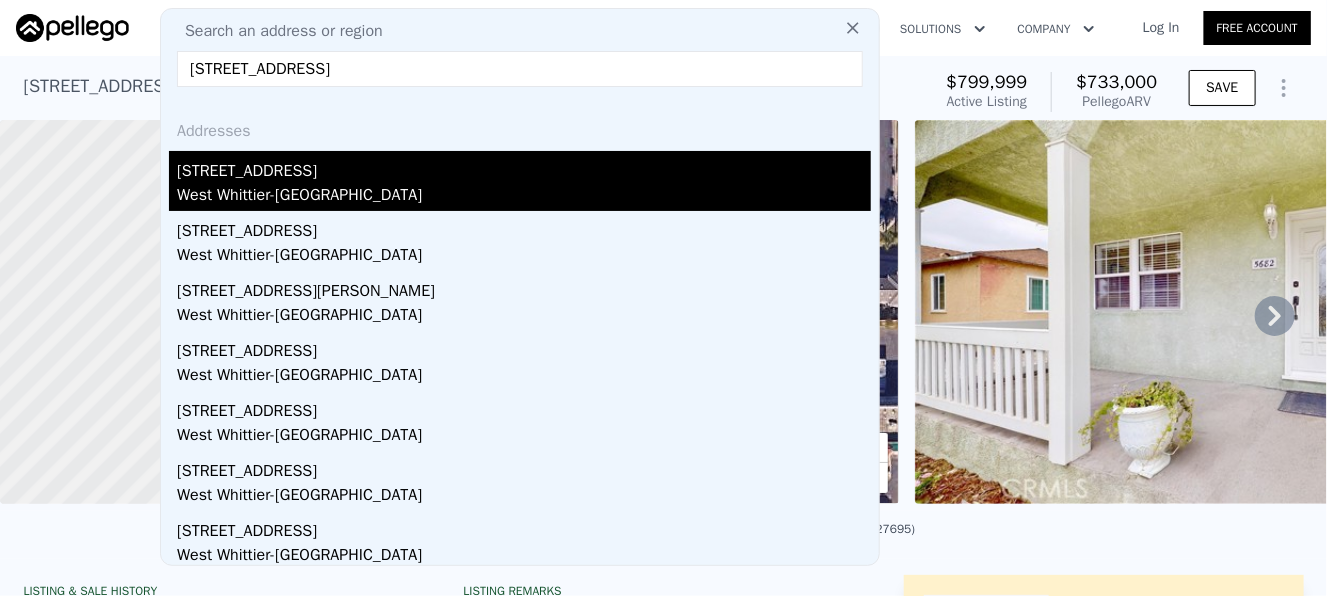 type on "[STREET_ADDRESS]" 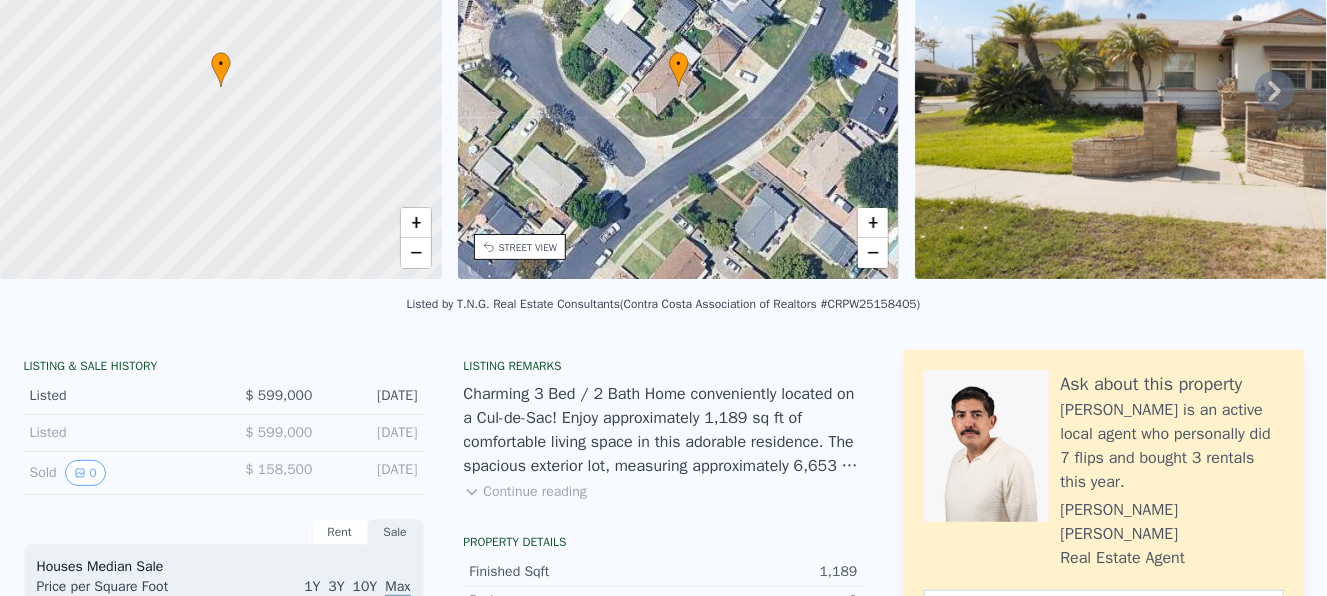 scroll, scrollTop: 0, scrollLeft: 0, axis: both 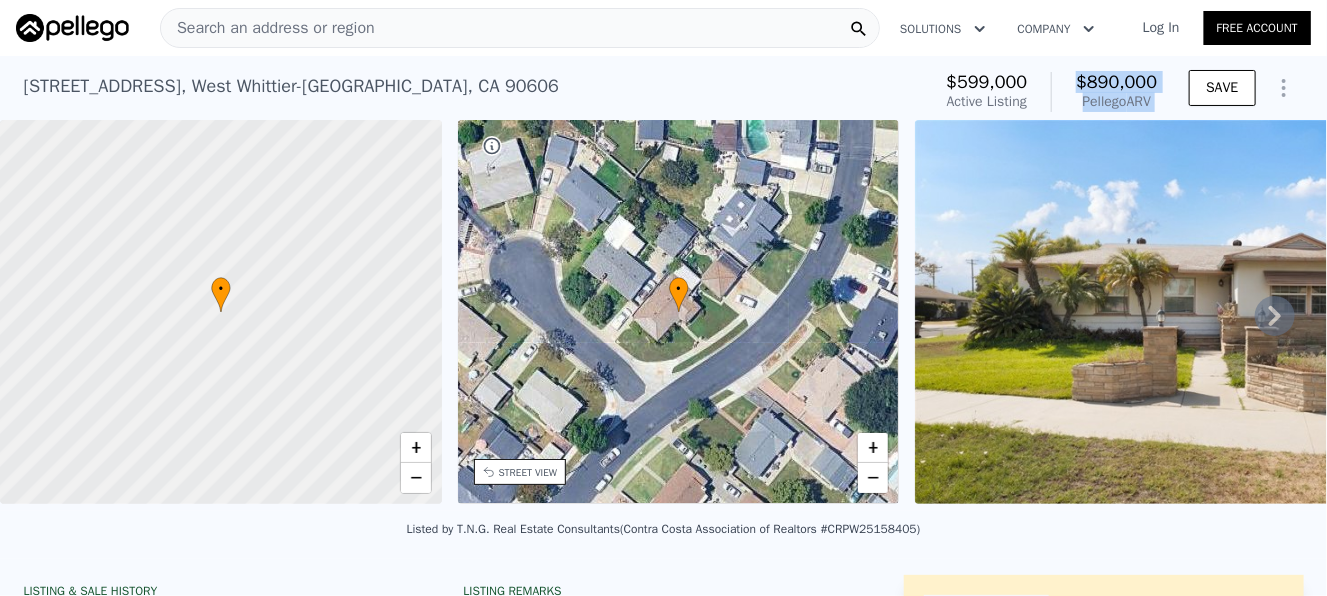 drag, startPoint x: 1073, startPoint y: 86, endPoint x: 1171, endPoint y: 108, distance: 100.43903 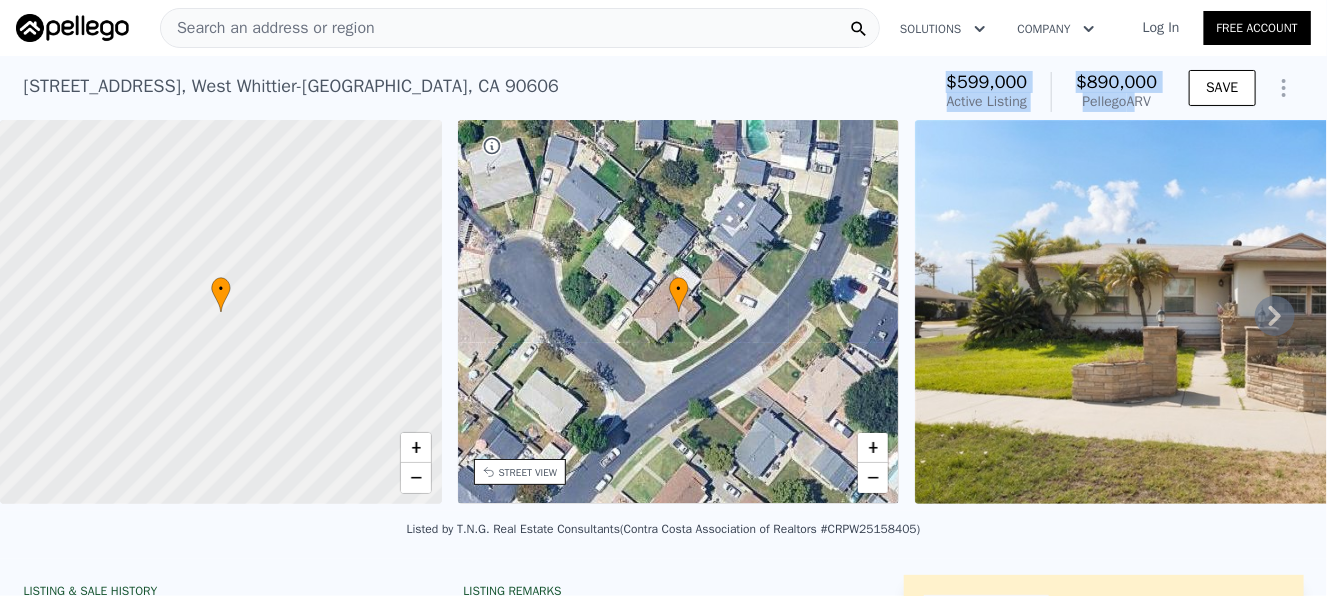 drag, startPoint x: 1125, startPoint y: 96, endPoint x: 906, endPoint y: 72, distance: 220.31114 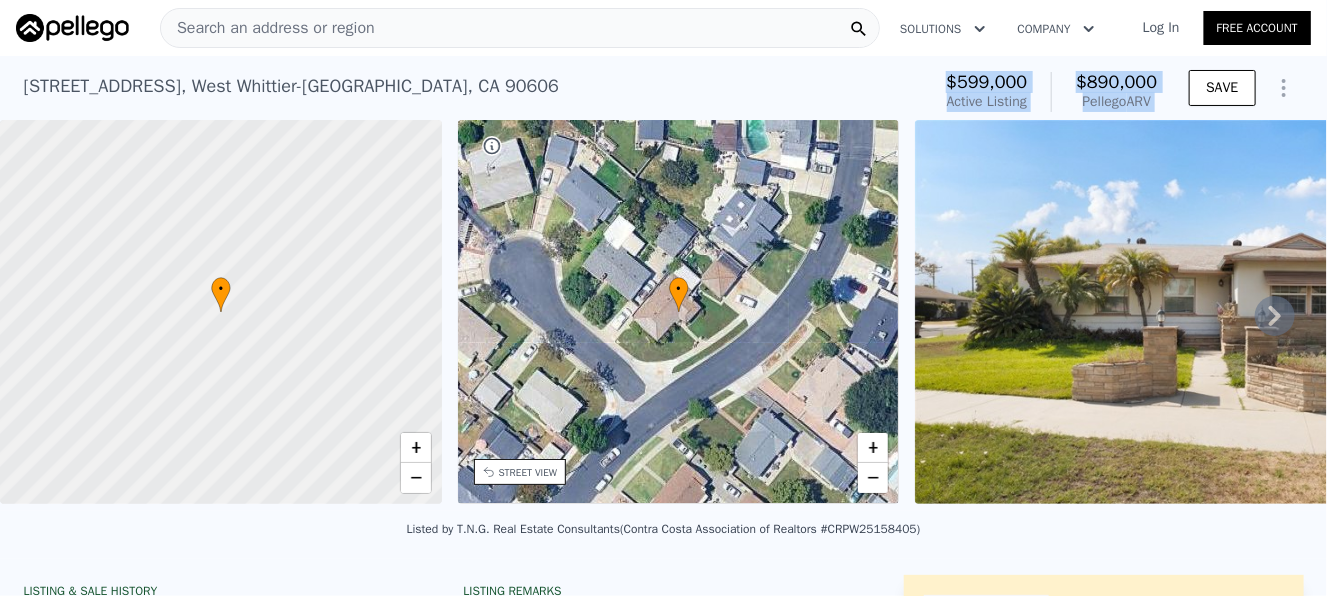 drag, startPoint x: 906, startPoint y: 72, endPoint x: 1147, endPoint y: 97, distance: 242.29321 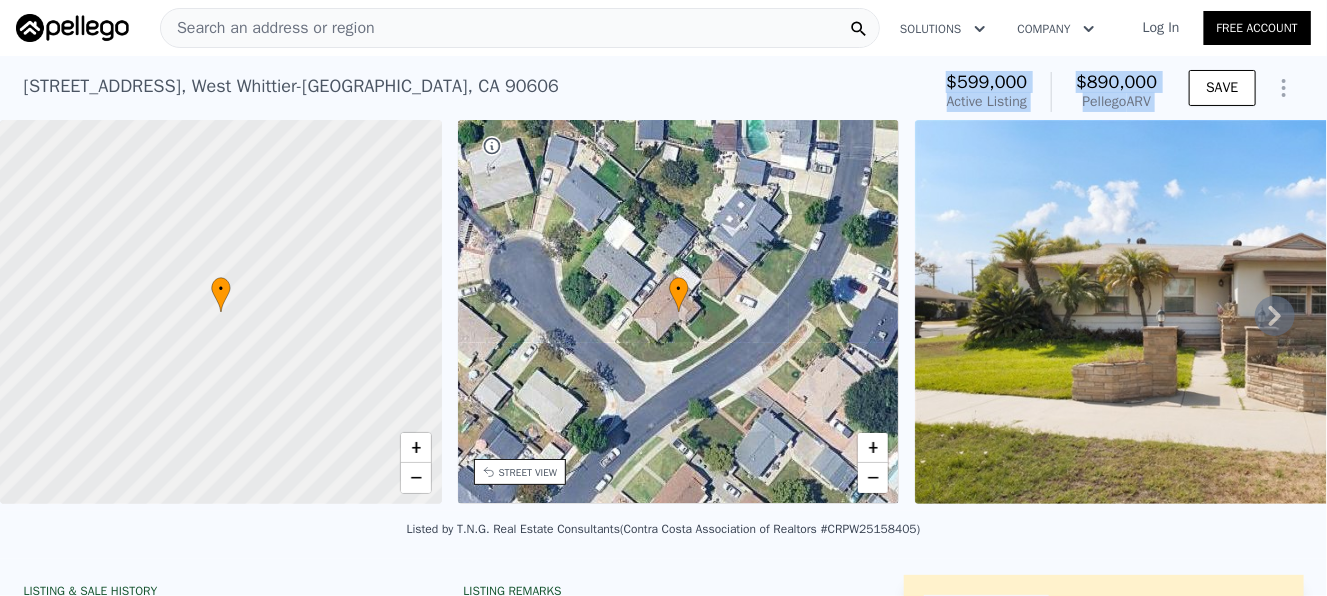 drag, startPoint x: 1147, startPoint y: 97, endPoint x: 928, endPoint y: 70, distance: 220.65811 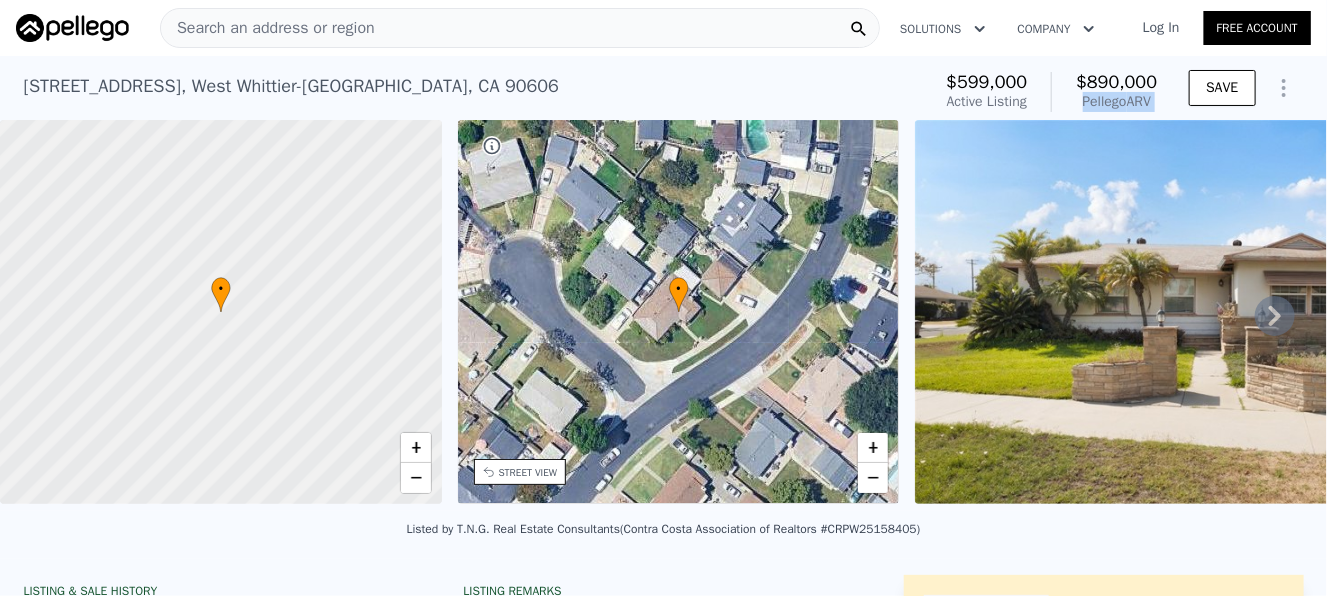 drag, startPoint x: 1154, startPoint y: 99, endPoint x: 952, endPoint y: 82, distance: 202.71408 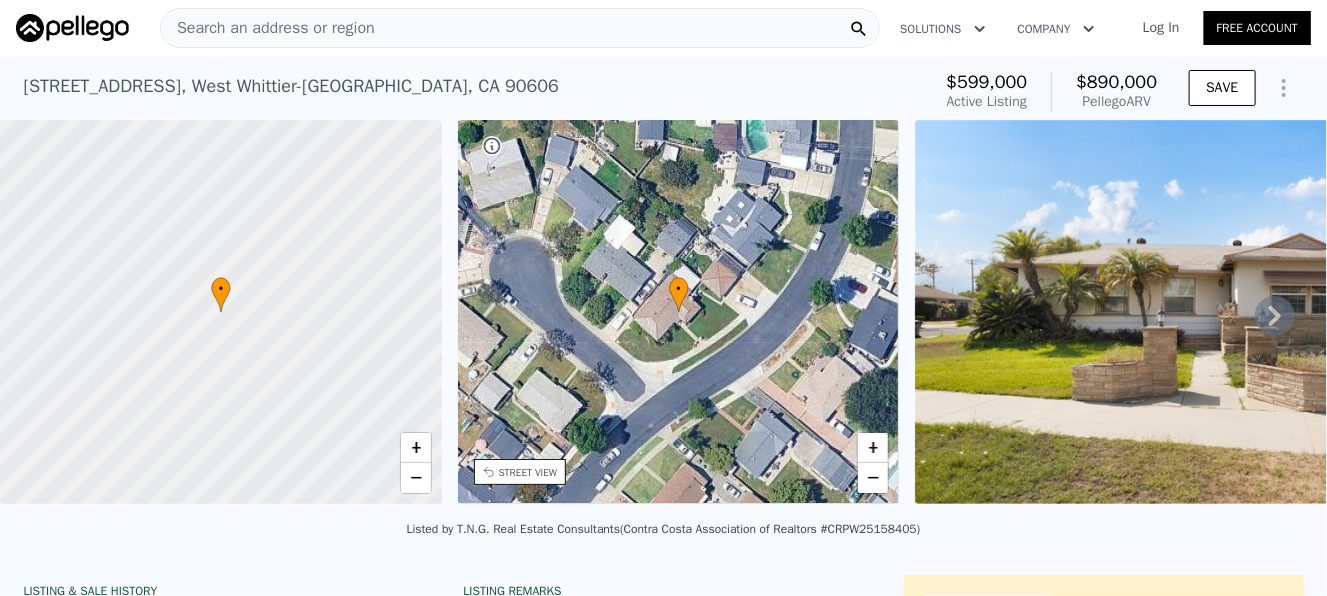 click on "$599,000" at bounding box center [986, 82] 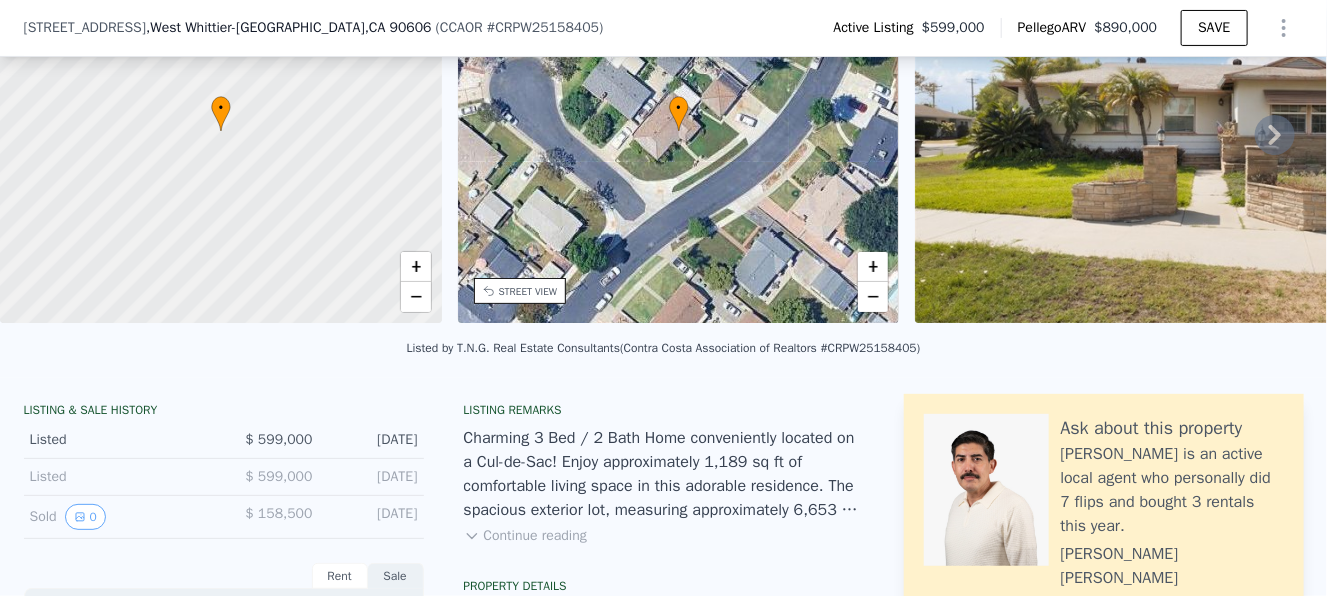 scroll, scrollTop: 493, scrollLeft: 0, axis: vertical 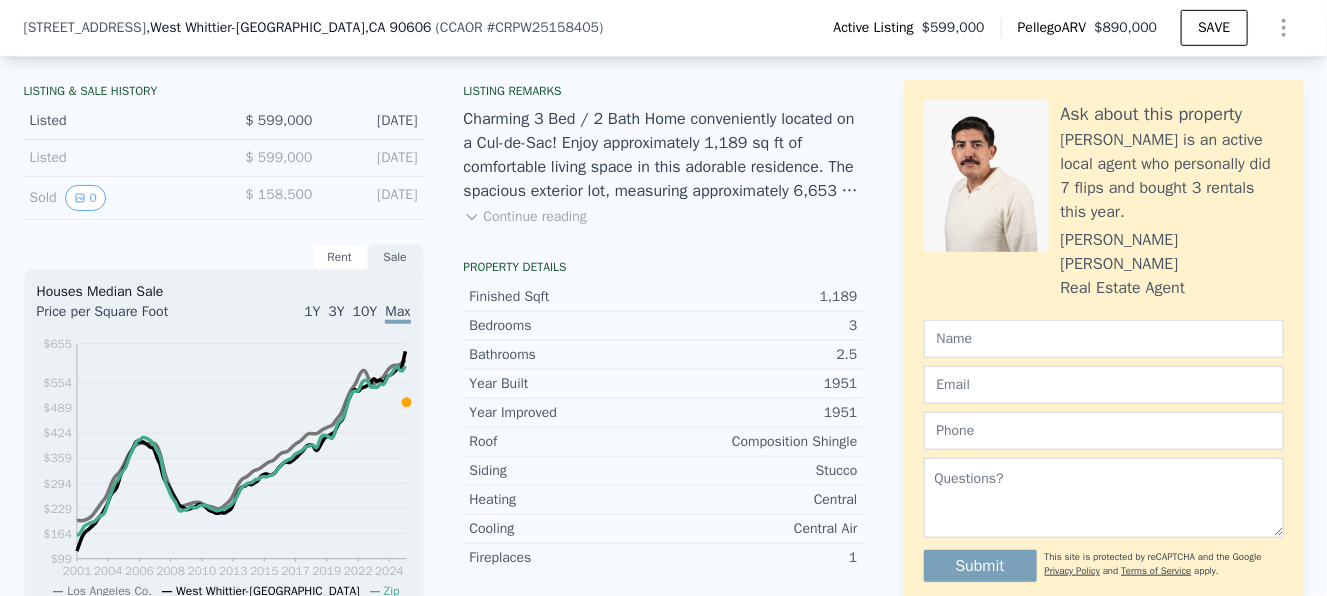 click on "Continue reading" at bounding box center (525, 217) 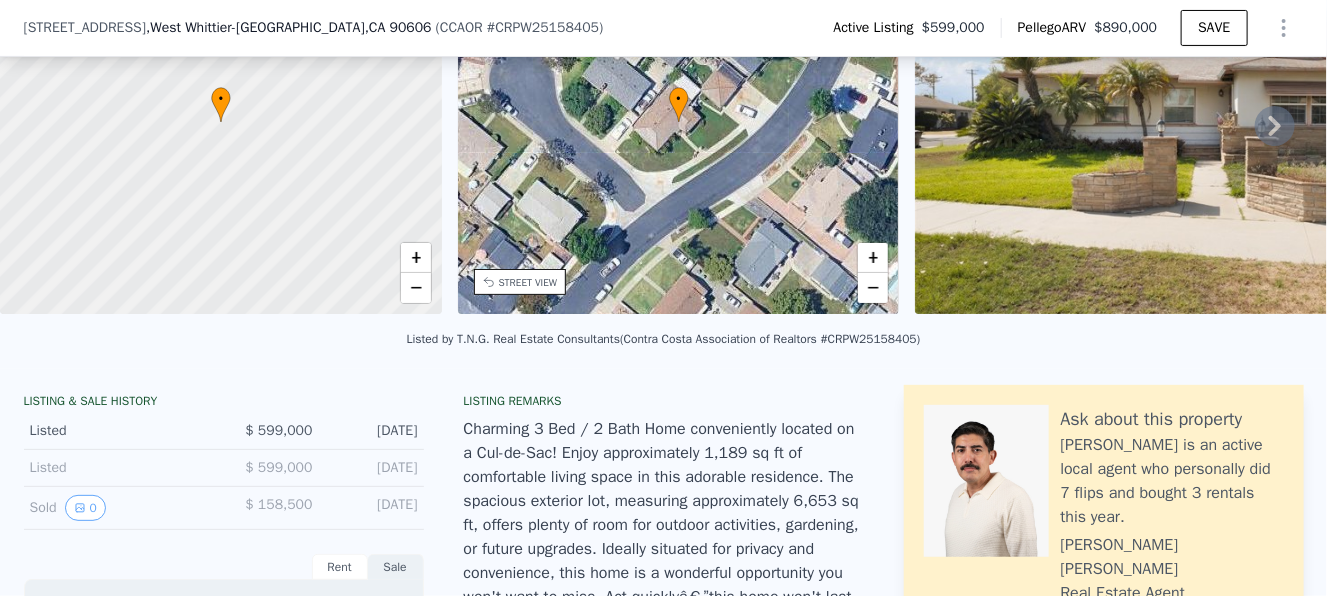 scroll, scrollTop: 193, scrollLeft: 0, axis: vertical 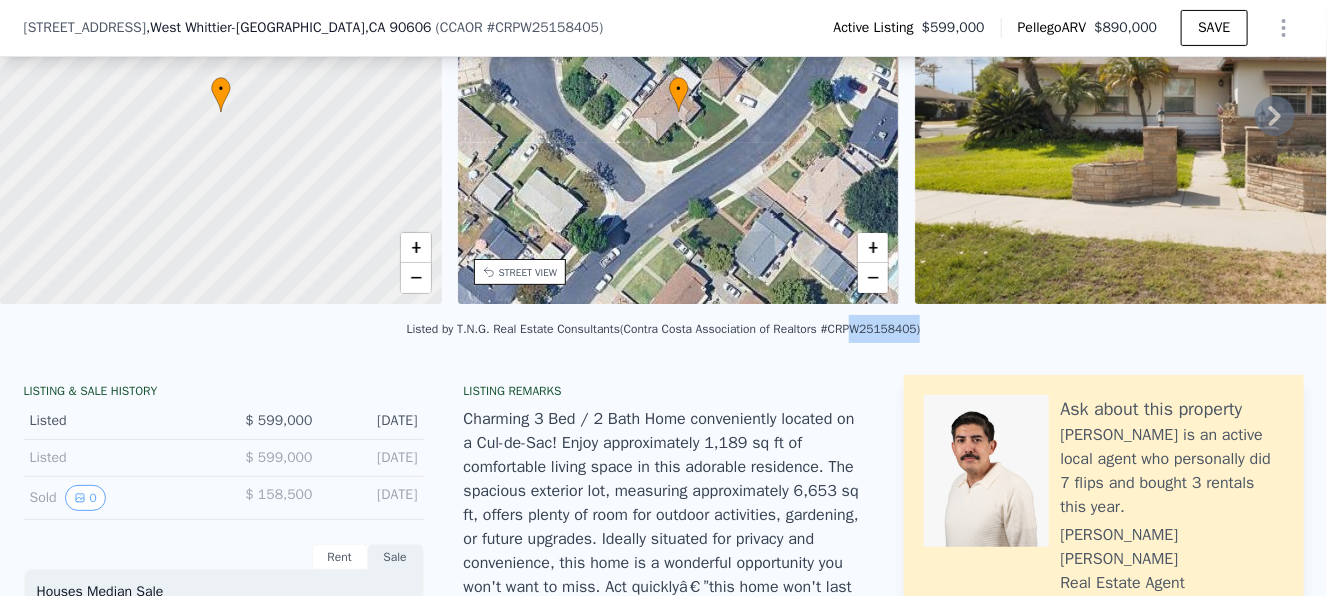 drag, startPoint x: 890, startPoint y: 345, endPoint x: 826, endPoint y: 339, distance: 64.28063 